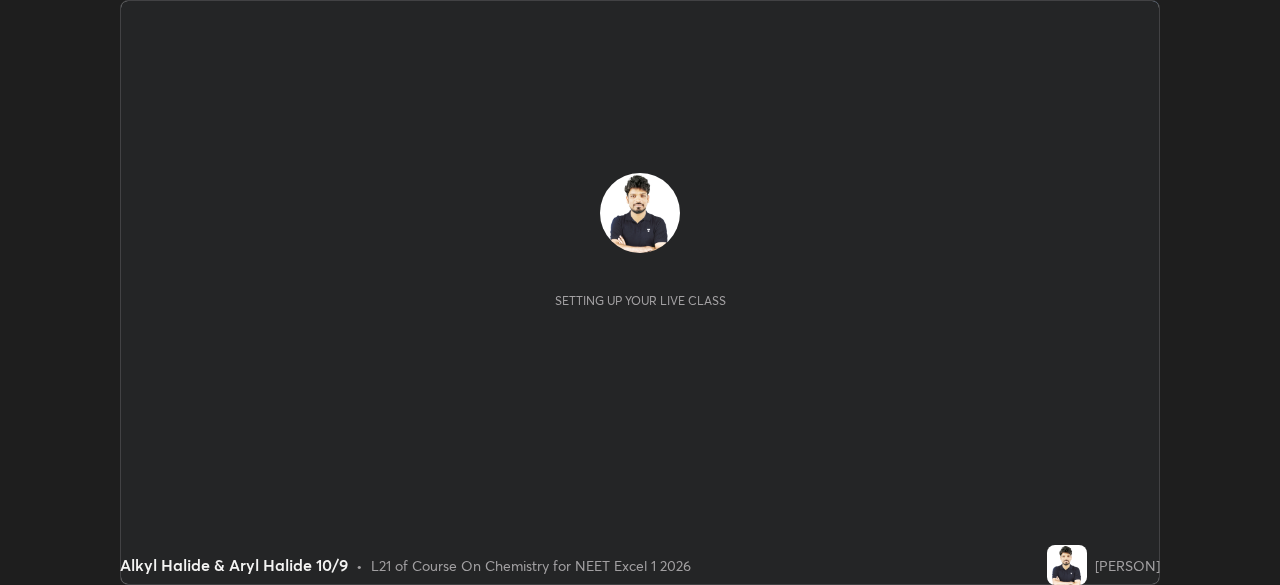 scroll, scrollTop: 0, scrollLeft: 0, axis: both 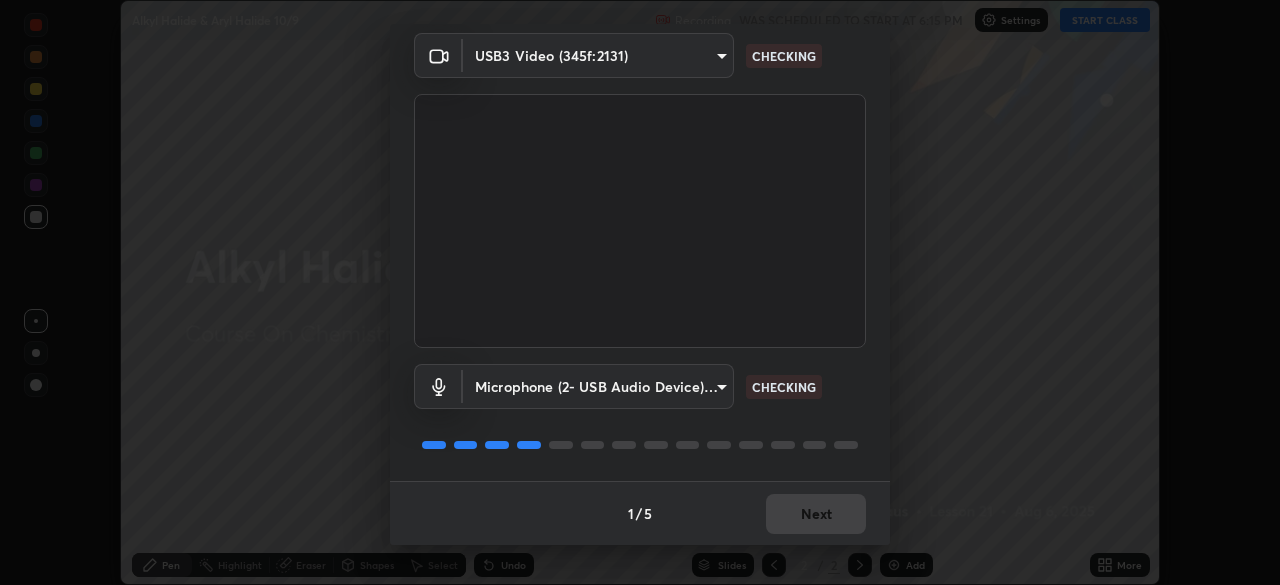click on "1 / 5 Next" at bounding box center [640, 513] 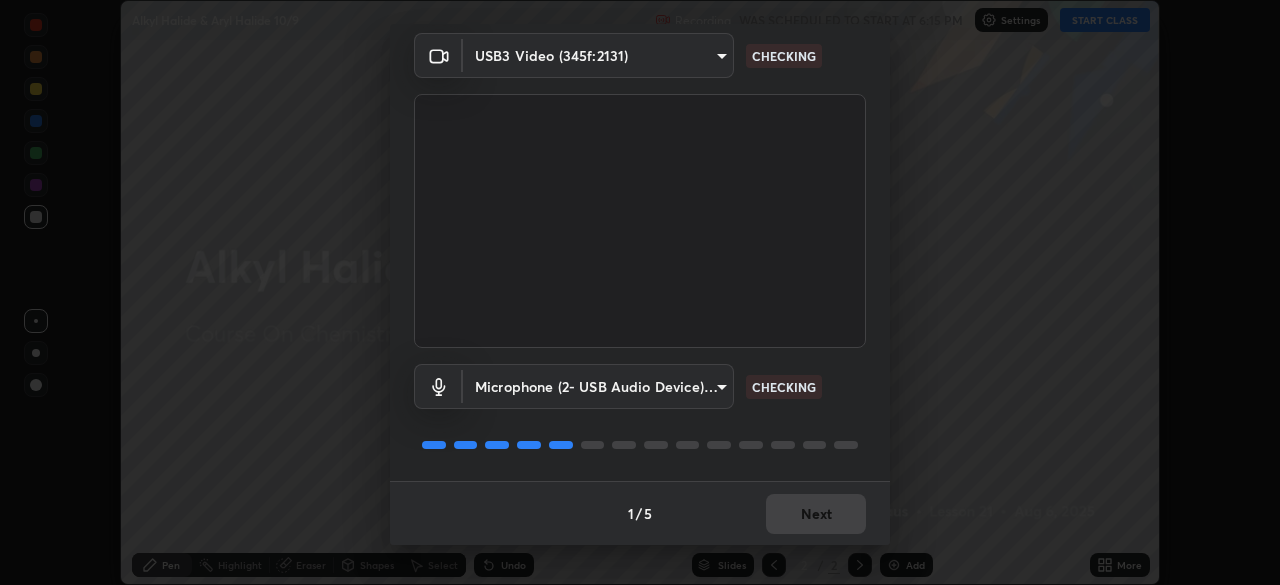 click on "1 / 5 Next" at bounding box center (640, 513) 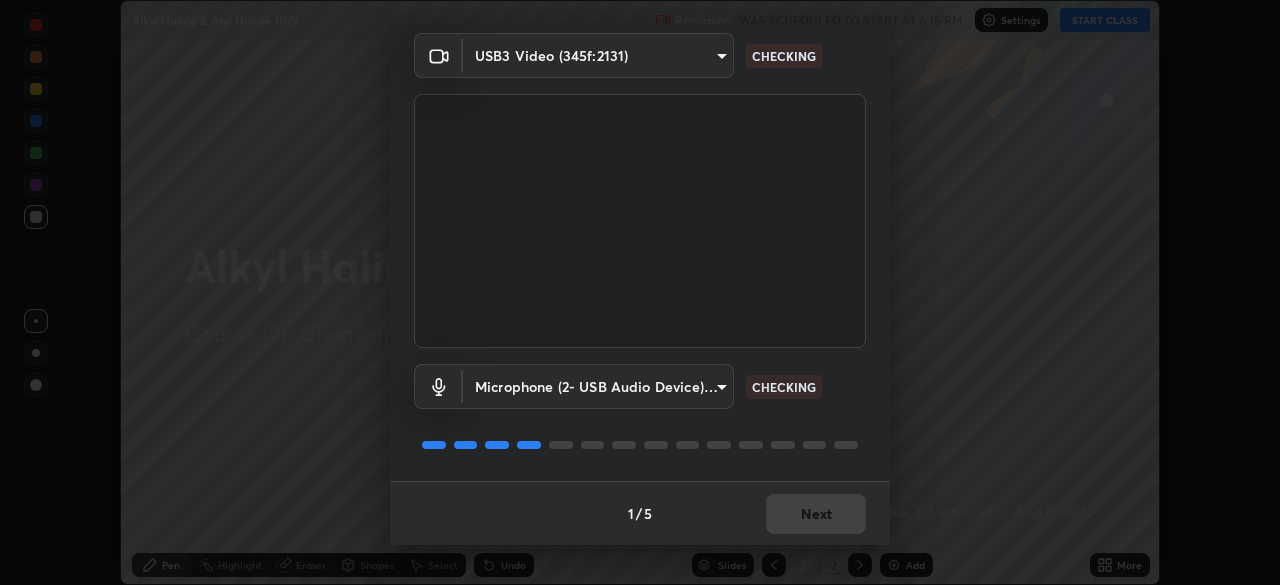 click on "1 / 5 Next" at bounding box center (640, 513) 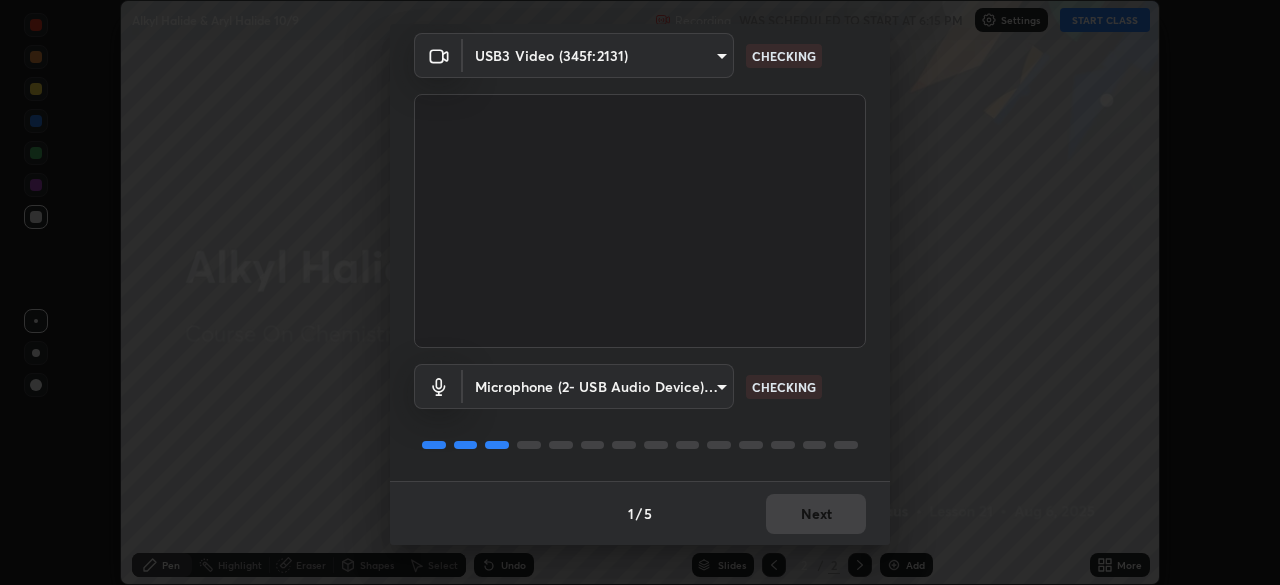 click on "1 / 5 Next" at bounding box center [640, 513] 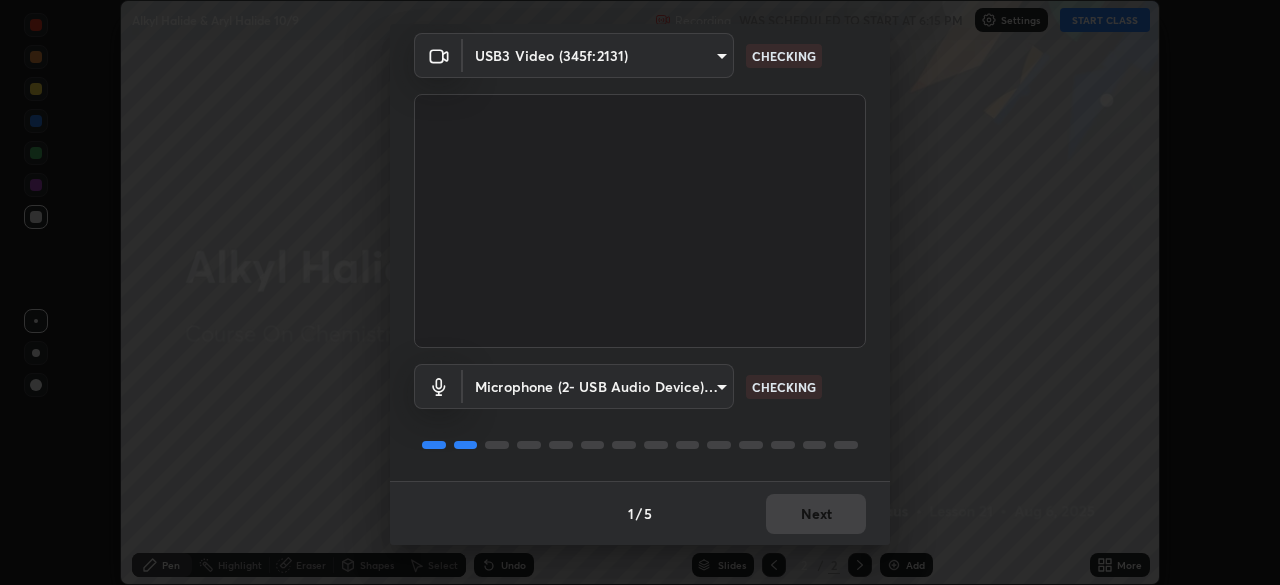click on "1 / 5 Next" at bounding box center (640, 513) 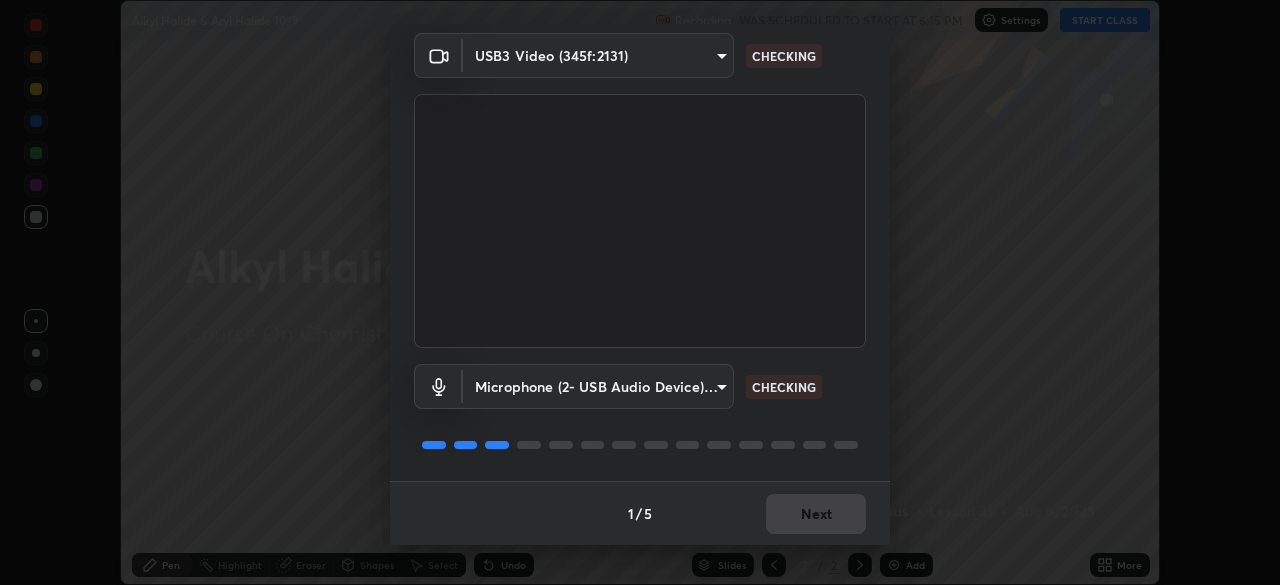click on "1 / 5 Next" at bounding box center (640, 513) 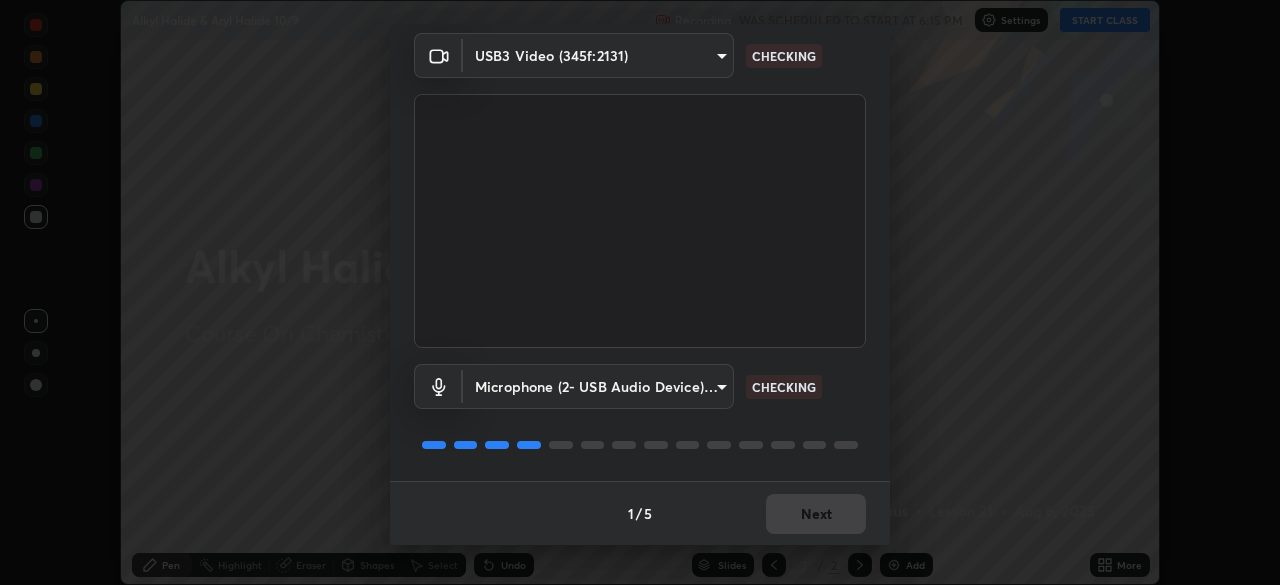 click on "Next" at bounding box center (816, 514) 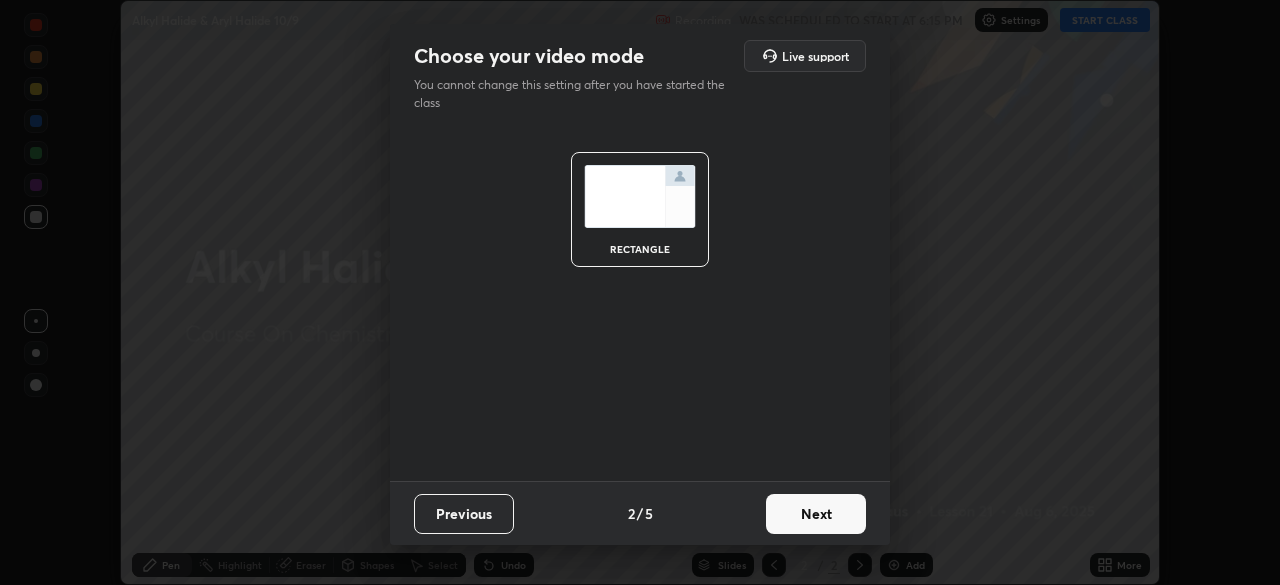 scroll, scrollTop: 0, scrollLeft: 0, axis: both 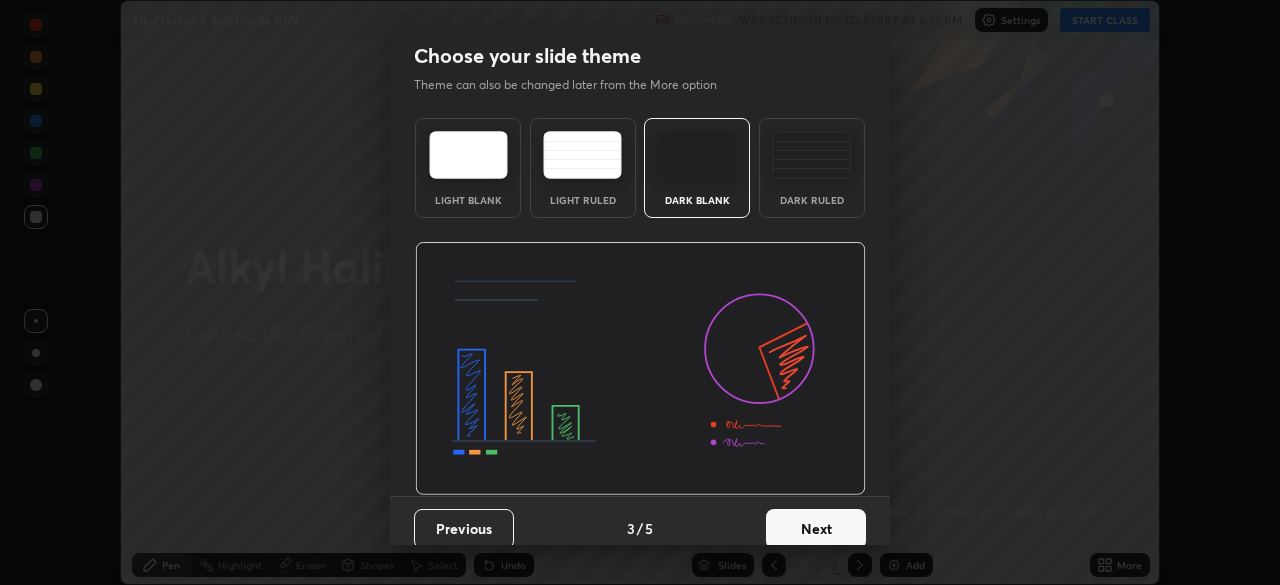 click on "Next" at bounding box center (816, 529) 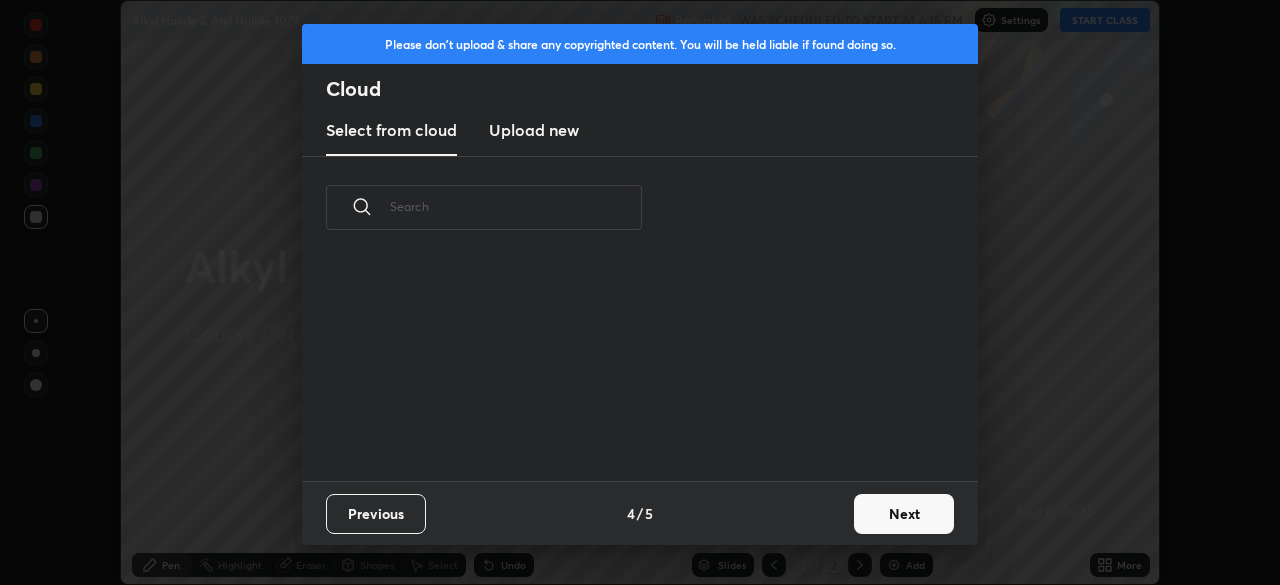 click on "Previous 4 / 5 Next" at bounding box center (640, 513) 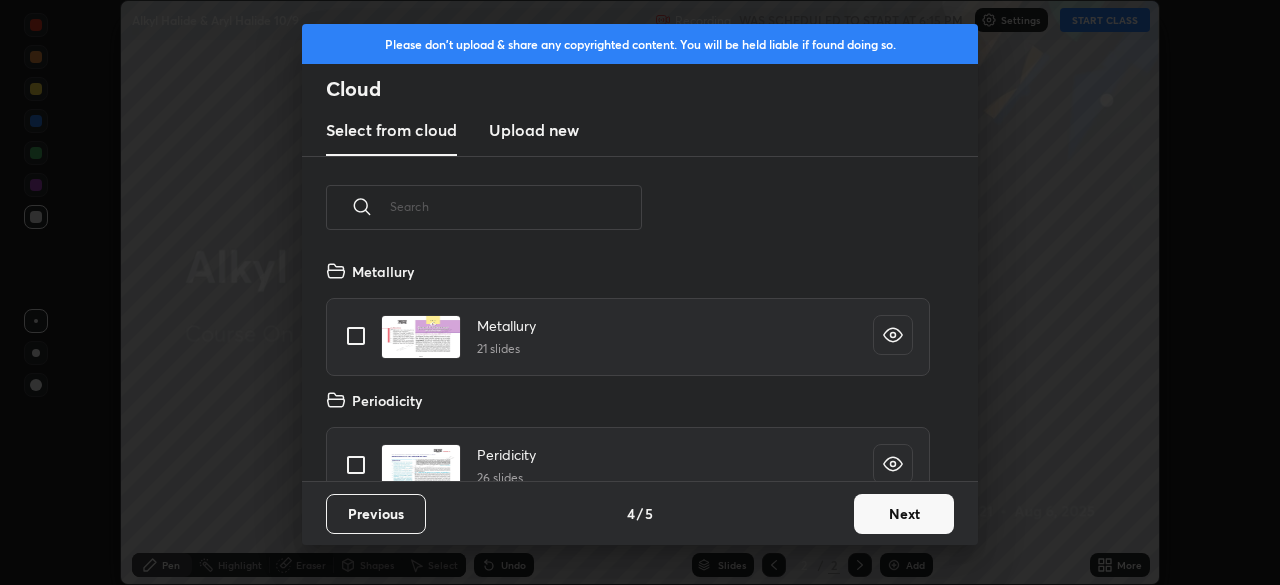 scroll, scrollTop: 7, scrollLeft: 11, axis: both 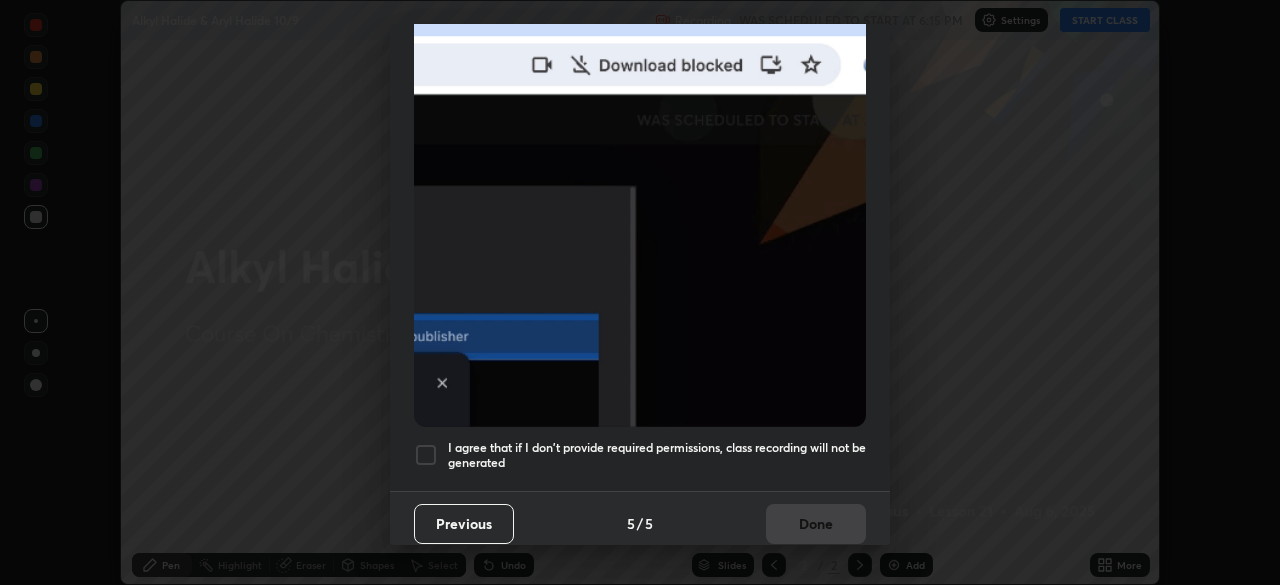 click on "I agree that if I don't provide required permissions, class recording will not be generated" at bounding box center [657, 455] 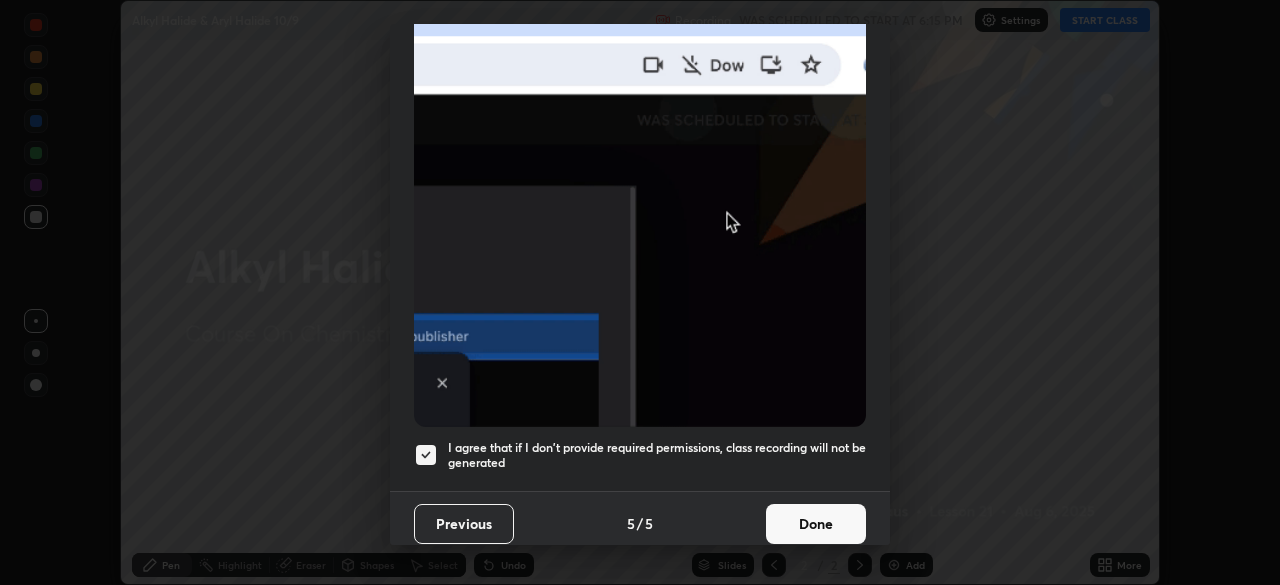 click on "Done" at bounding box center (816, 524) 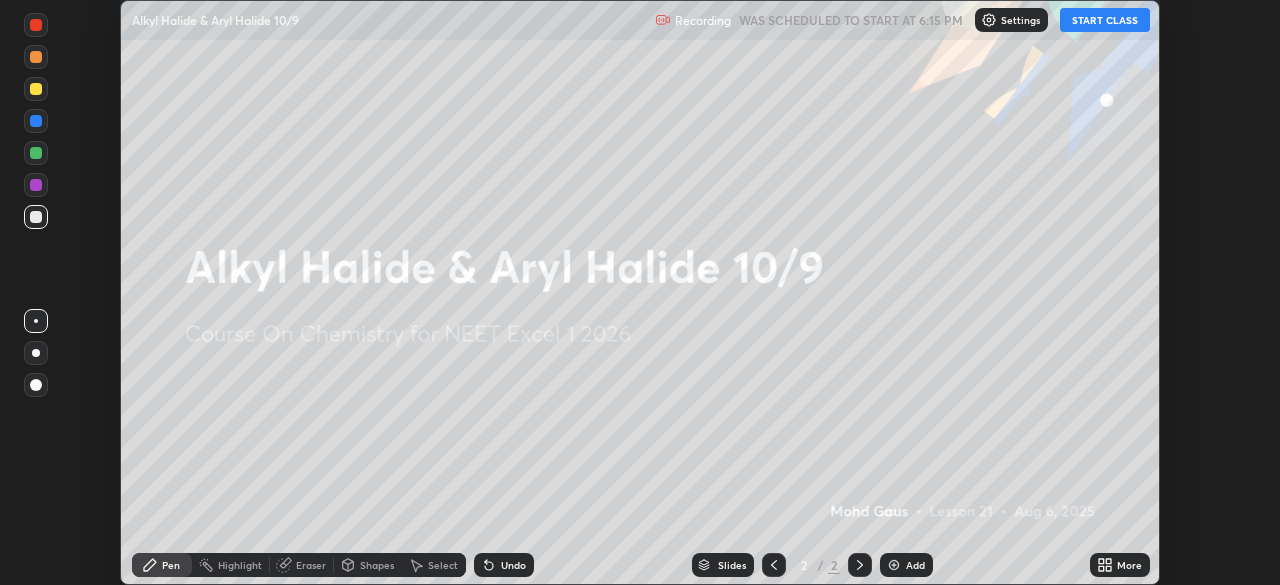 click 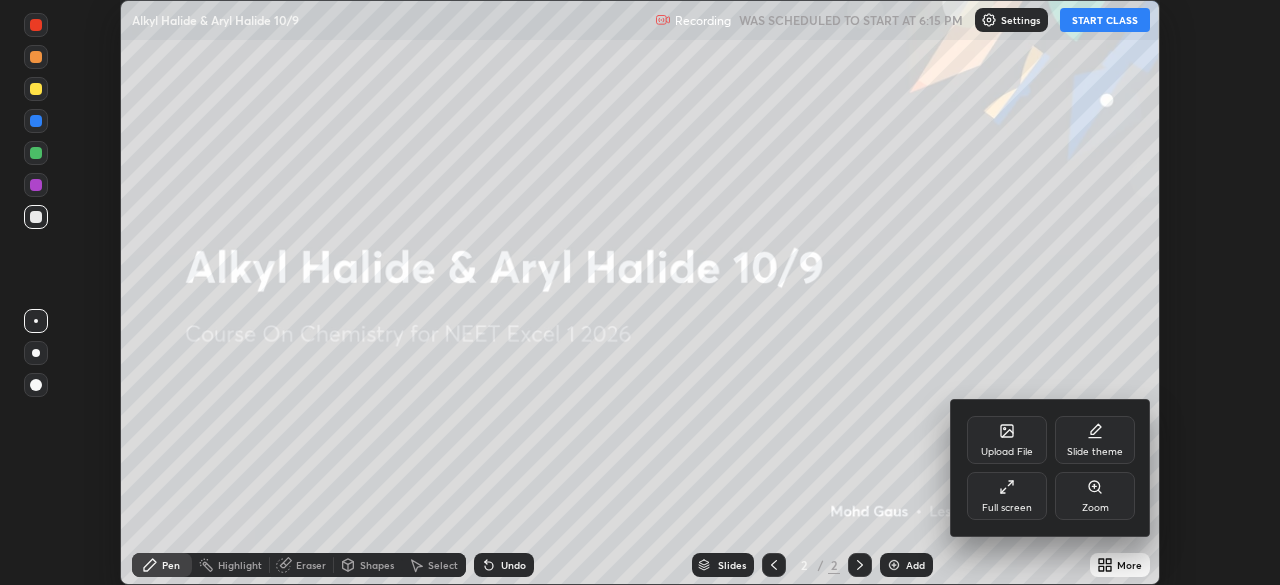 click on "Full screen" at bounding box center [1007, 496] 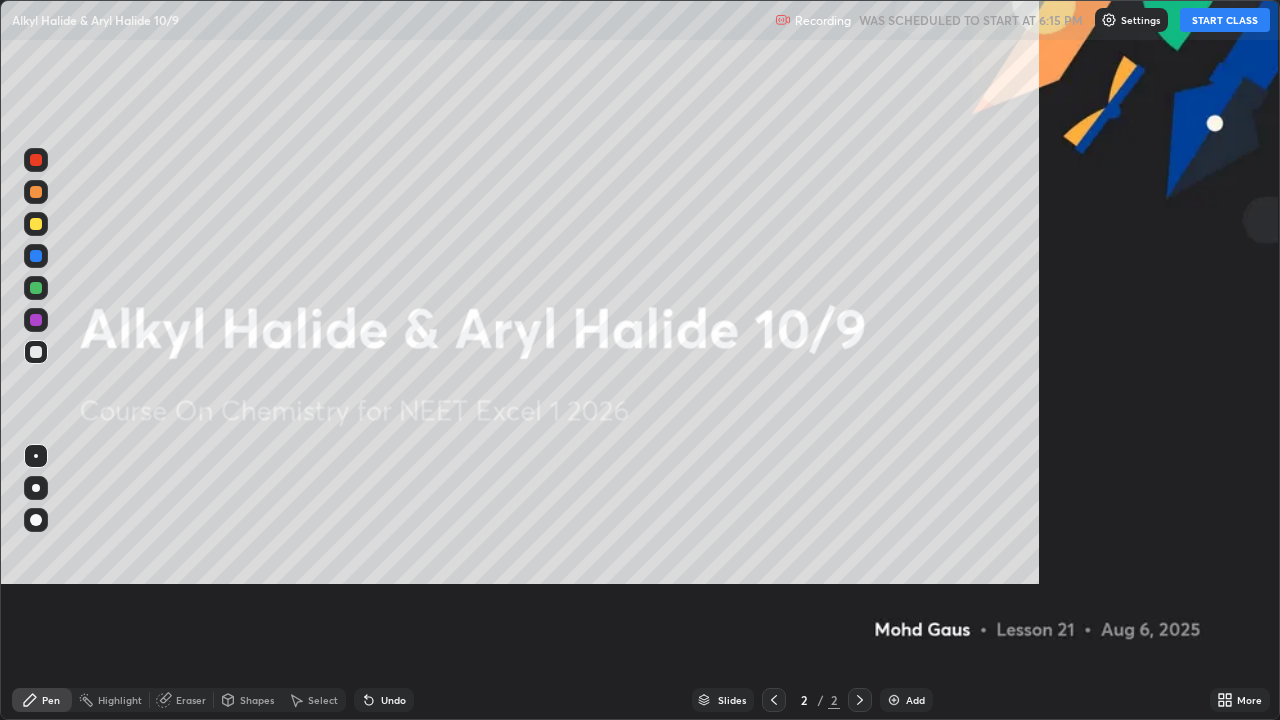 scroll, scrollTop: 99280, scrollLeft: 98720, axis: both 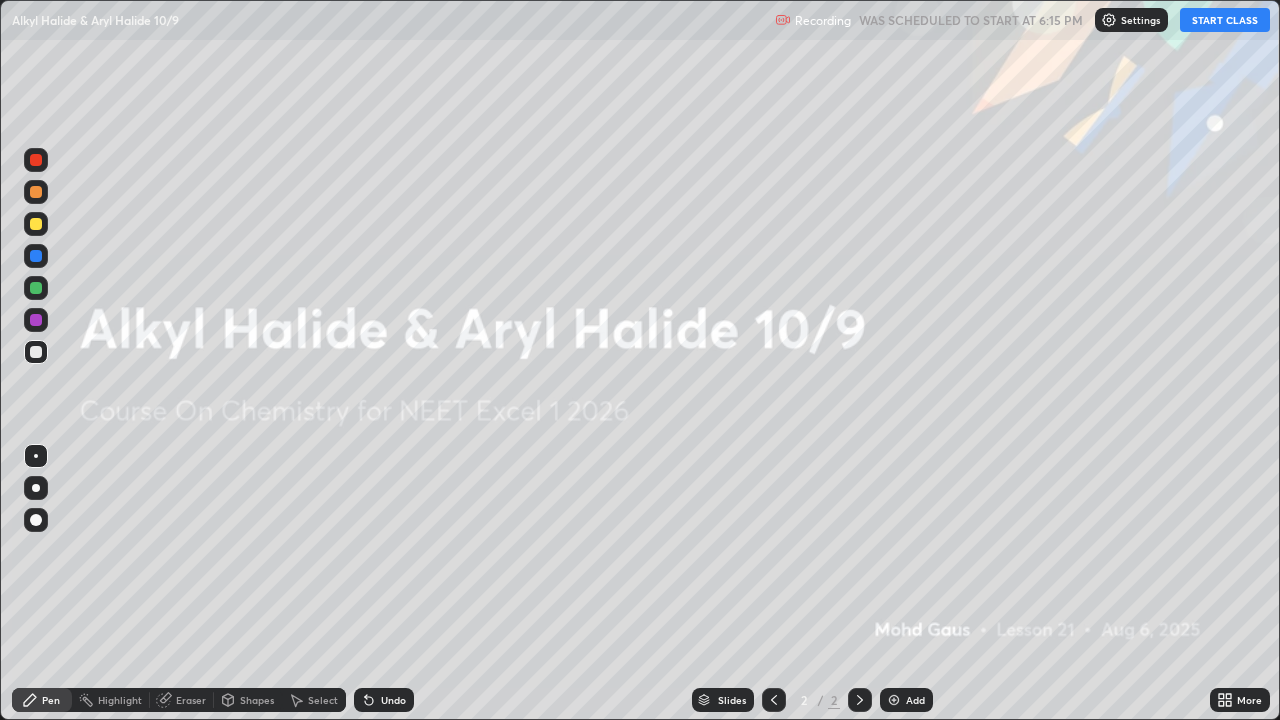 click on "START CLASS" at bounding box center [1225, 20] 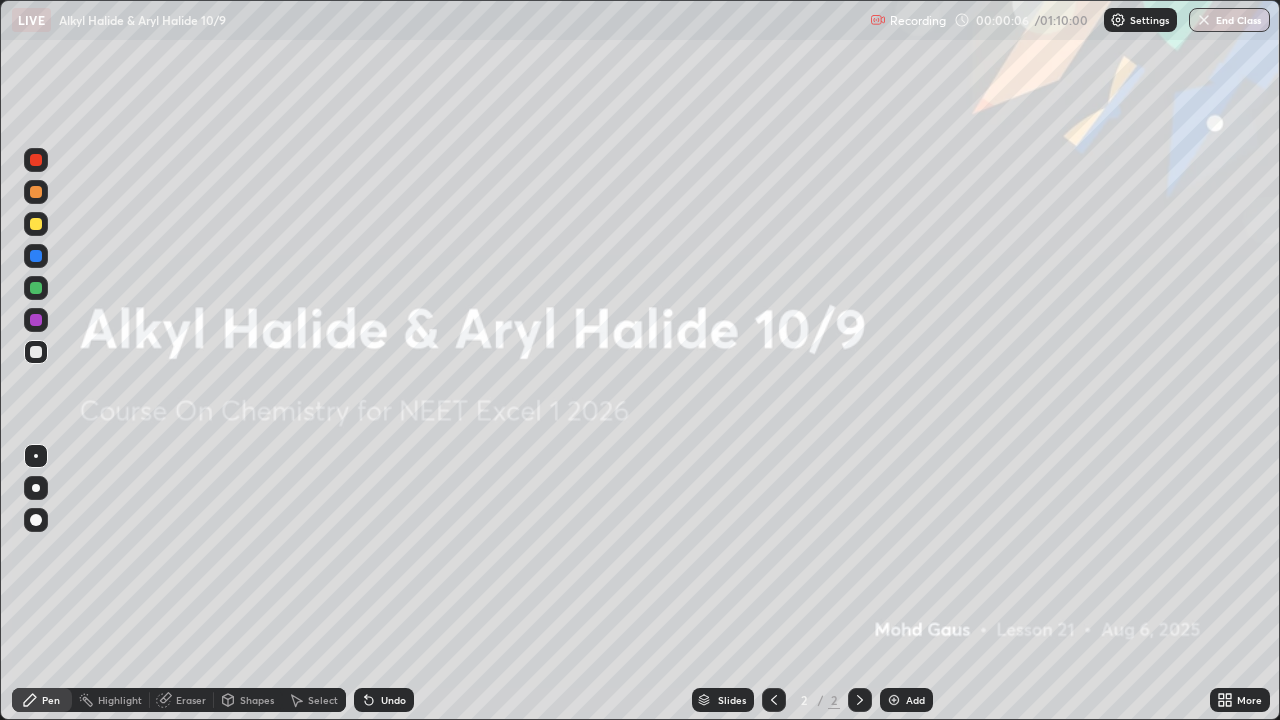 click on "Add" at bounding box center [906, 700] 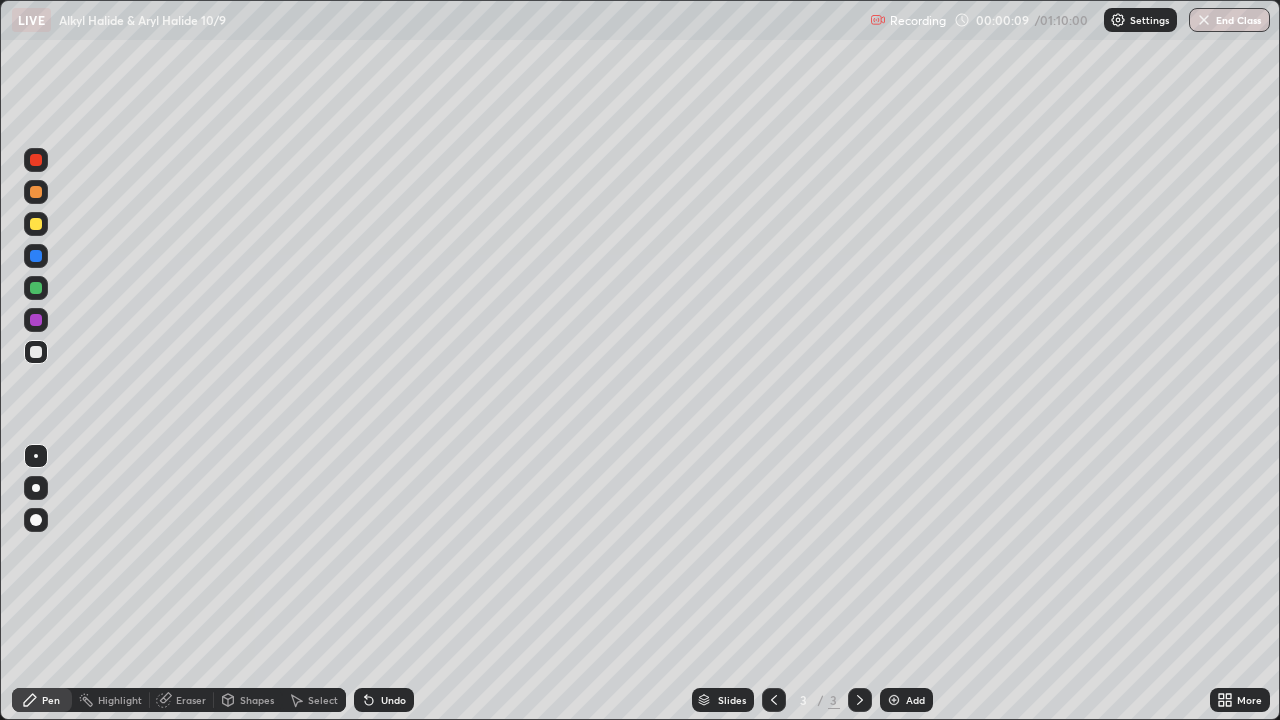 click at bounding box center [36, 488] 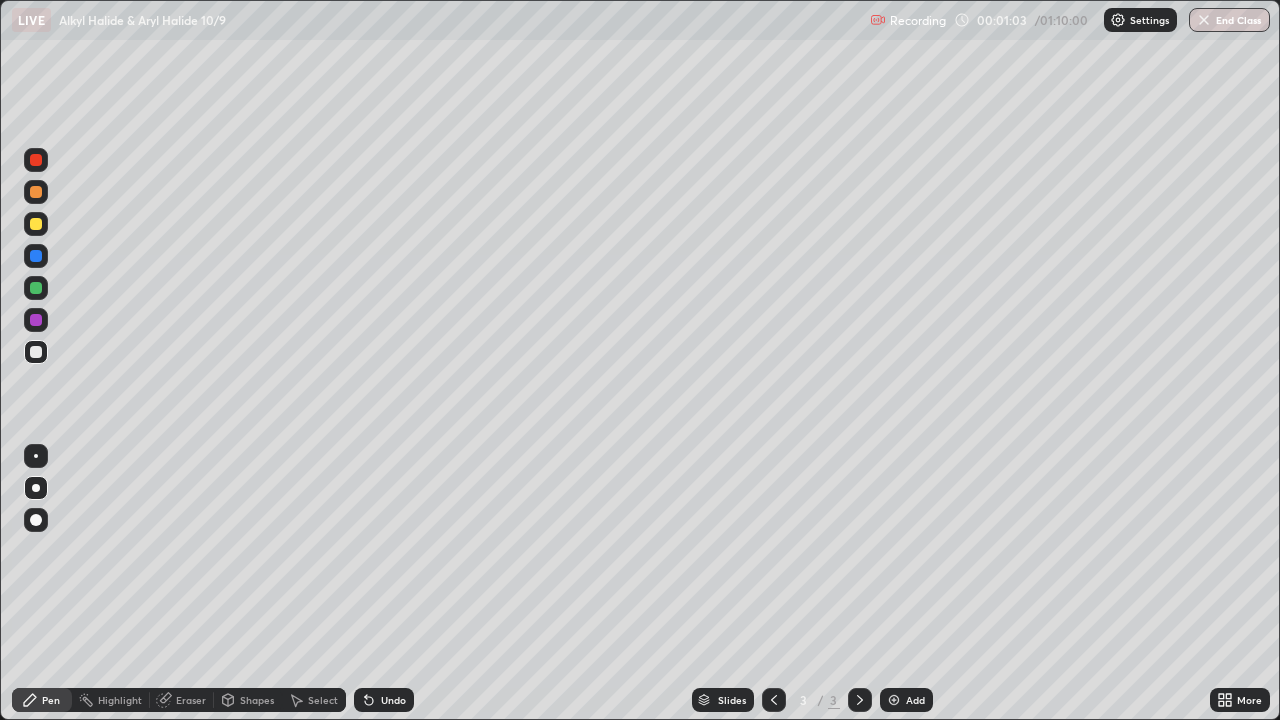 click at bounding box center [36, 352] 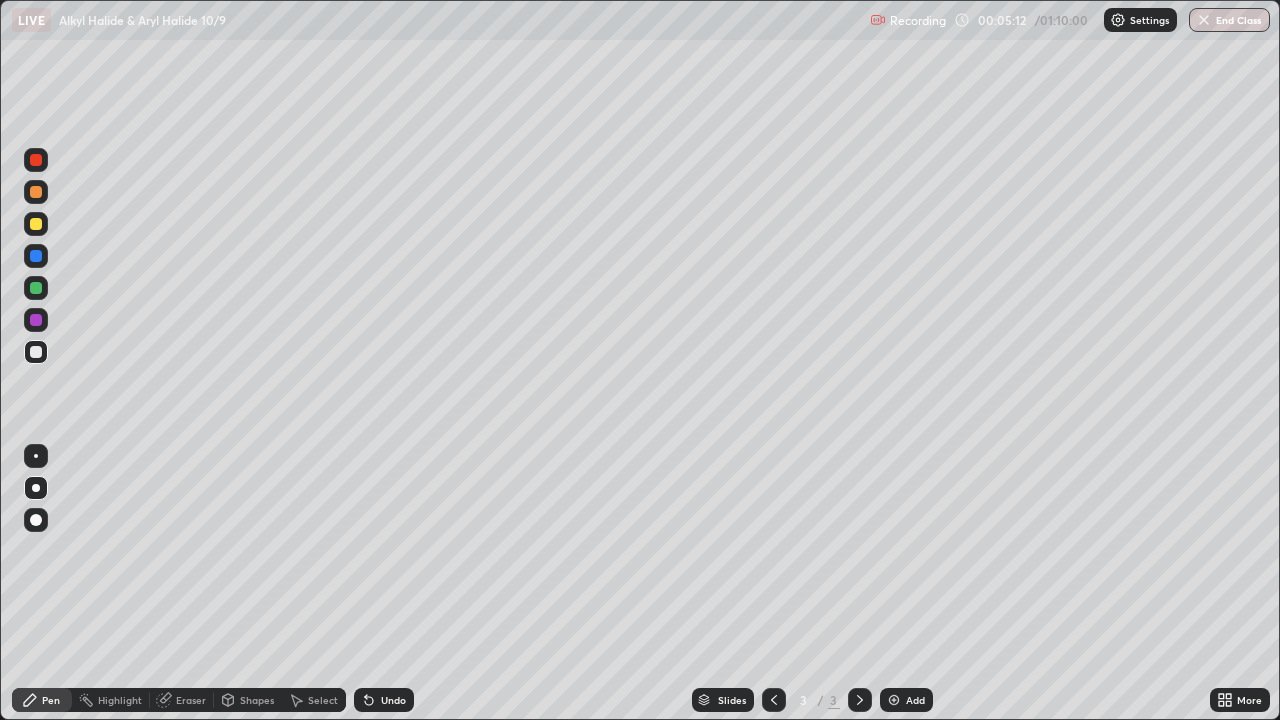 click on "Shapes" at bounding box center [257, 700] 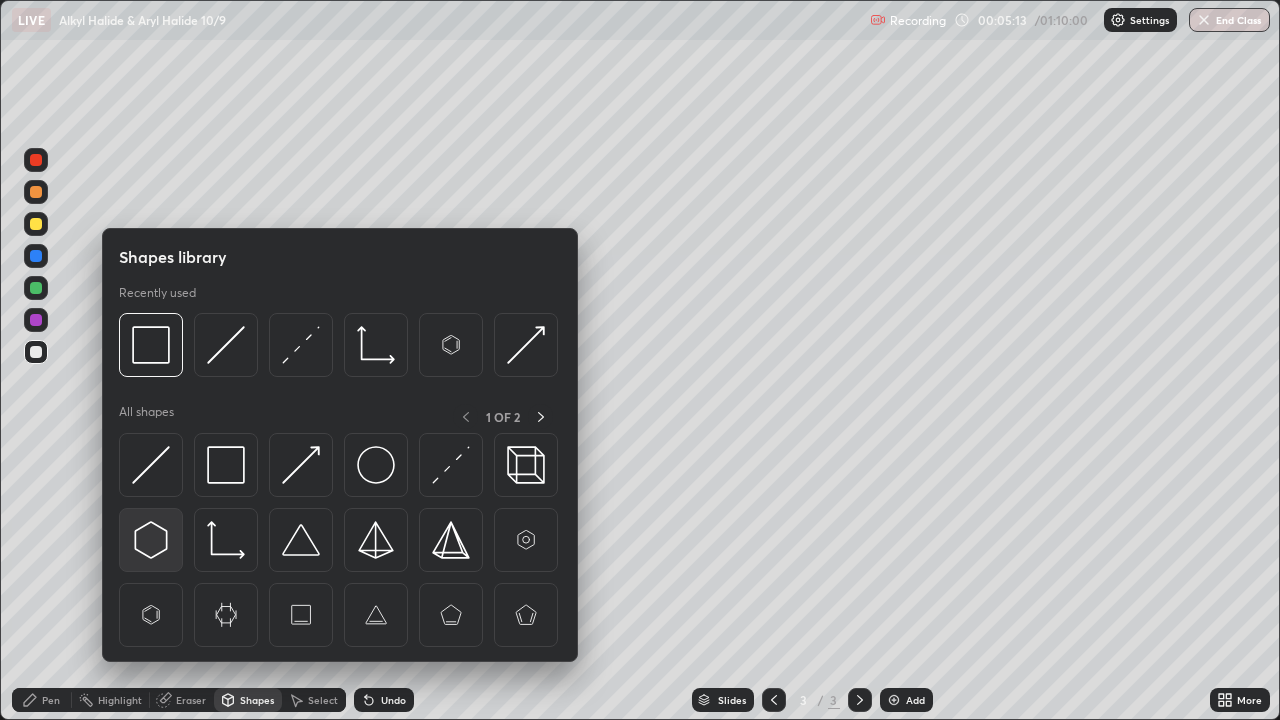 click at bounding box center [151, 540] 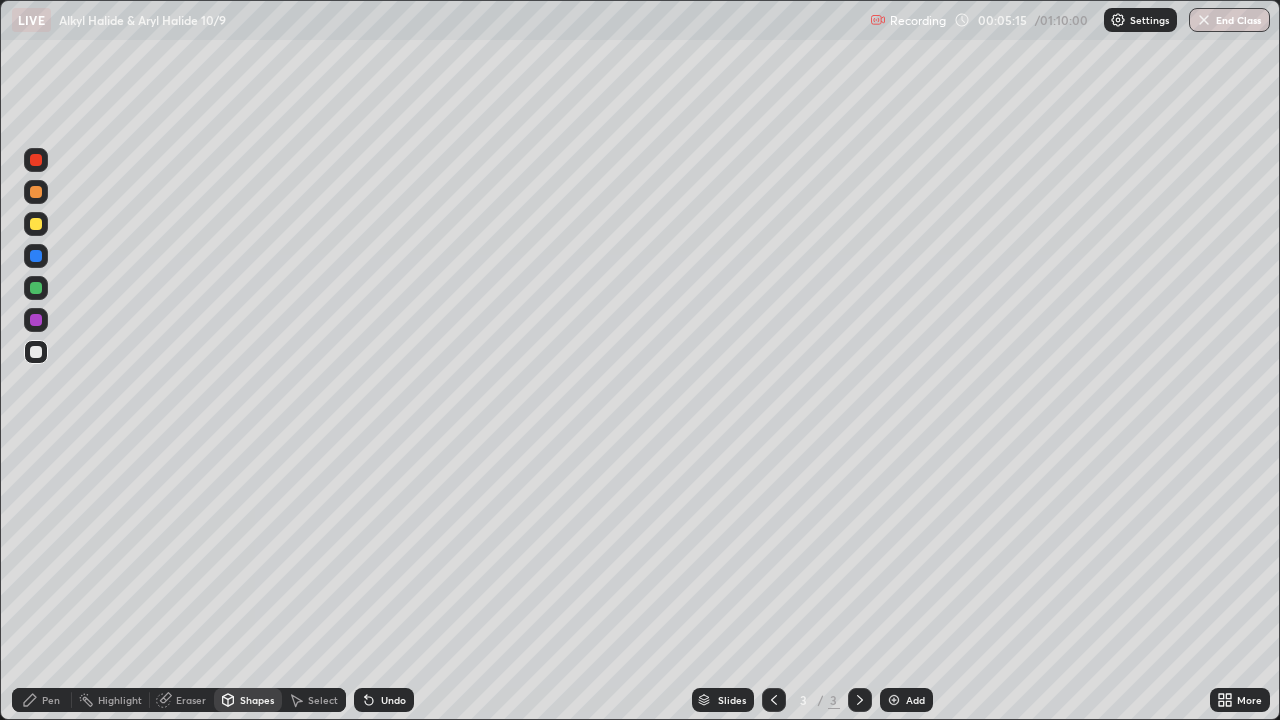 click on "Pen" at bounding box center [42, 700] 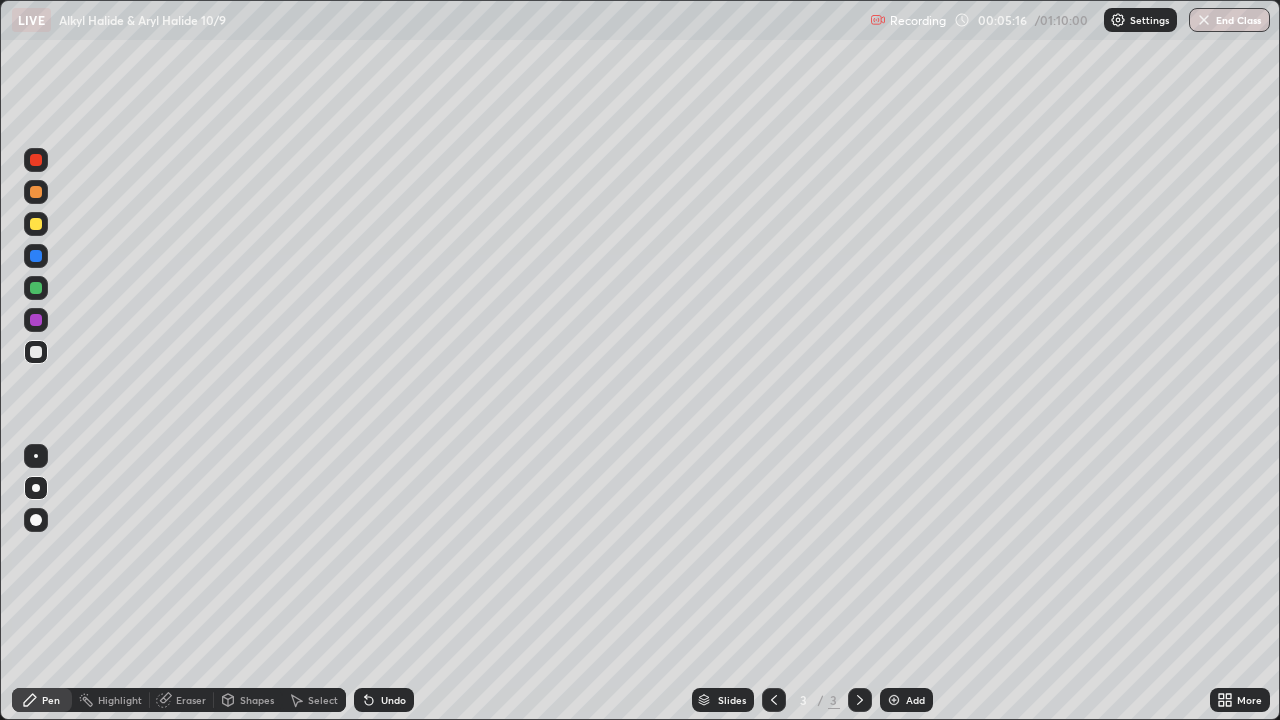 click at bounding box center (36, 352) 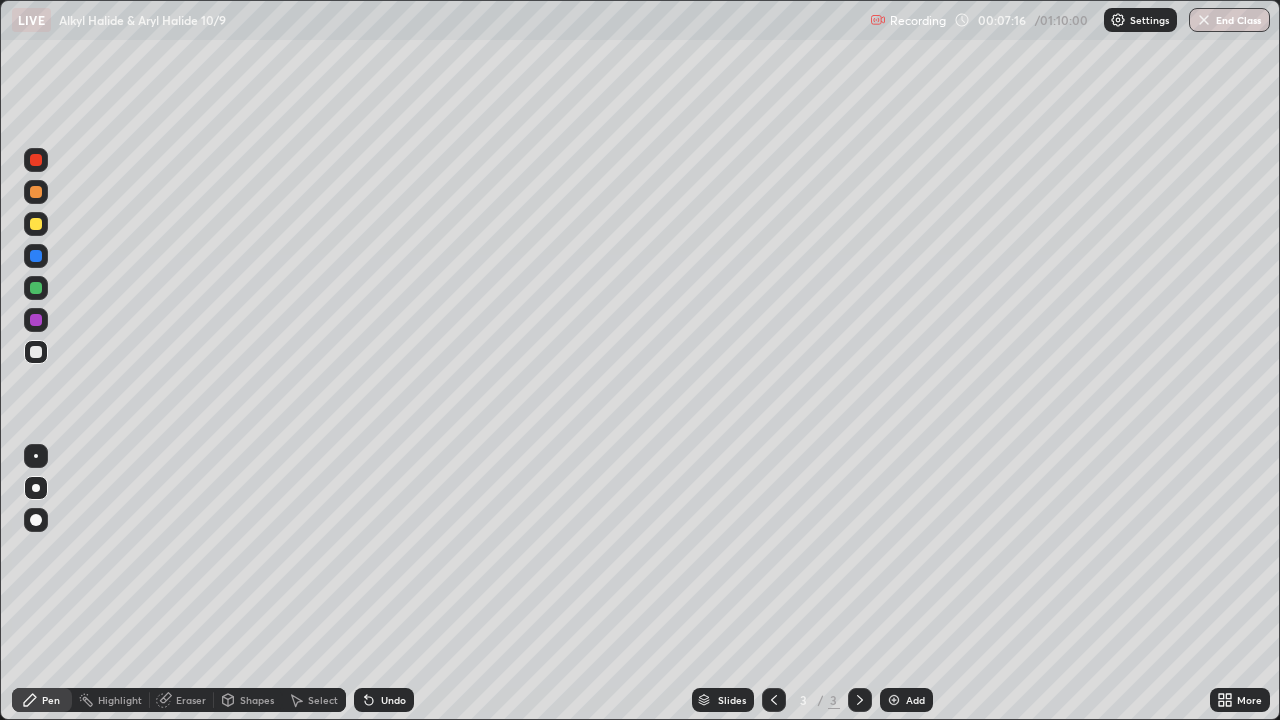 click on "Add" at bounding box center [915, 700] 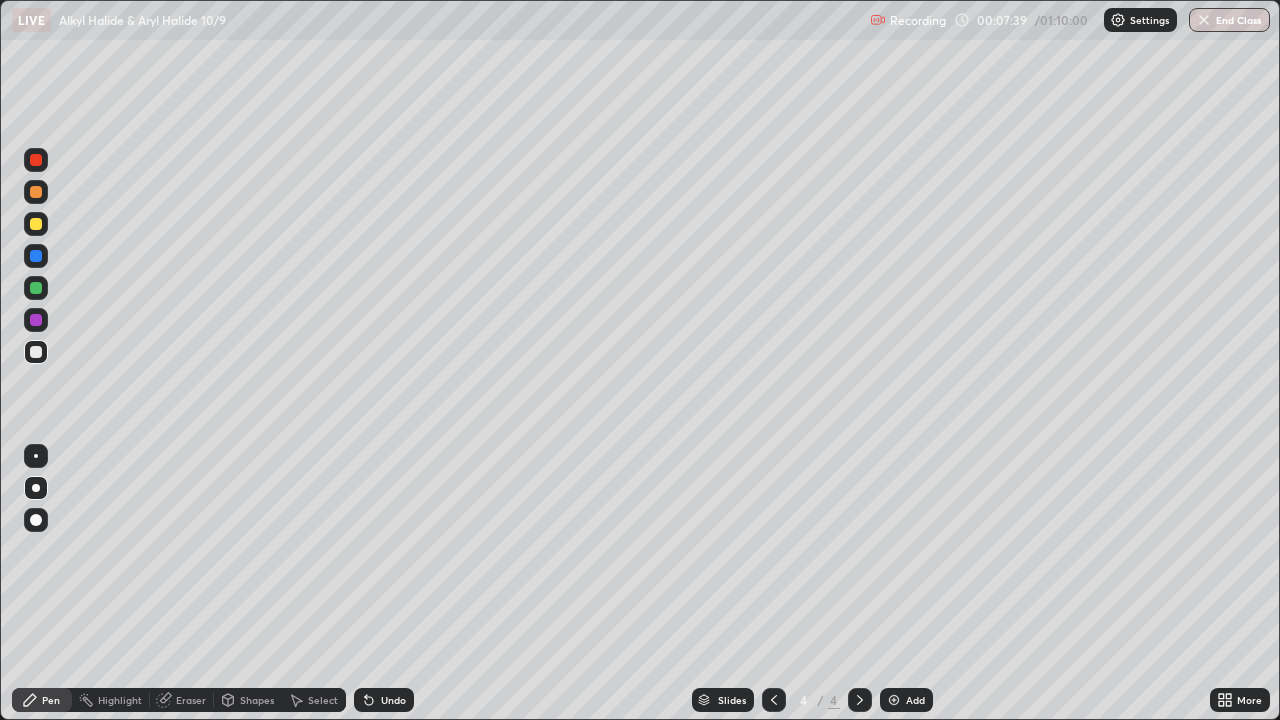 click at bounding box center (36, 488) 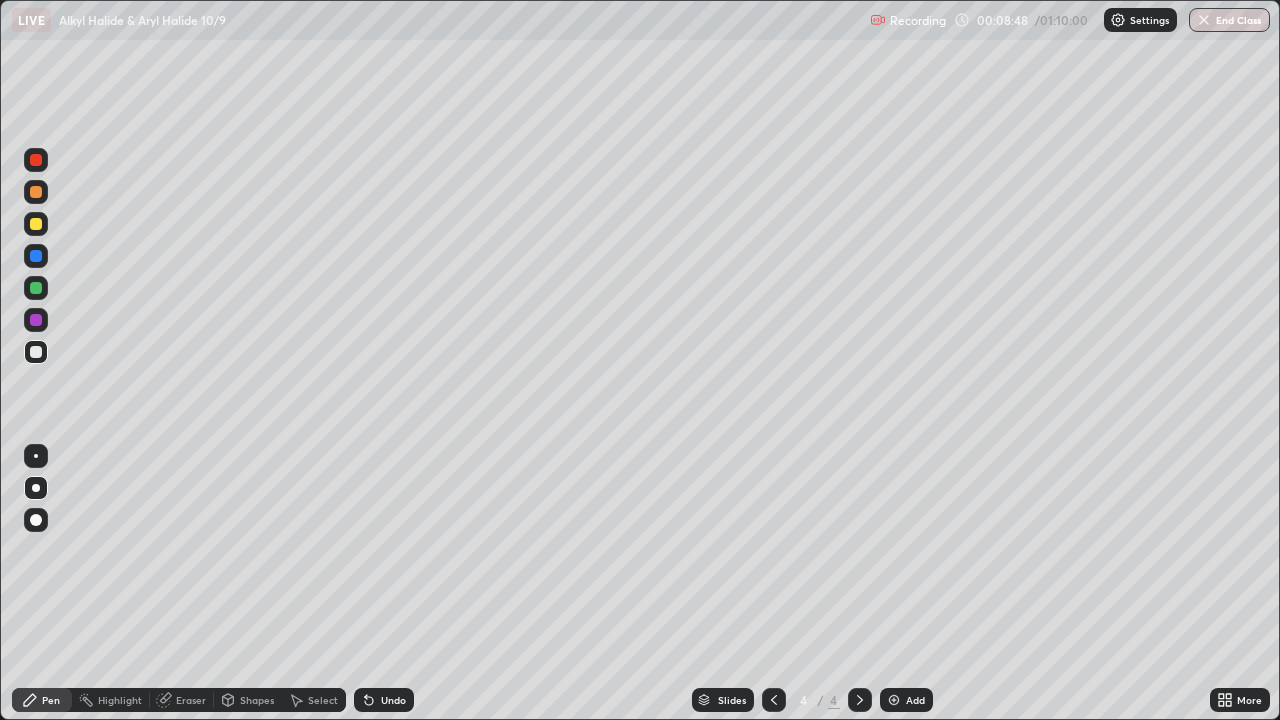 click at bounding box center [36, 320] 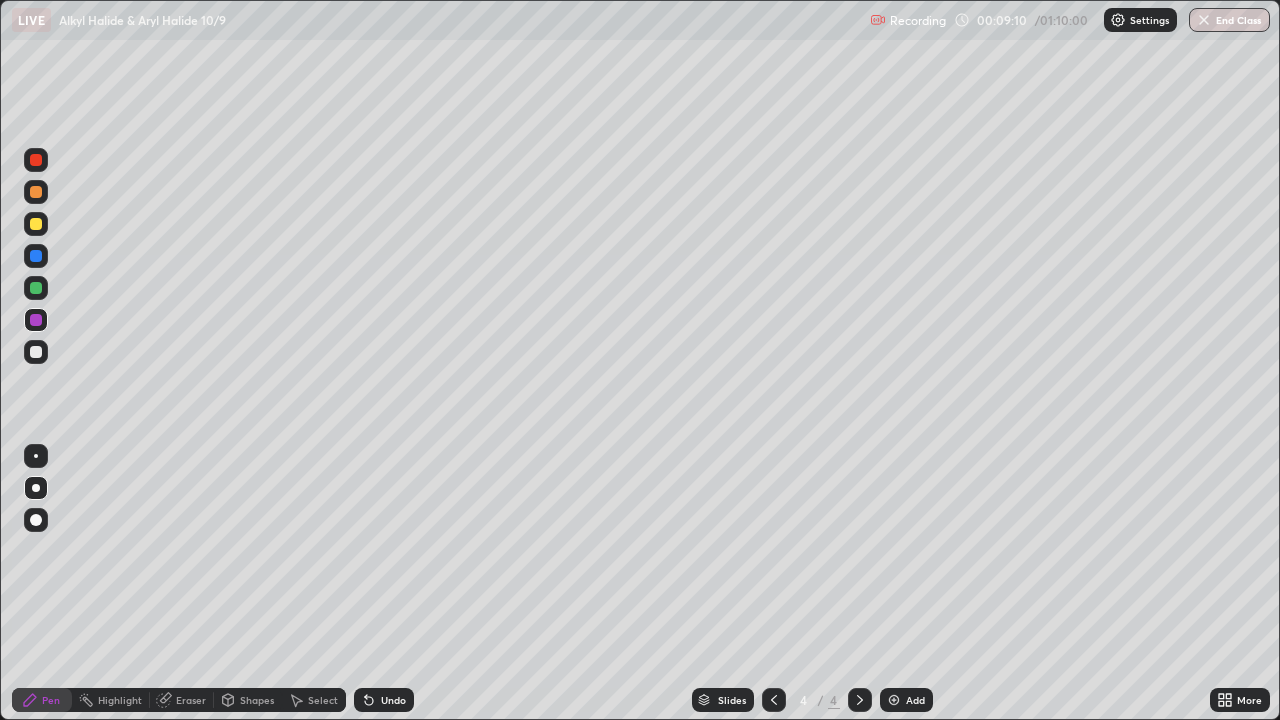 click at bounding box center (36, 288) 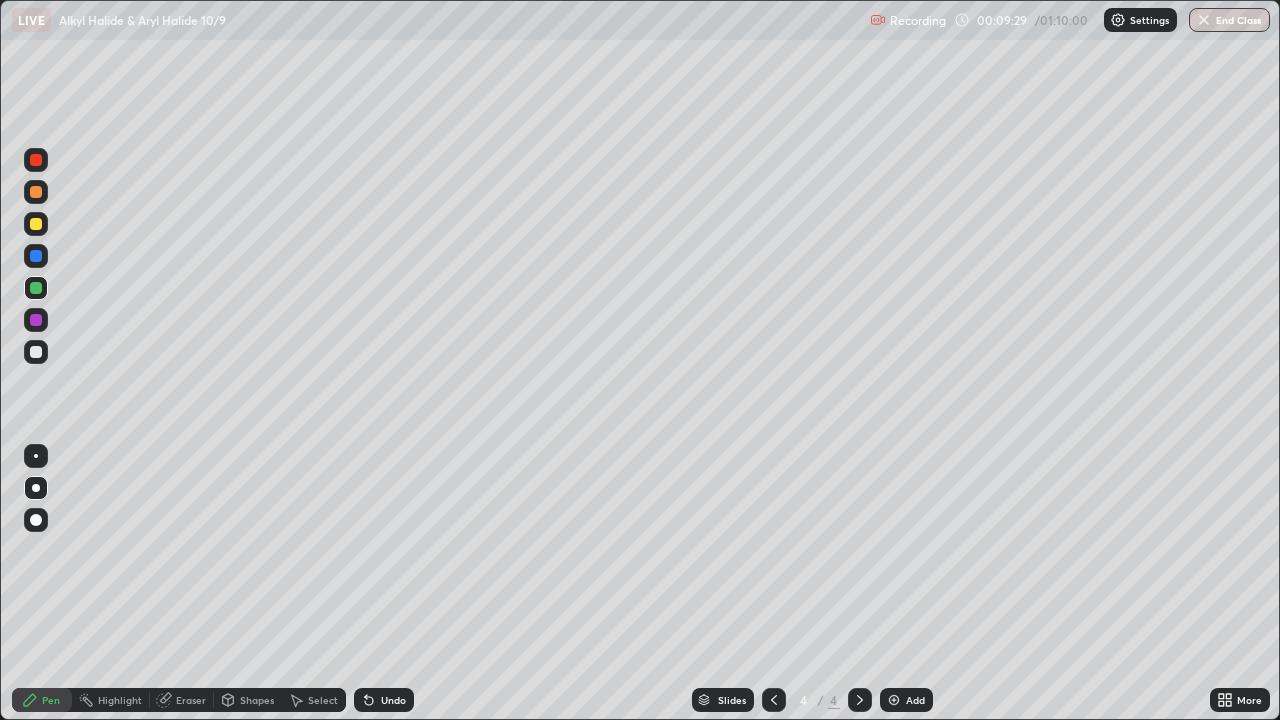 click on "Eraser" at bounding box center [191, 700] 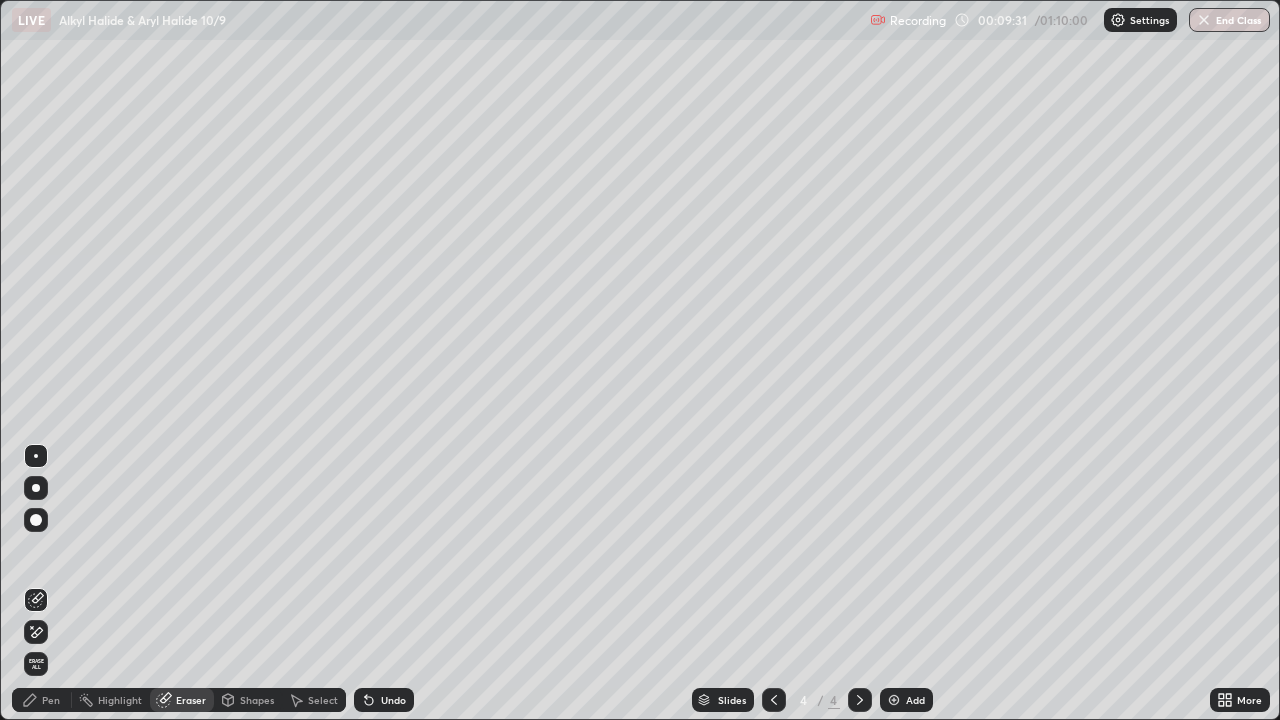 click on "Pen" at bounding box center (51, 700) 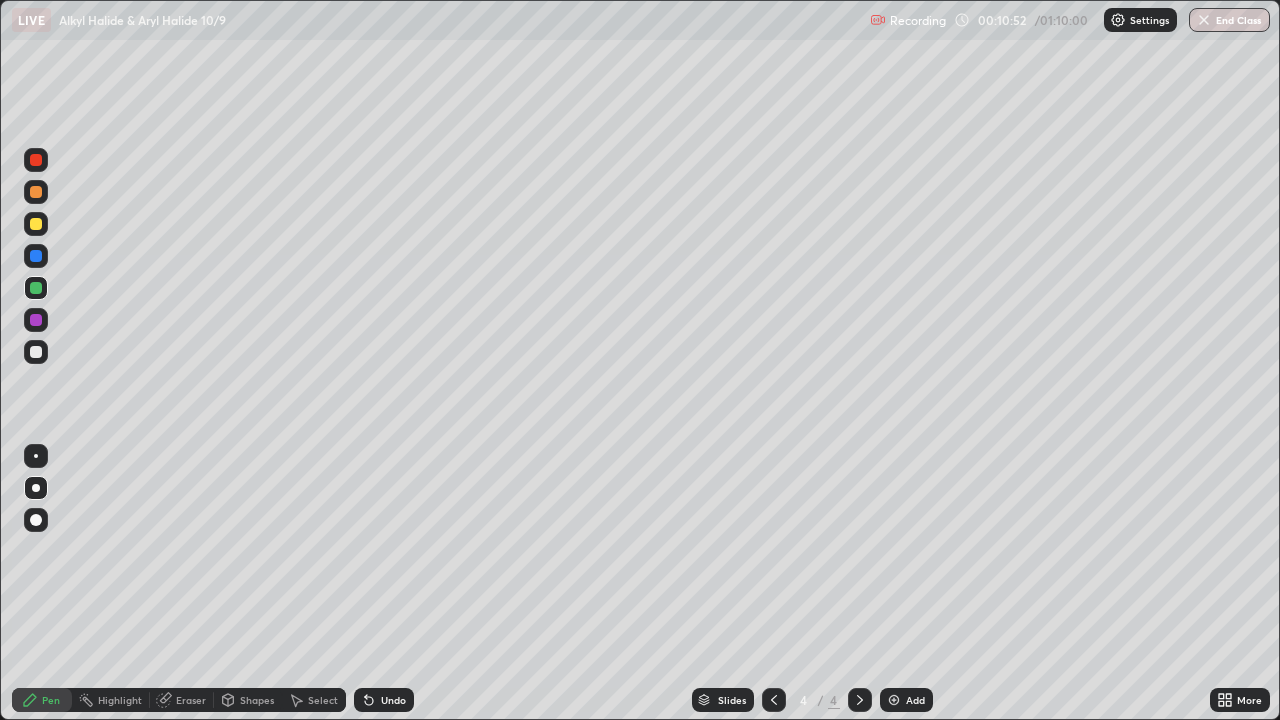 click on "Add" at bounding box center (906, 700) 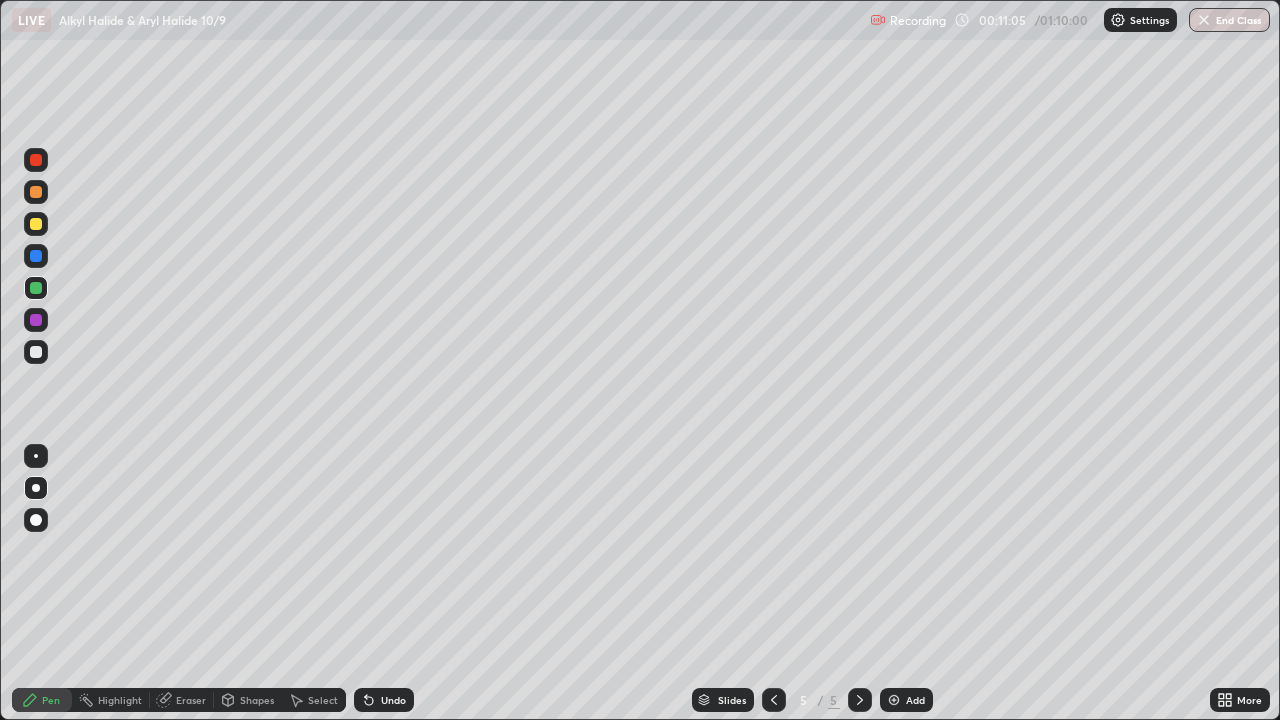click at bounding box center (36, 320) 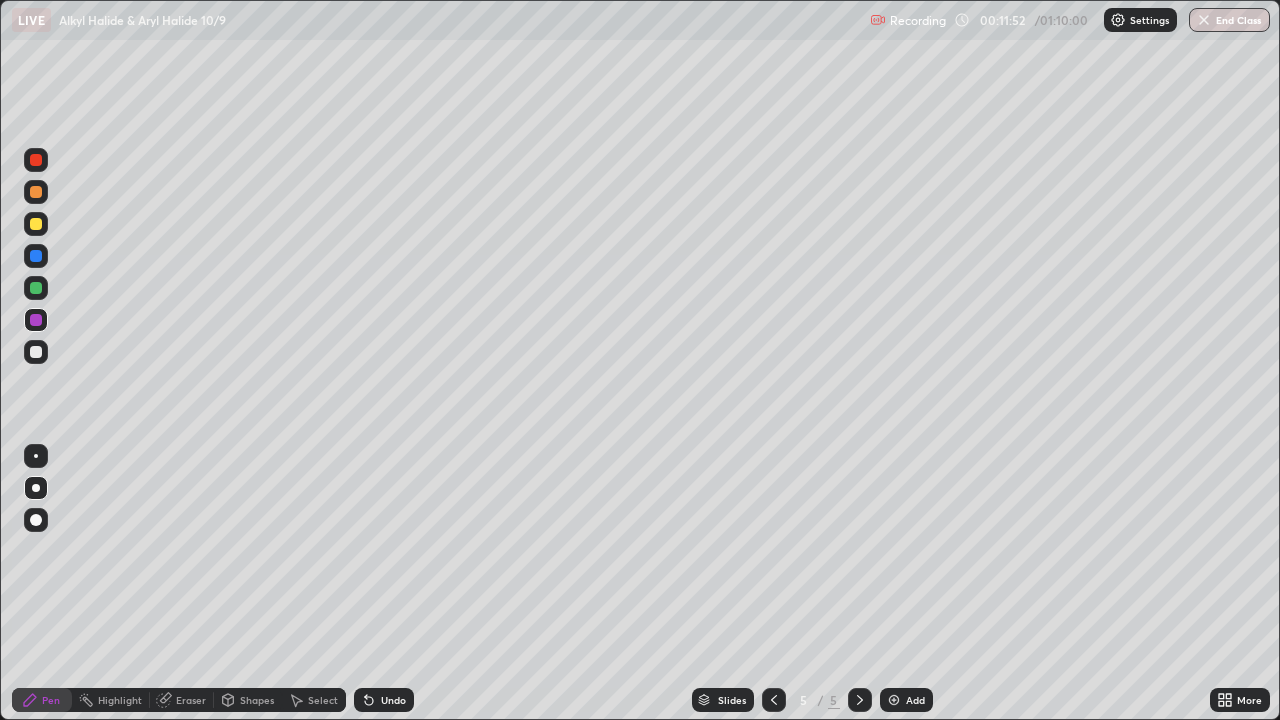 click on "Eraser" at bounding box center (182, 700) 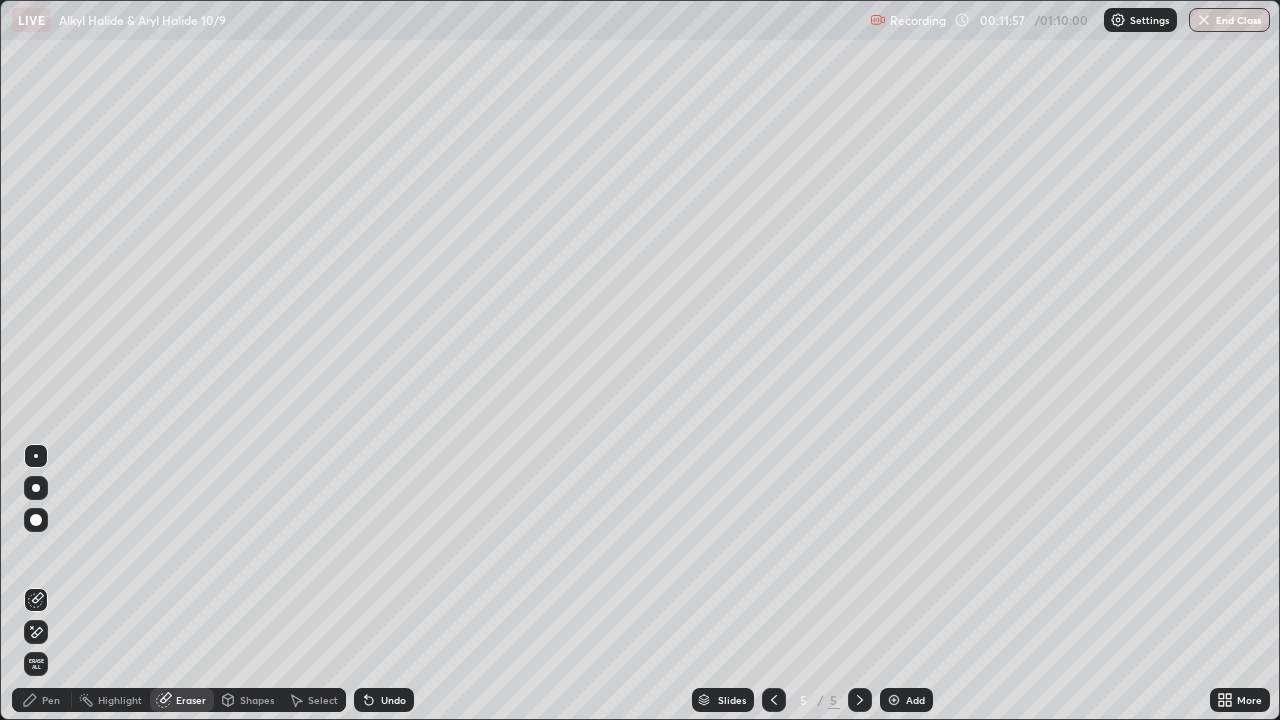 click on "Pen" at bounding box center [51, 700] 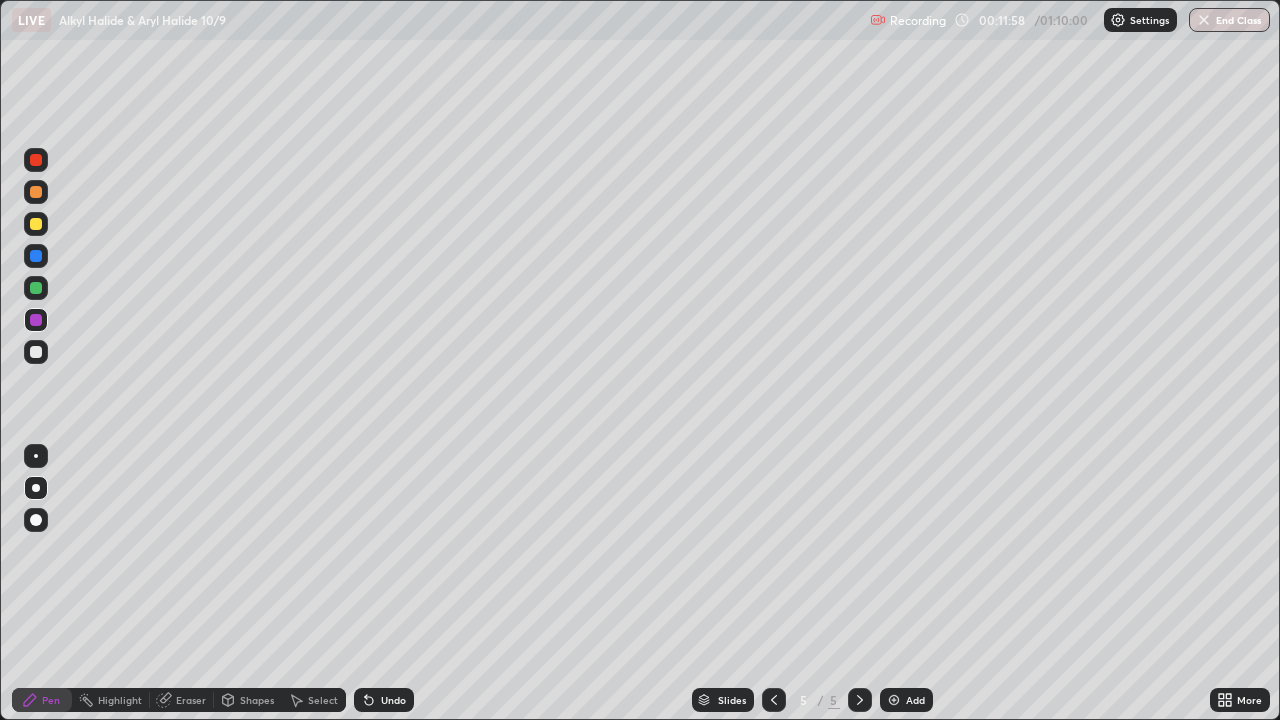 click at bounding box center (36, 352) 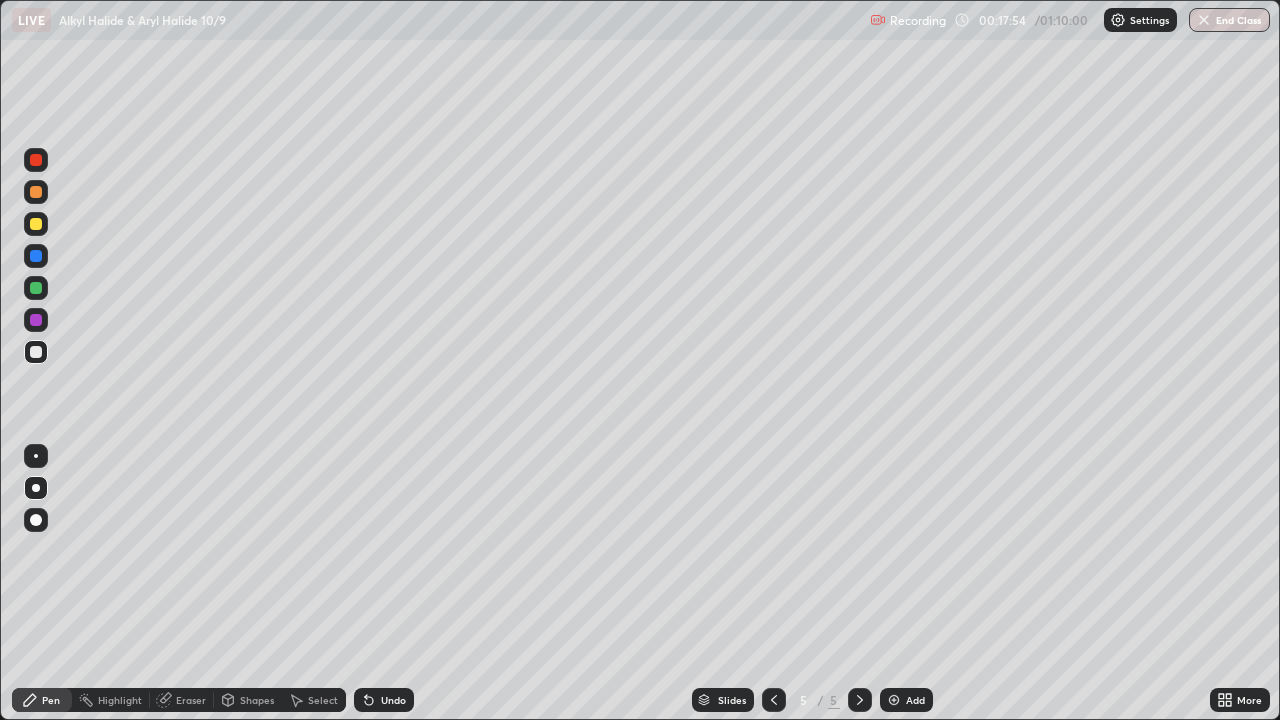 click on "Eraser" at bounding box center [191, 700] 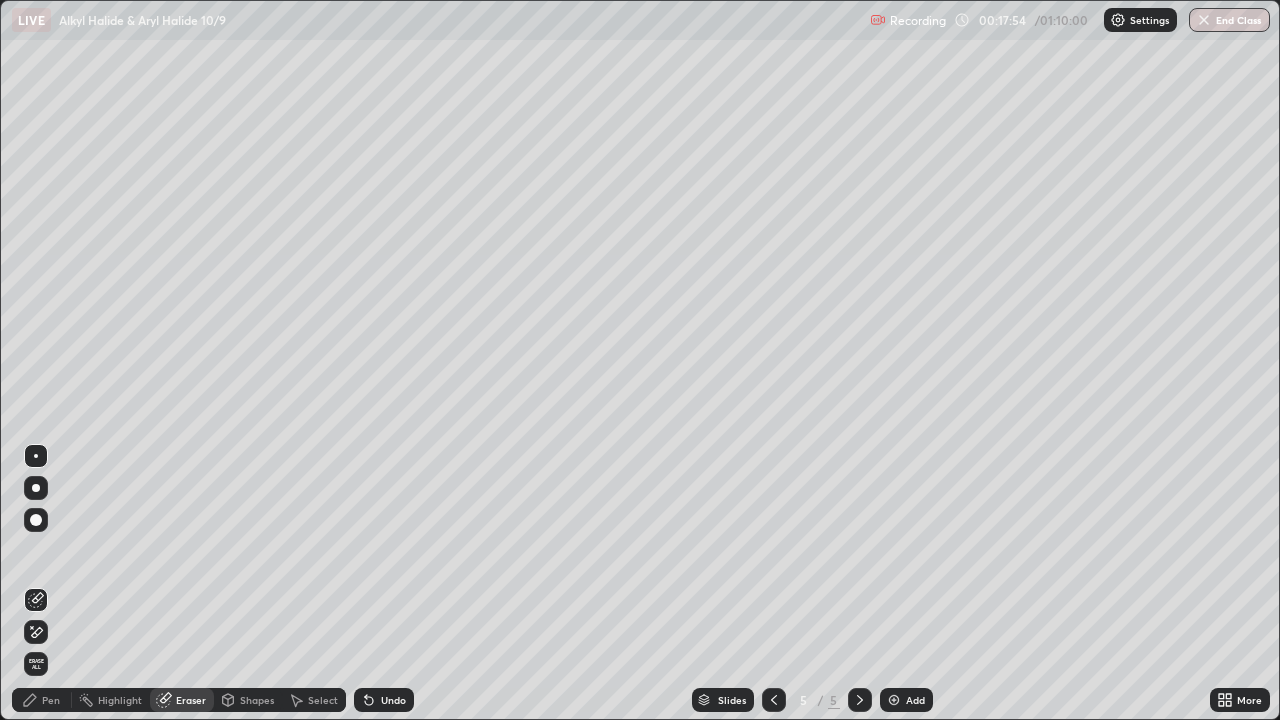 click 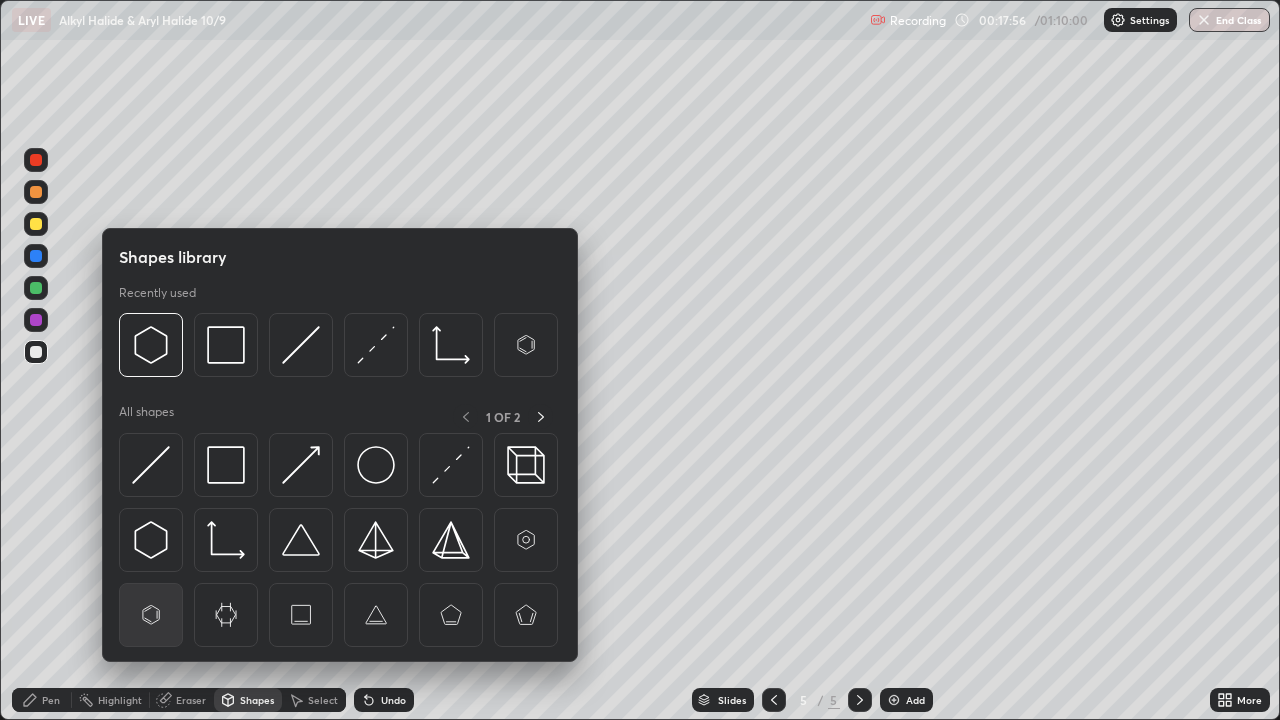 click at bounding box center [151, 615] 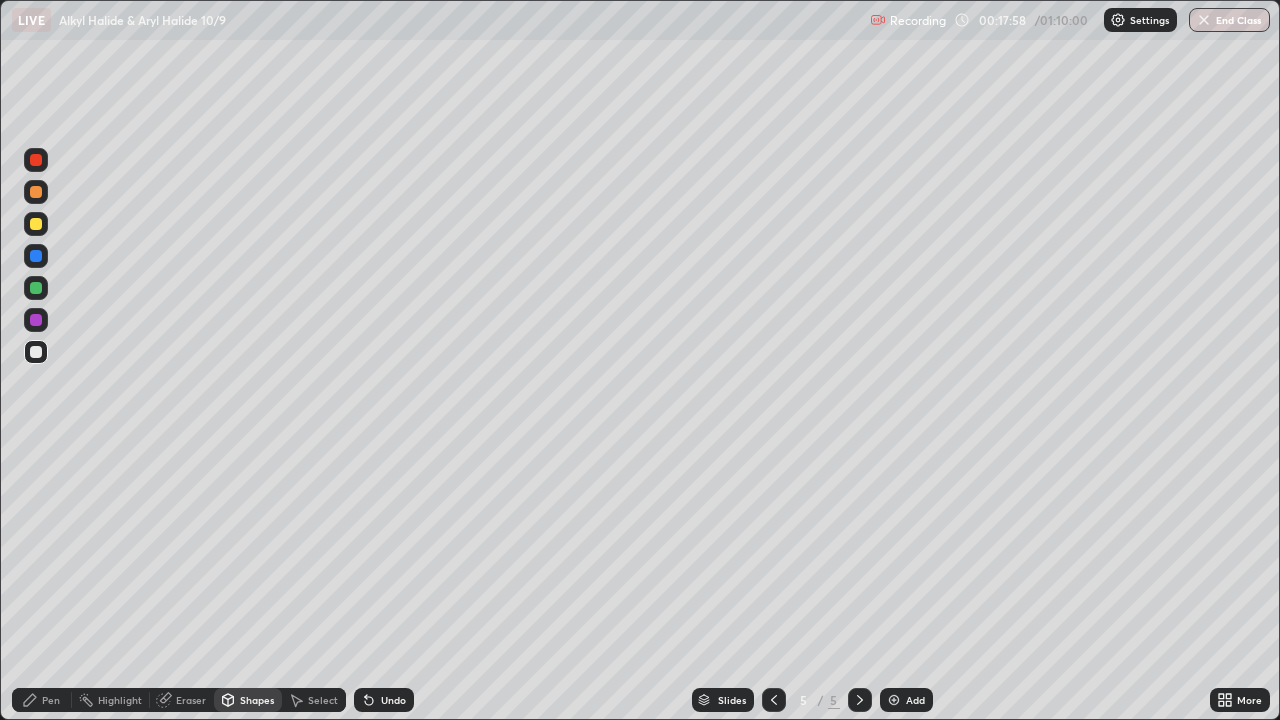 click at bounding box center [36, 352] 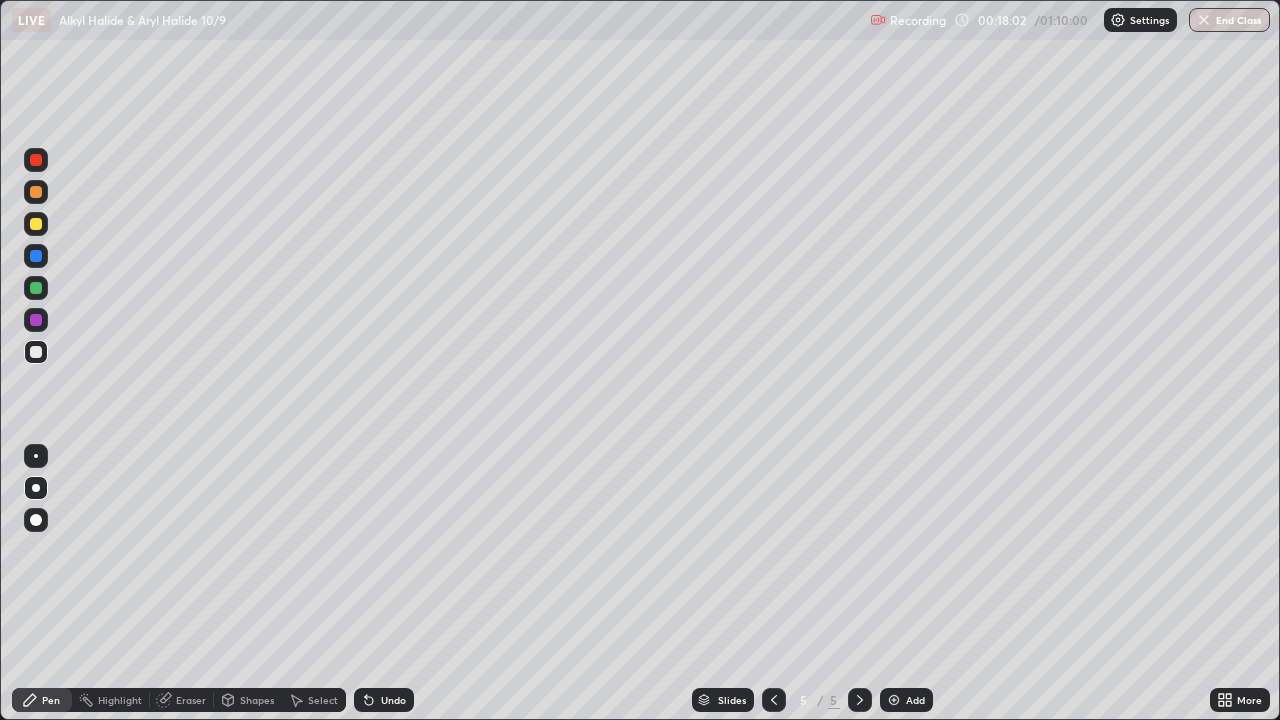 click at bounding box center (36, 224) 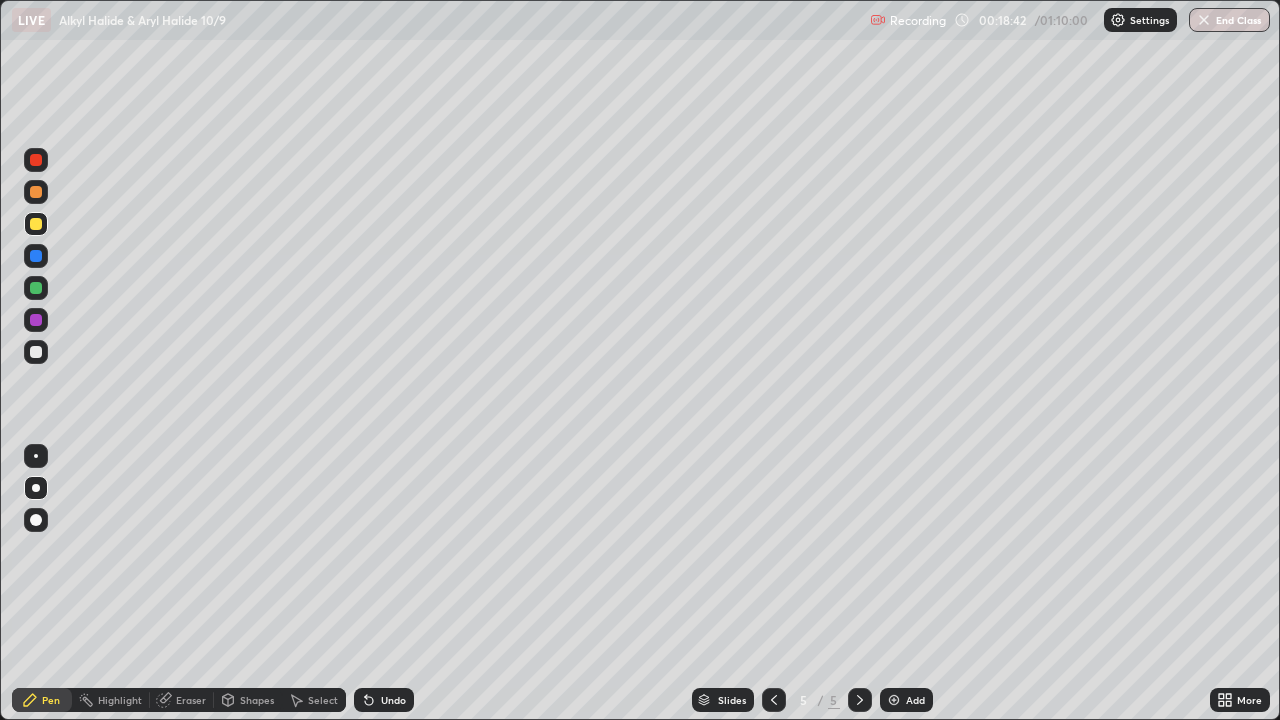 click at bounding box center [36, 288] 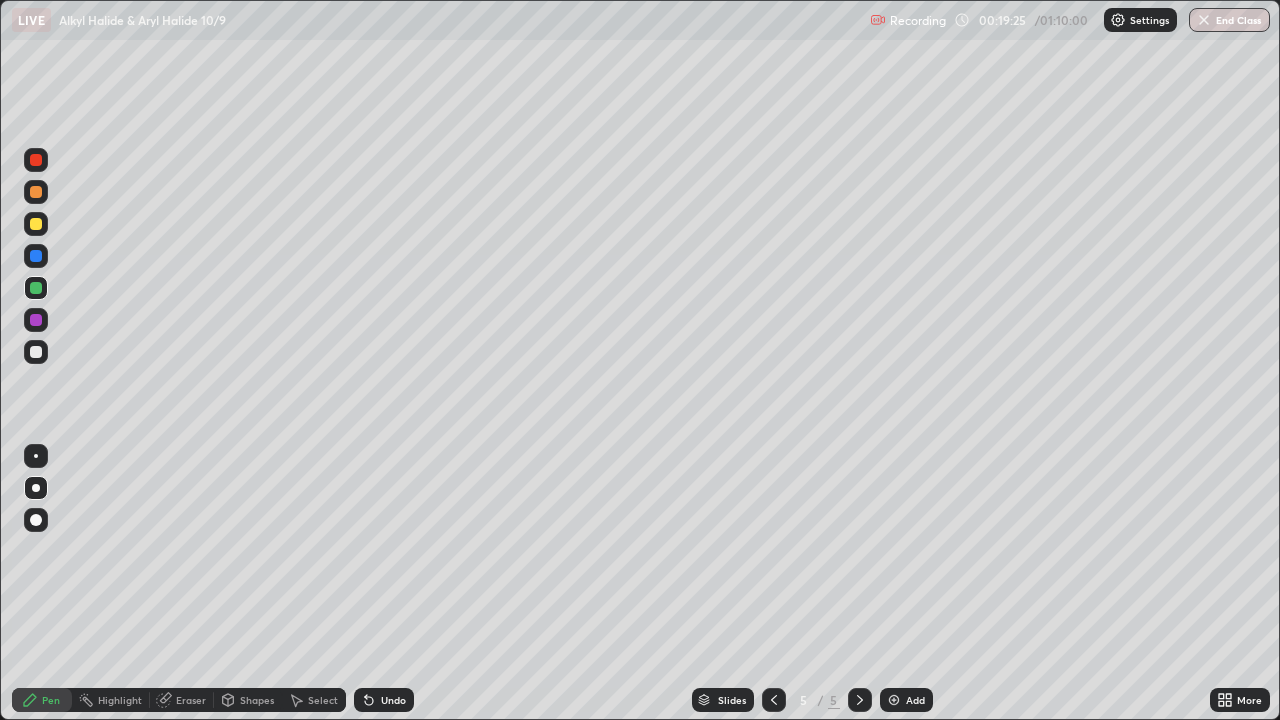 click on "Eraser" at bounding box center (191, 700) 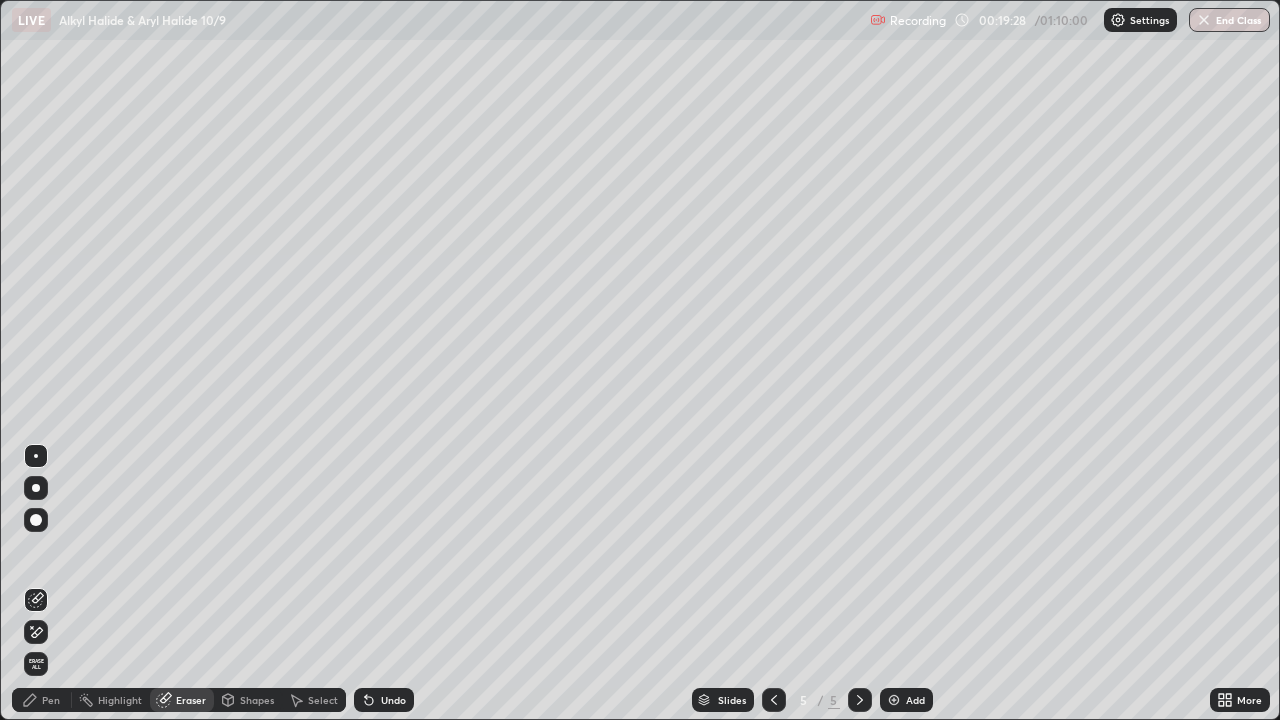 click on "Pen" at bounding box center [42, 700] 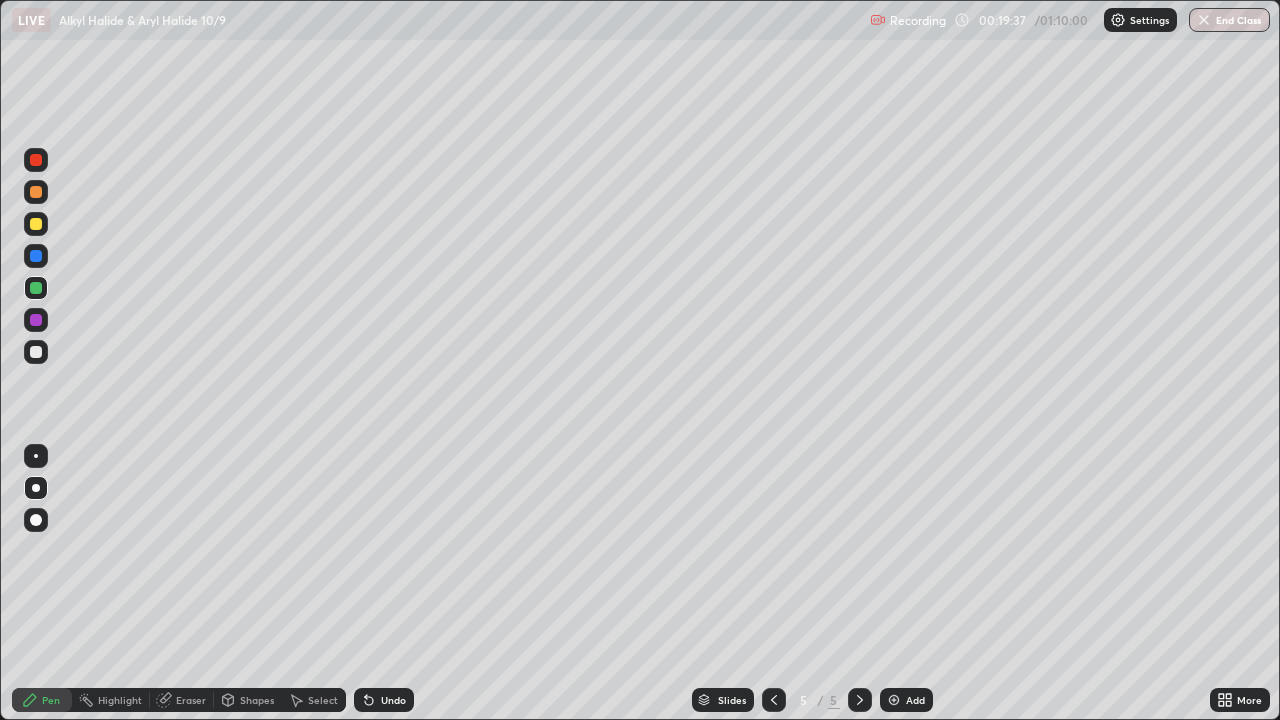 click at bounding box center [36, 256] 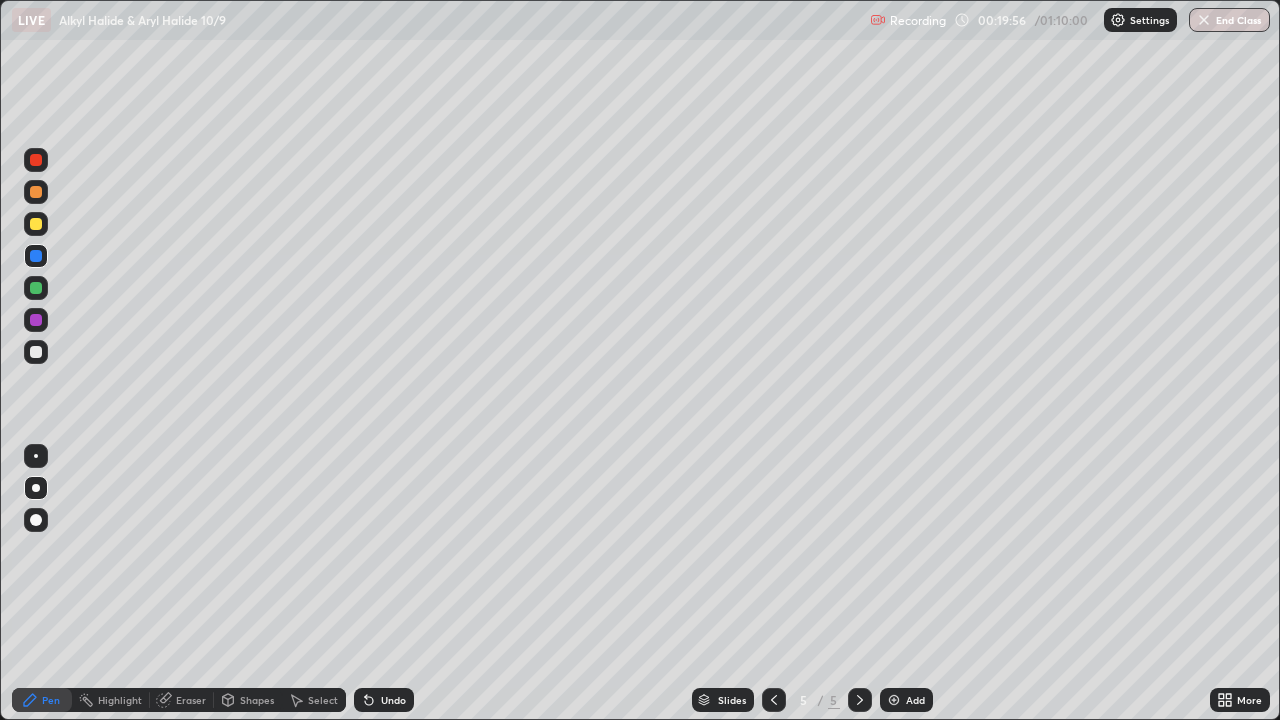 click at bounding box center (36, 352) 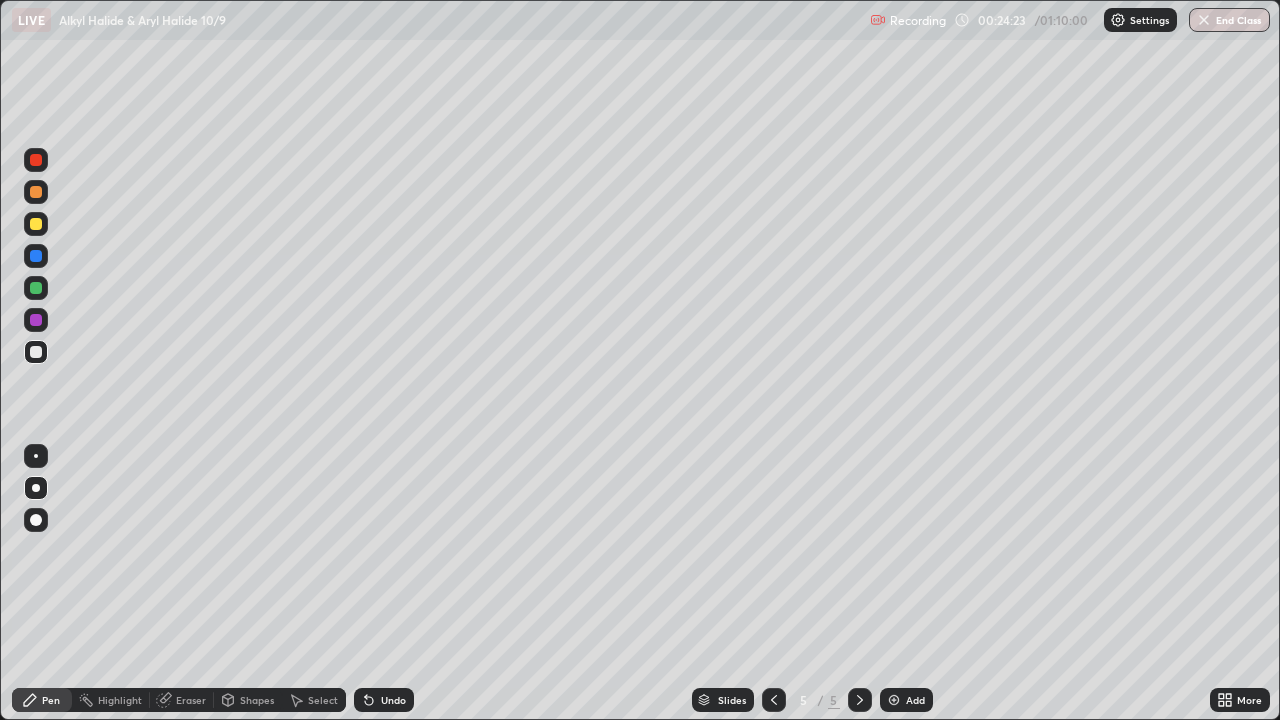 click on "Add" at bounding box center (915, 700) 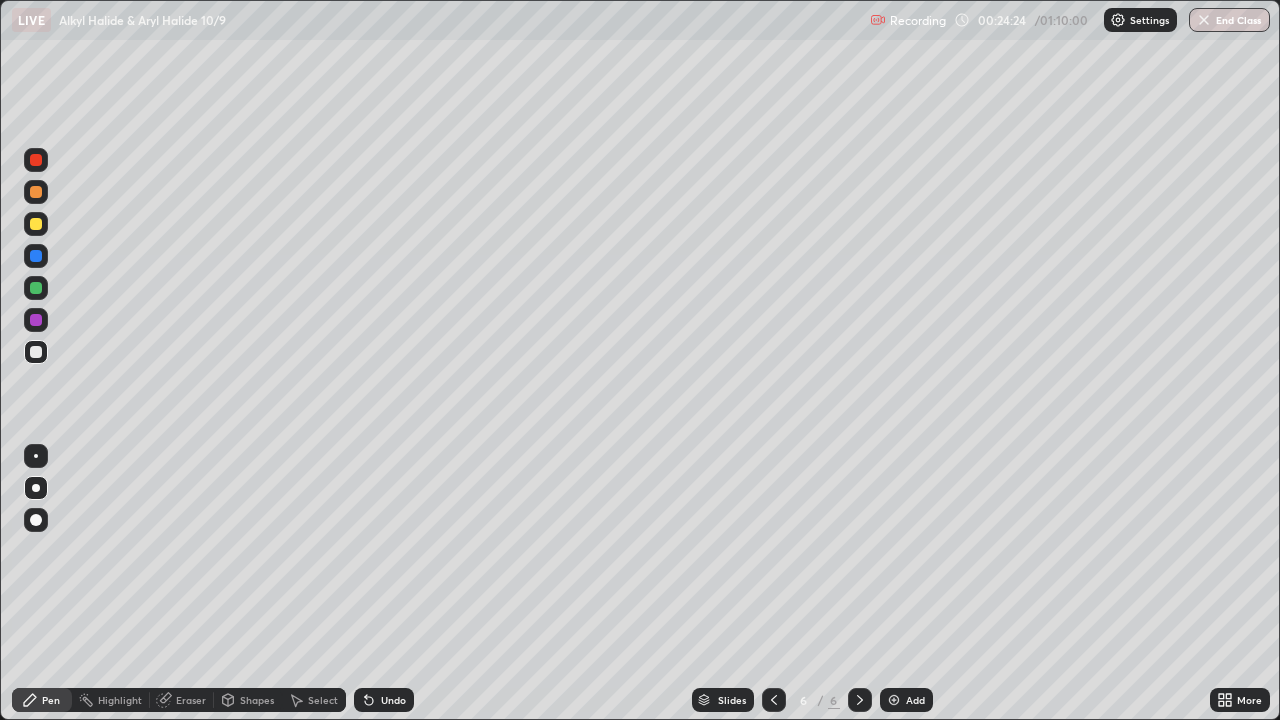 click on "Shapes" at bounding box center (248, 700) 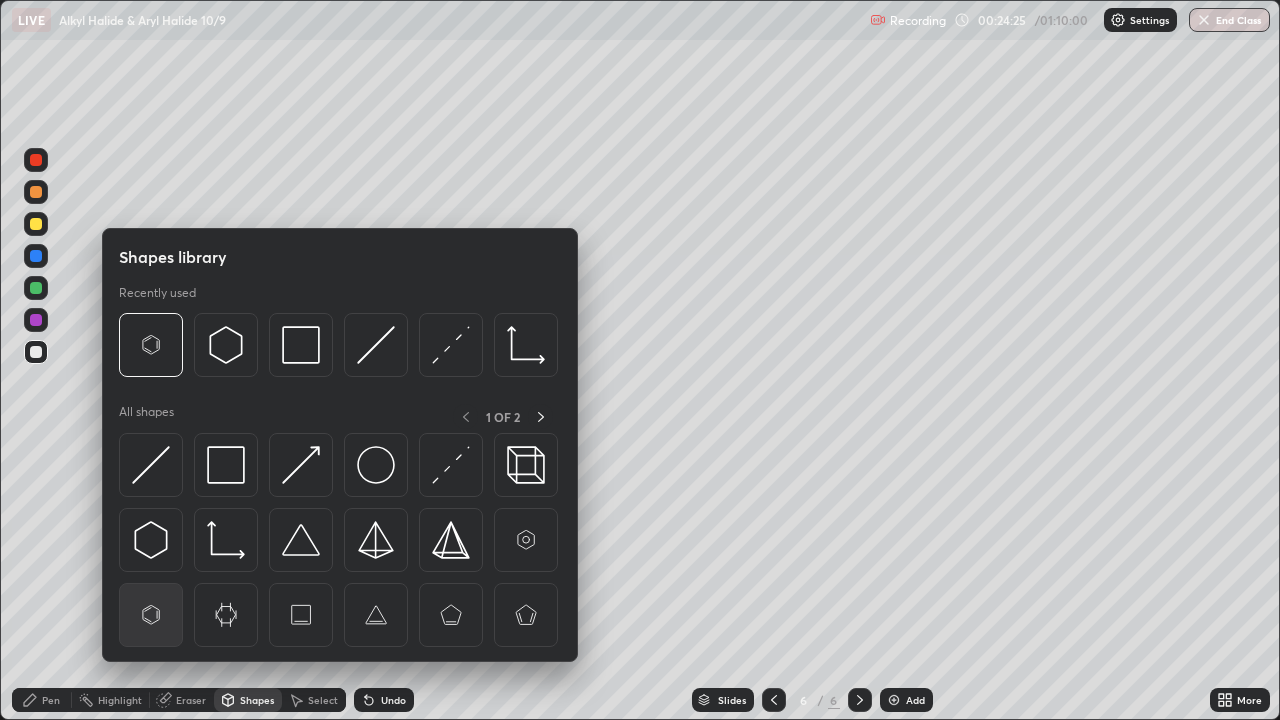 click at bounding box center (151, 615) 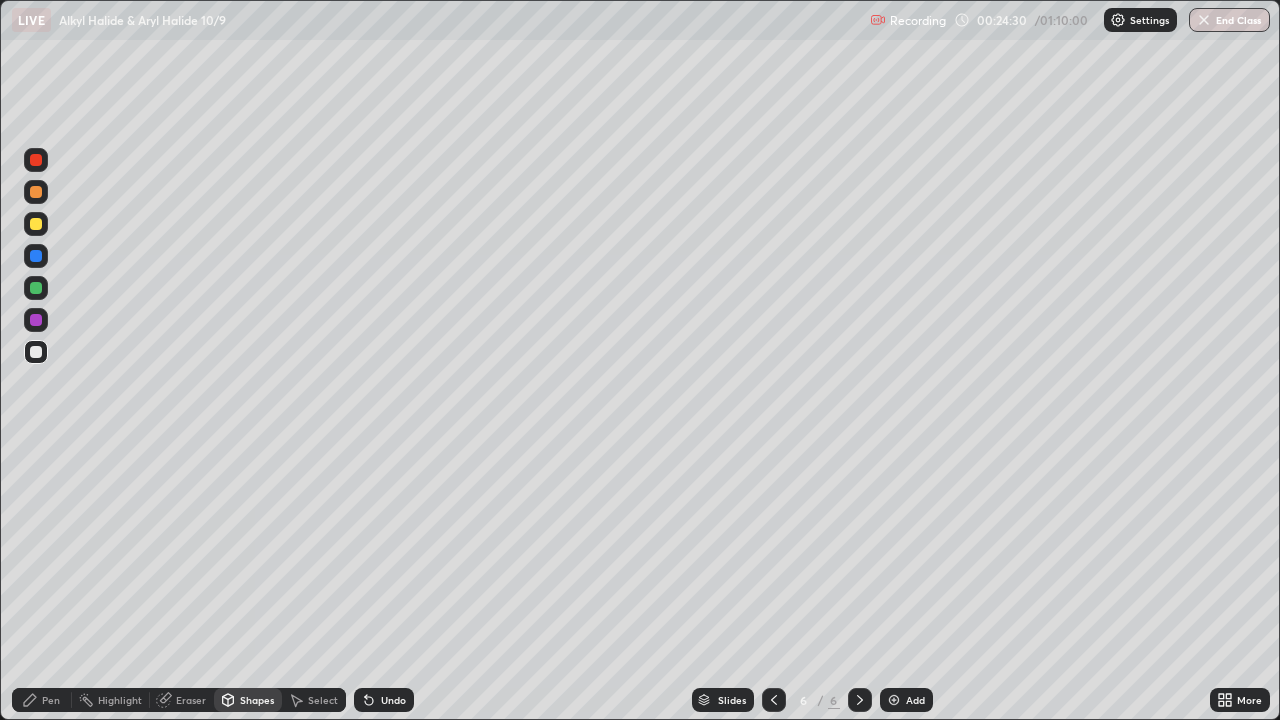 click on "Pen" at bounding box center (42, 700) 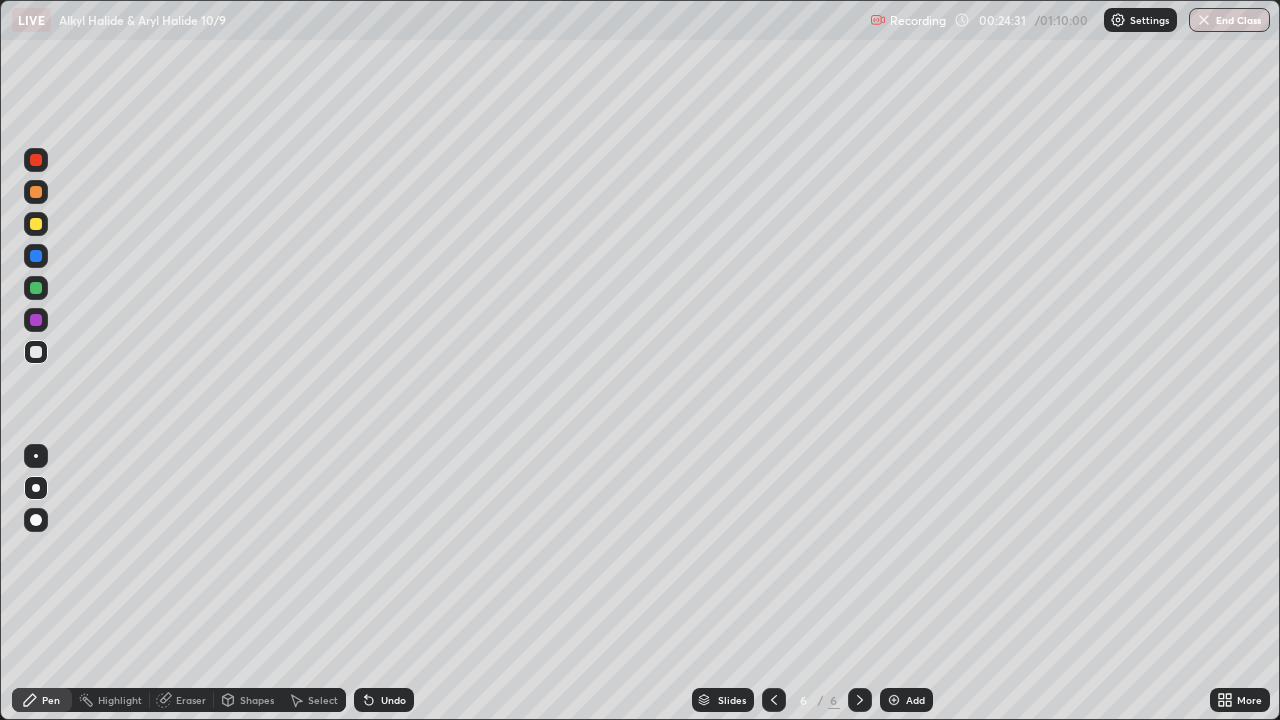 click at bounding box center [36, 320] 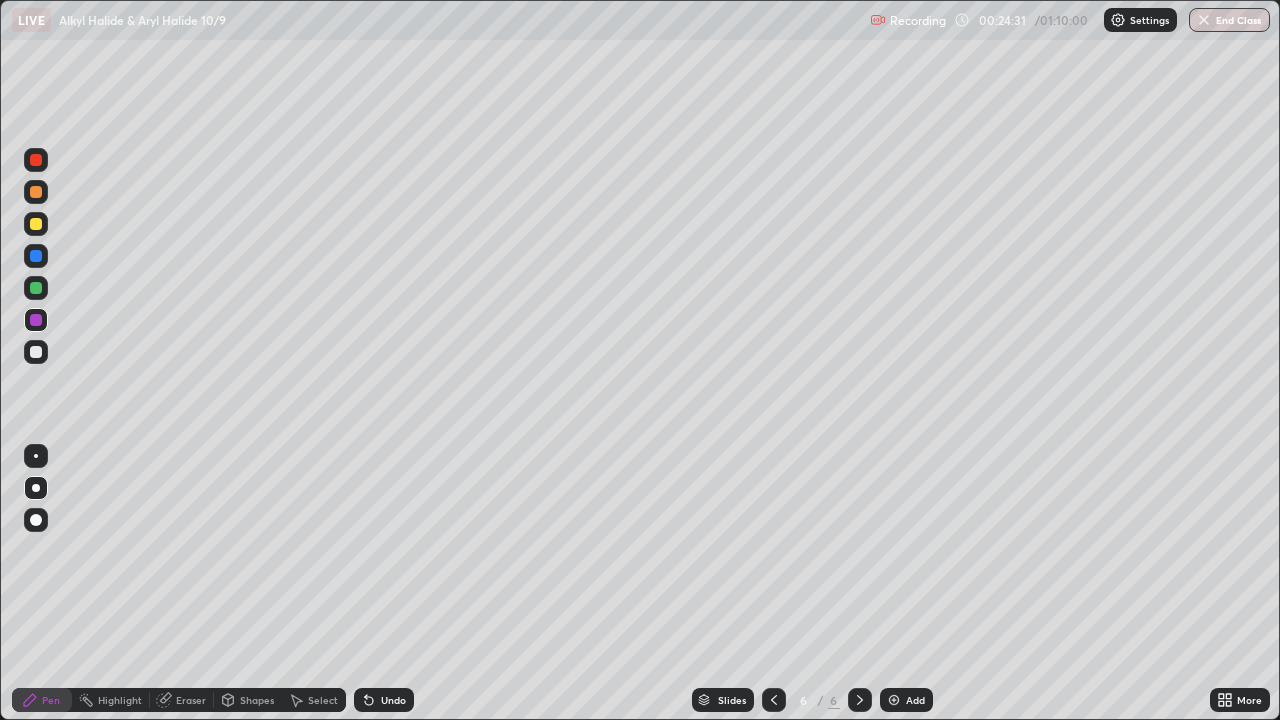click at bounding box center (36, 488) 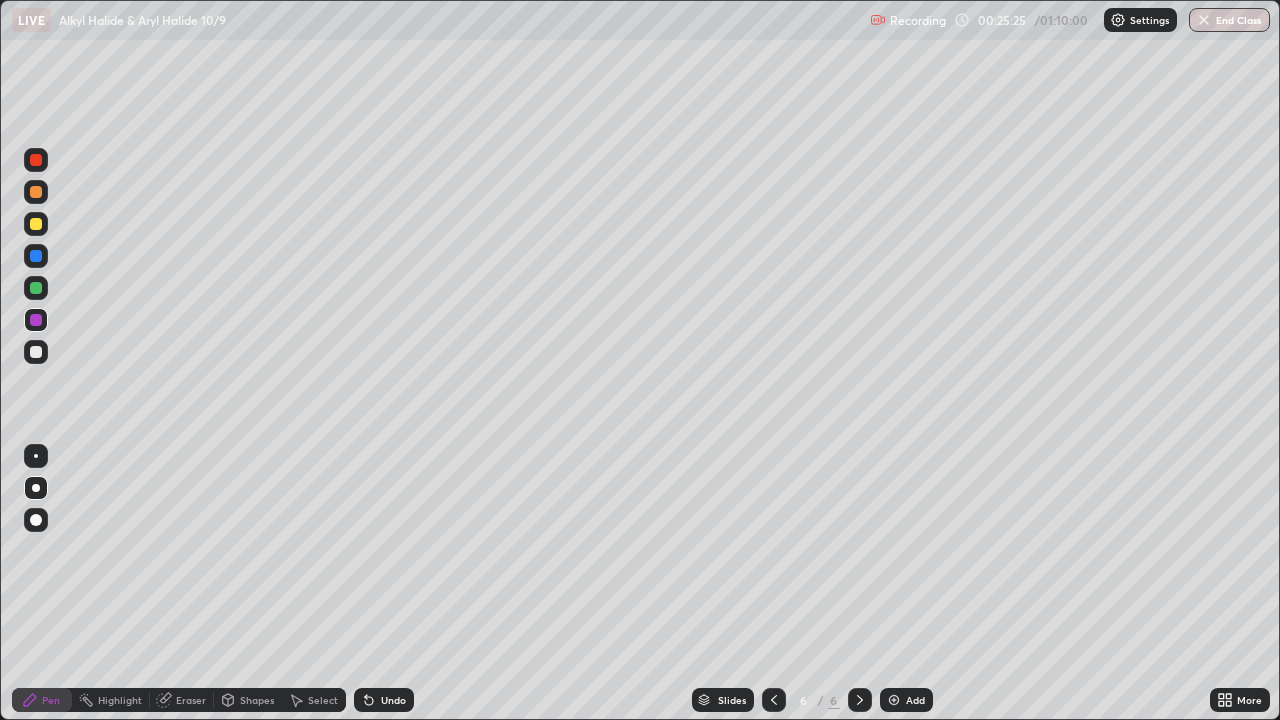 click at bounding box center (36, 288) 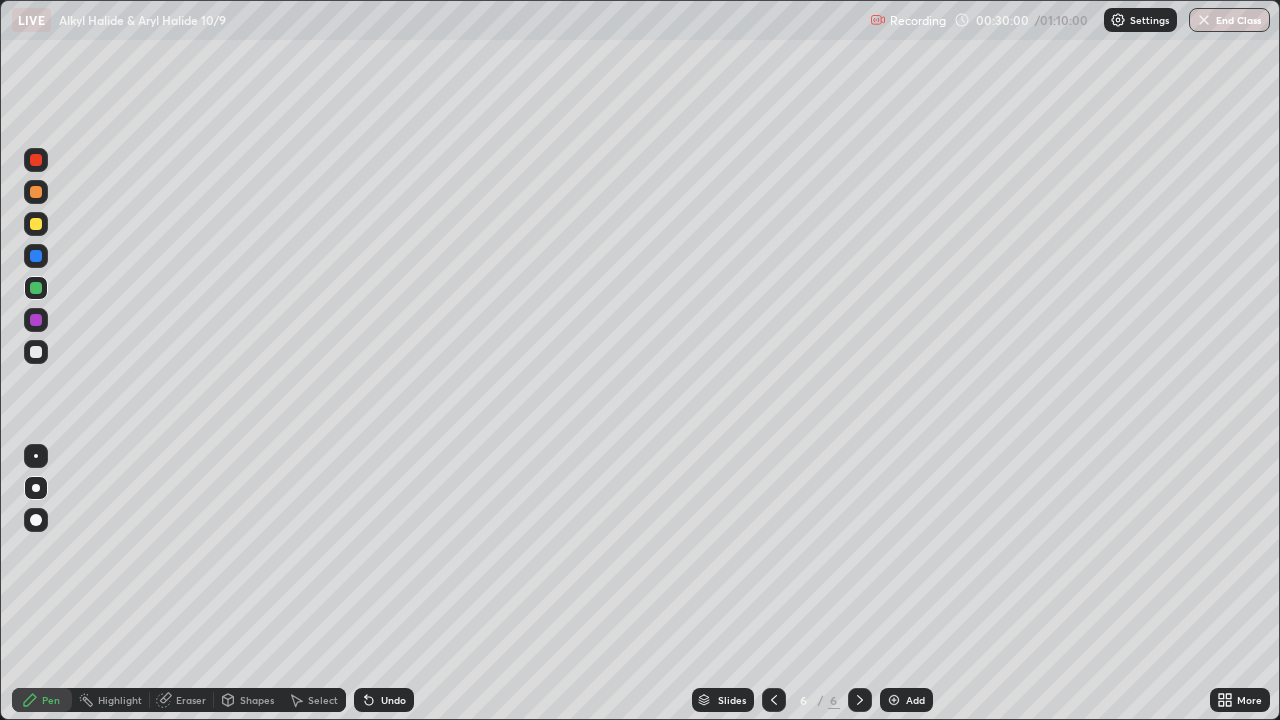 click on "Add" at bounding box center [906, 700] 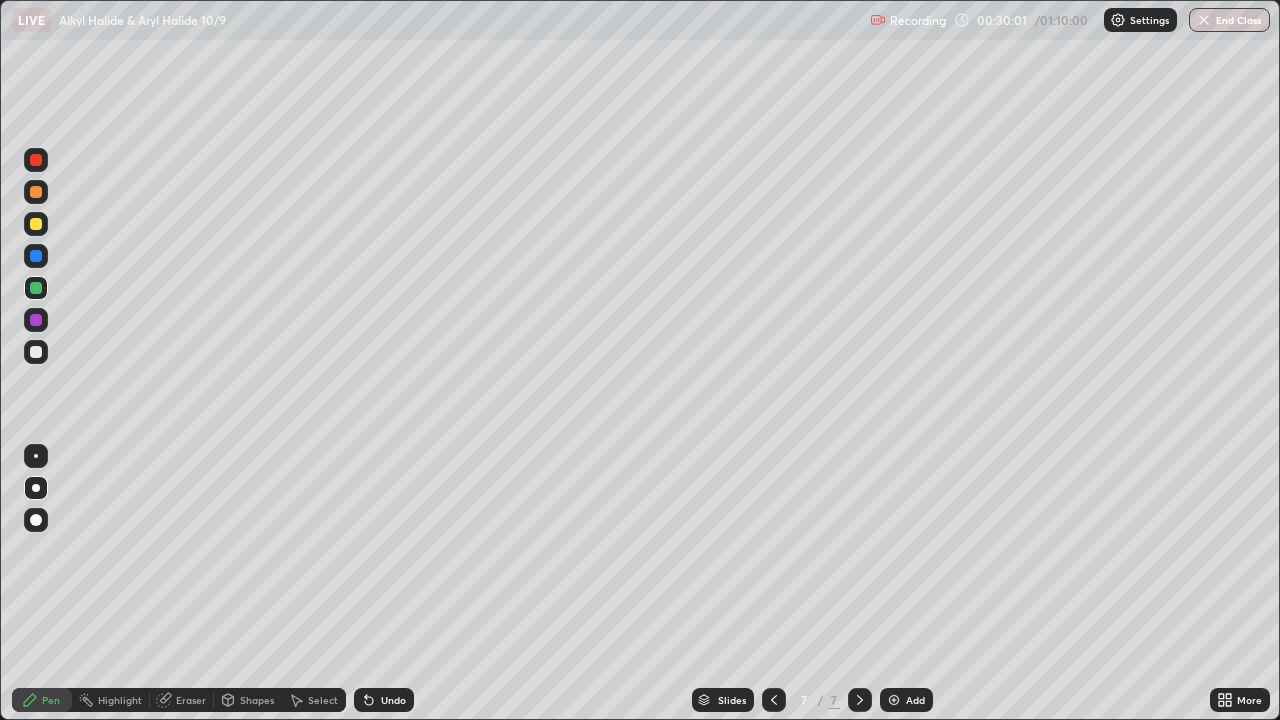 click at bounding box center (36, 488) 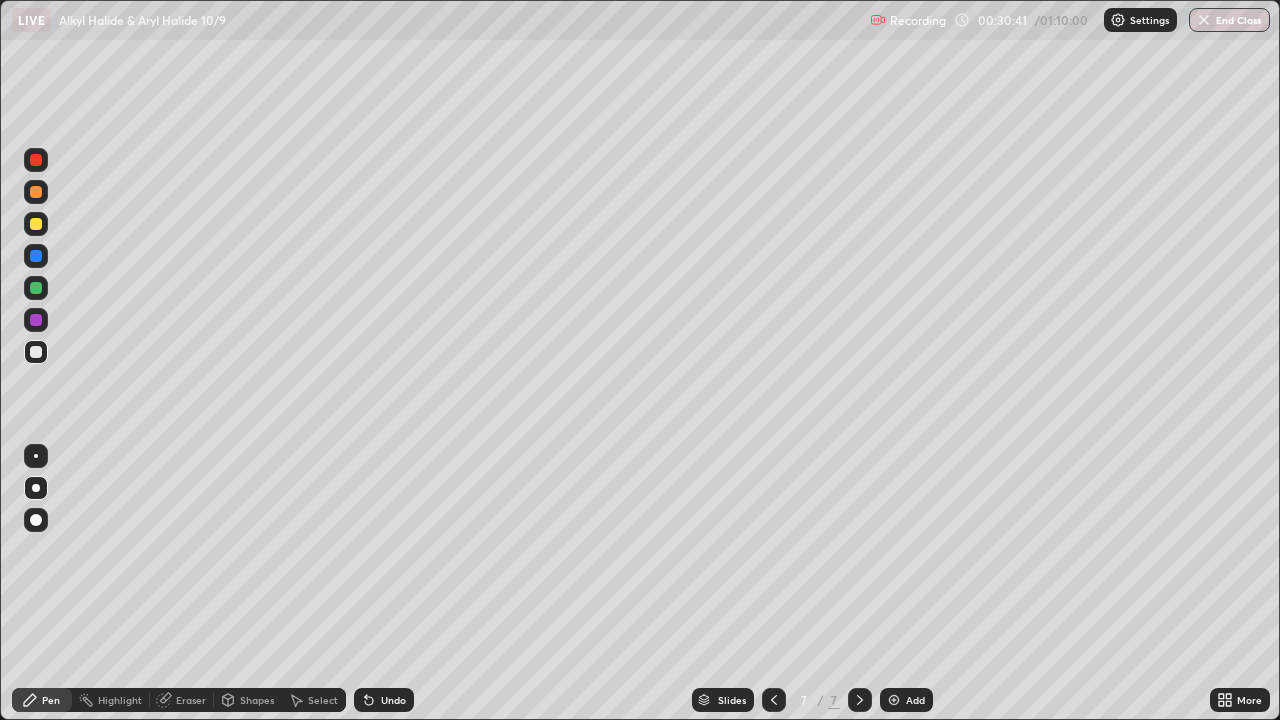 click on "Eraser" at bounding box center [191, 700] 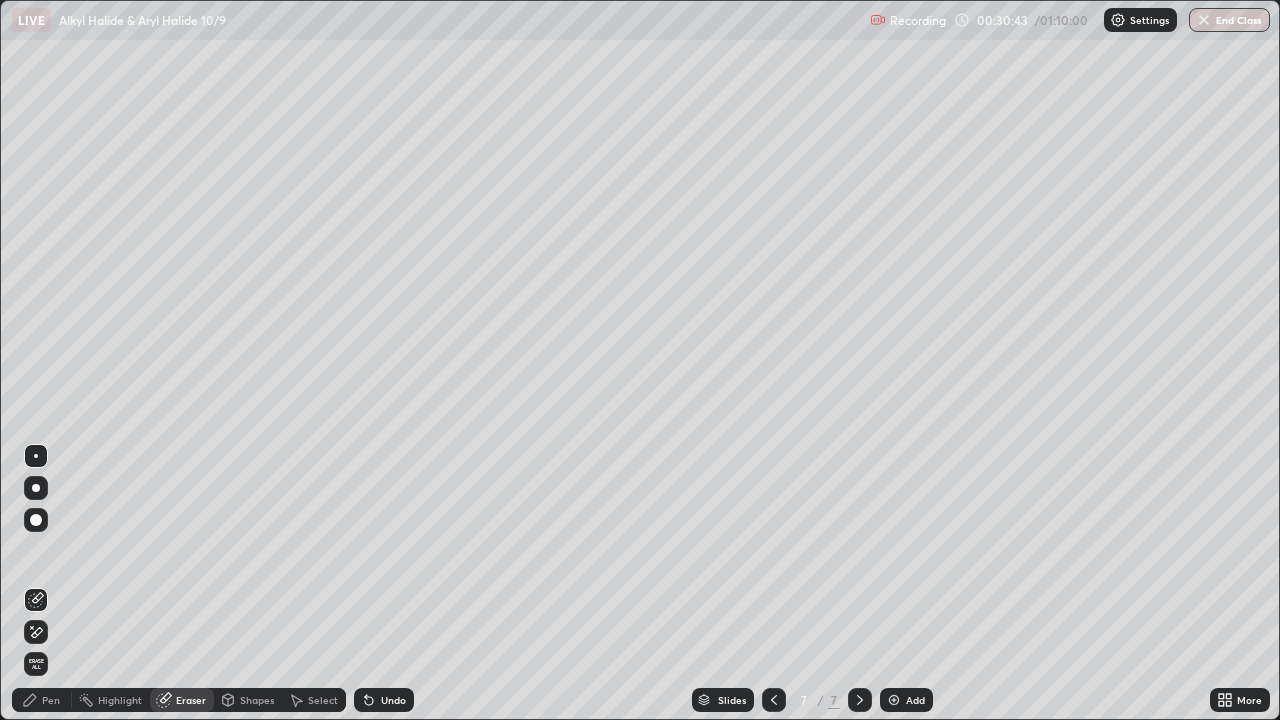 click on "Pen" at bounding box center [42, 700] 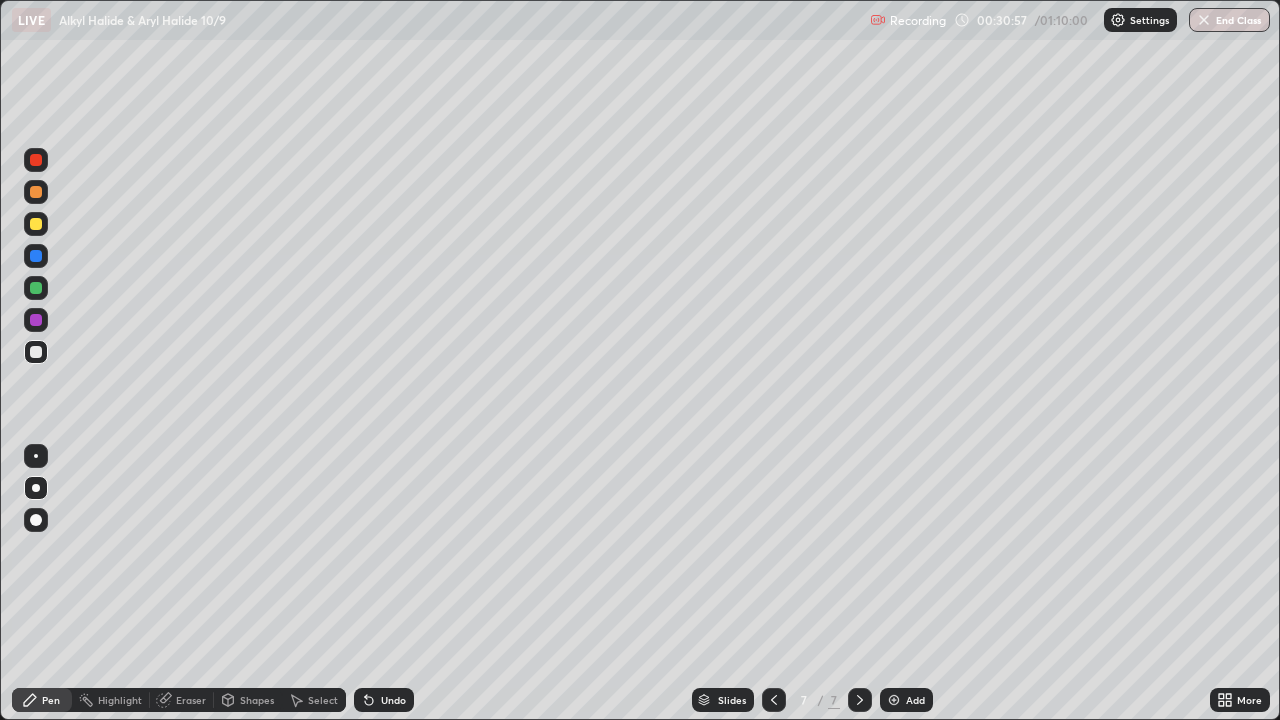 click on "Eraser" at bounding box center (191, 700) 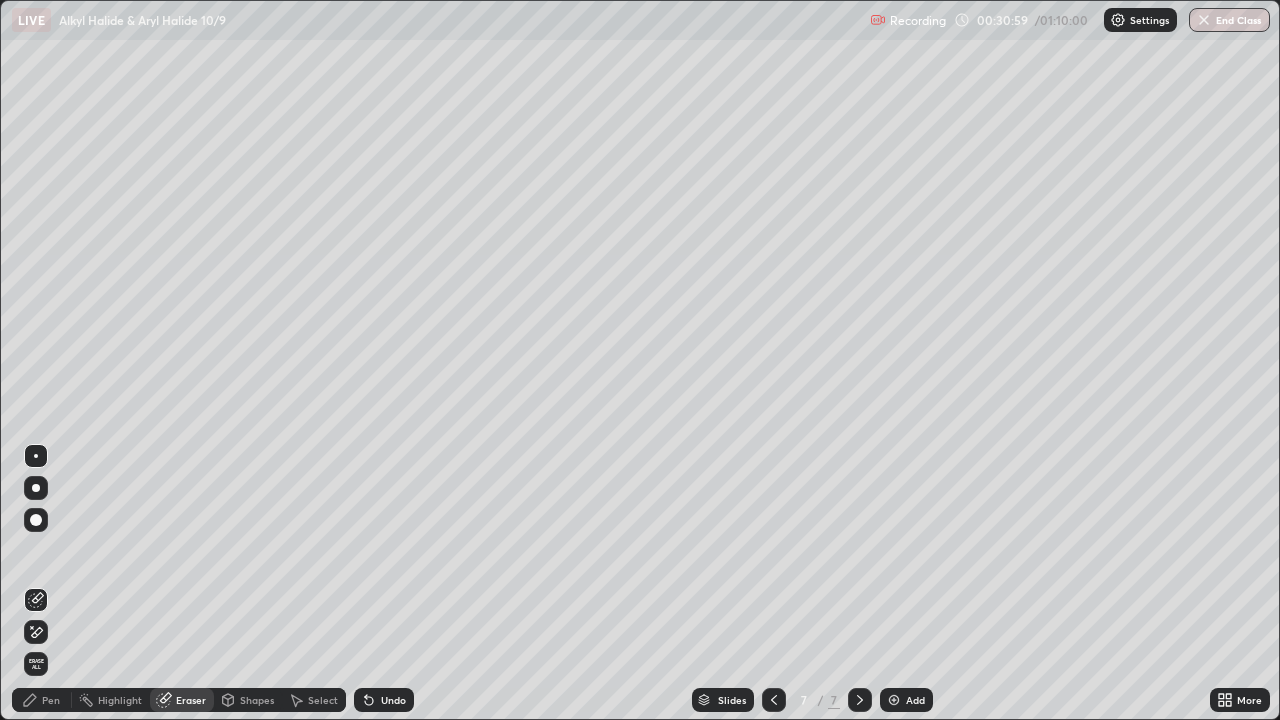 click on "Pen" at bounding box center (51, 700) 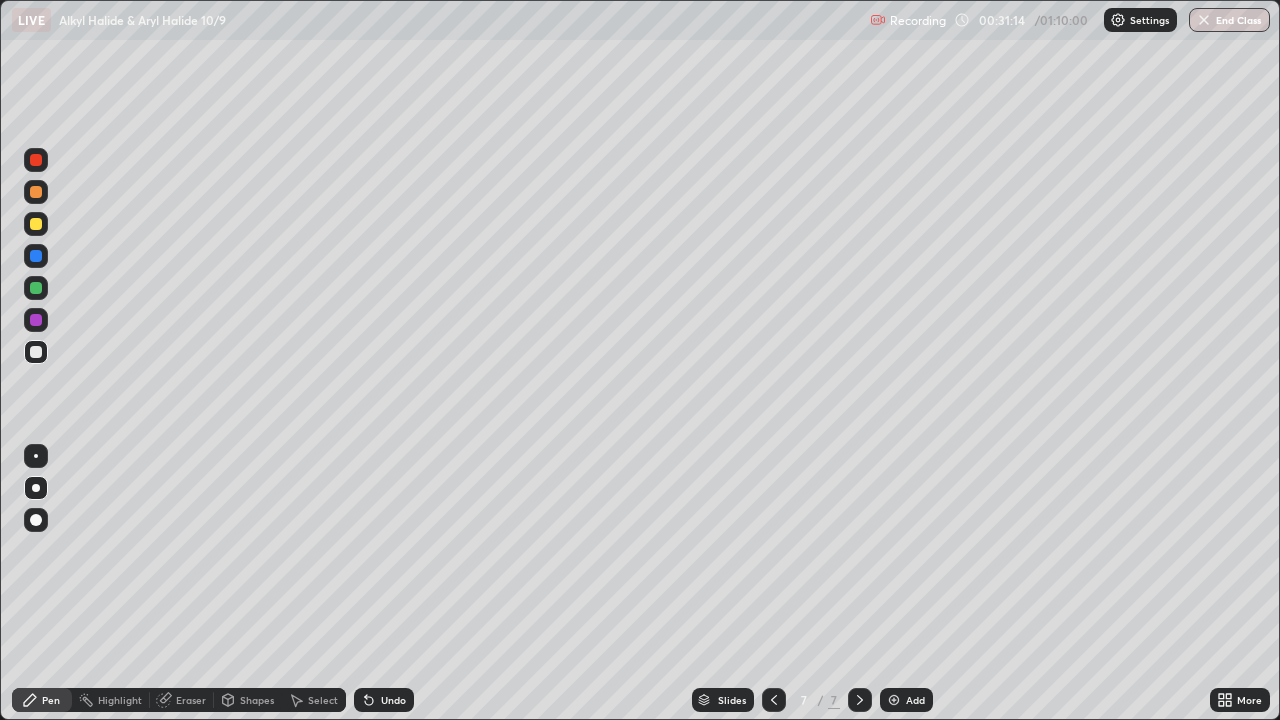 click on "Eraser" at bounding box center [191, 700] 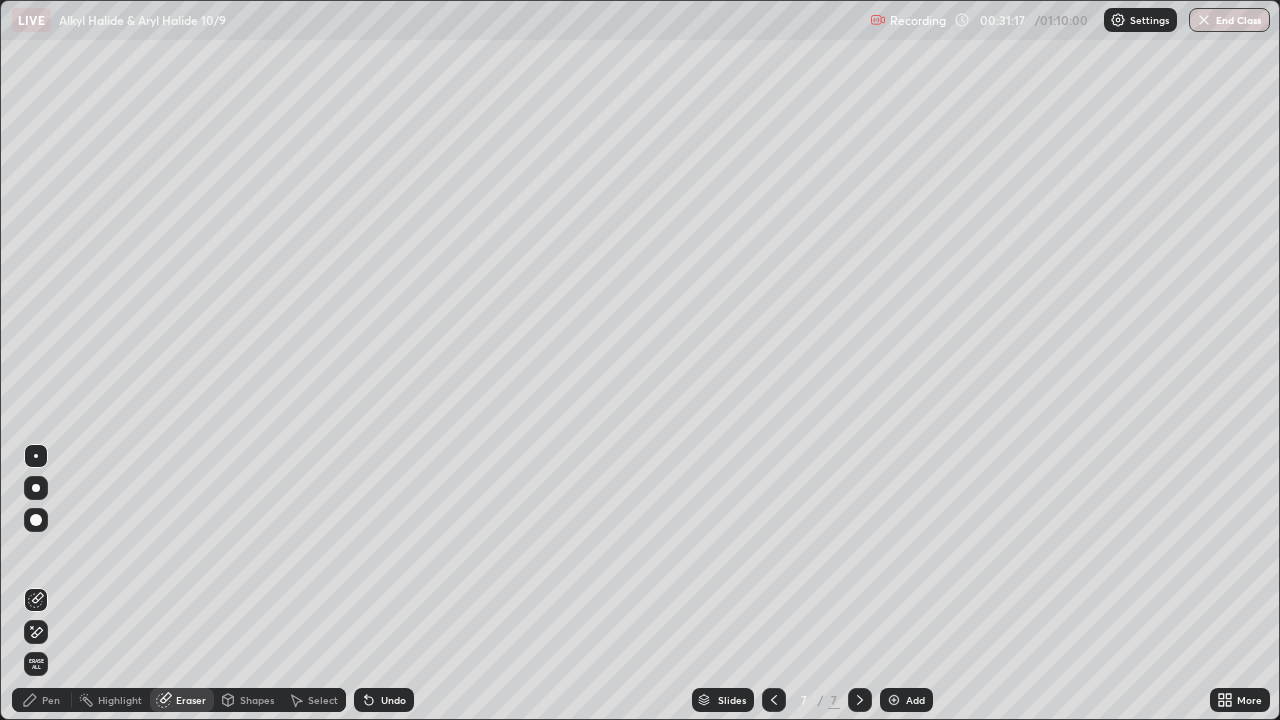 click on "Pen" at bounding box center [42, 700] 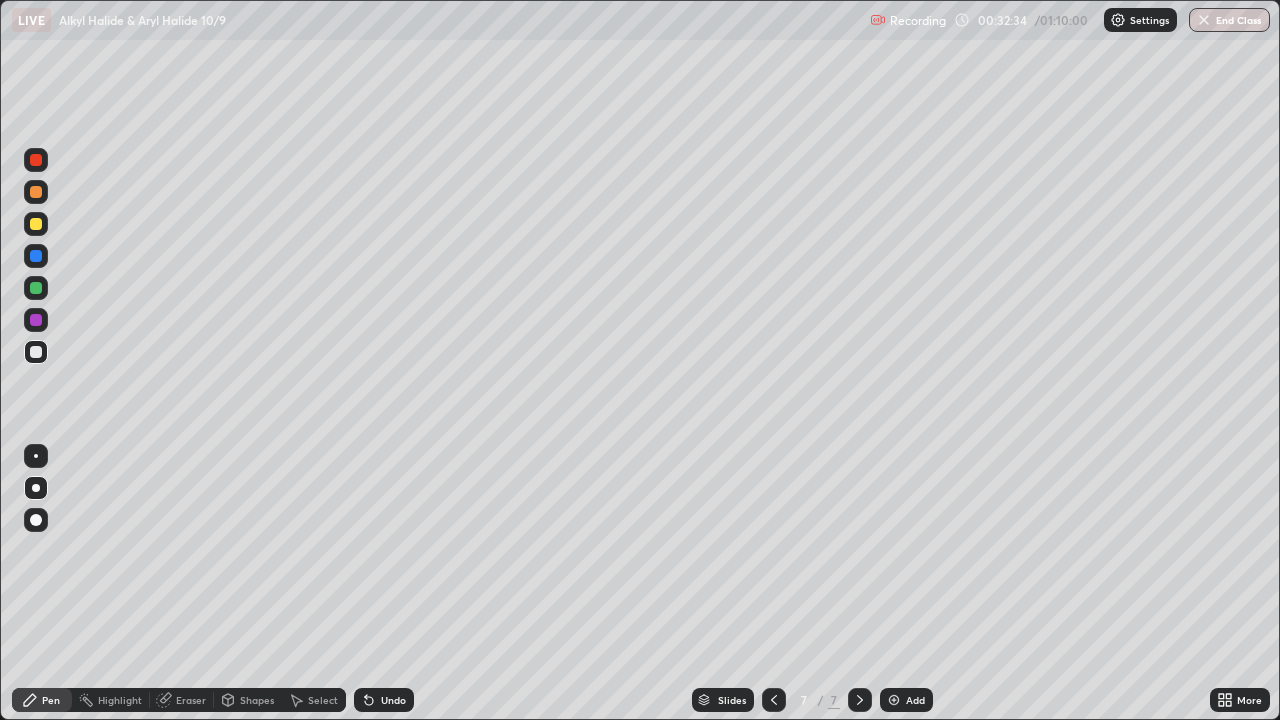 click on "Slides" at bounding box center [723, 700] 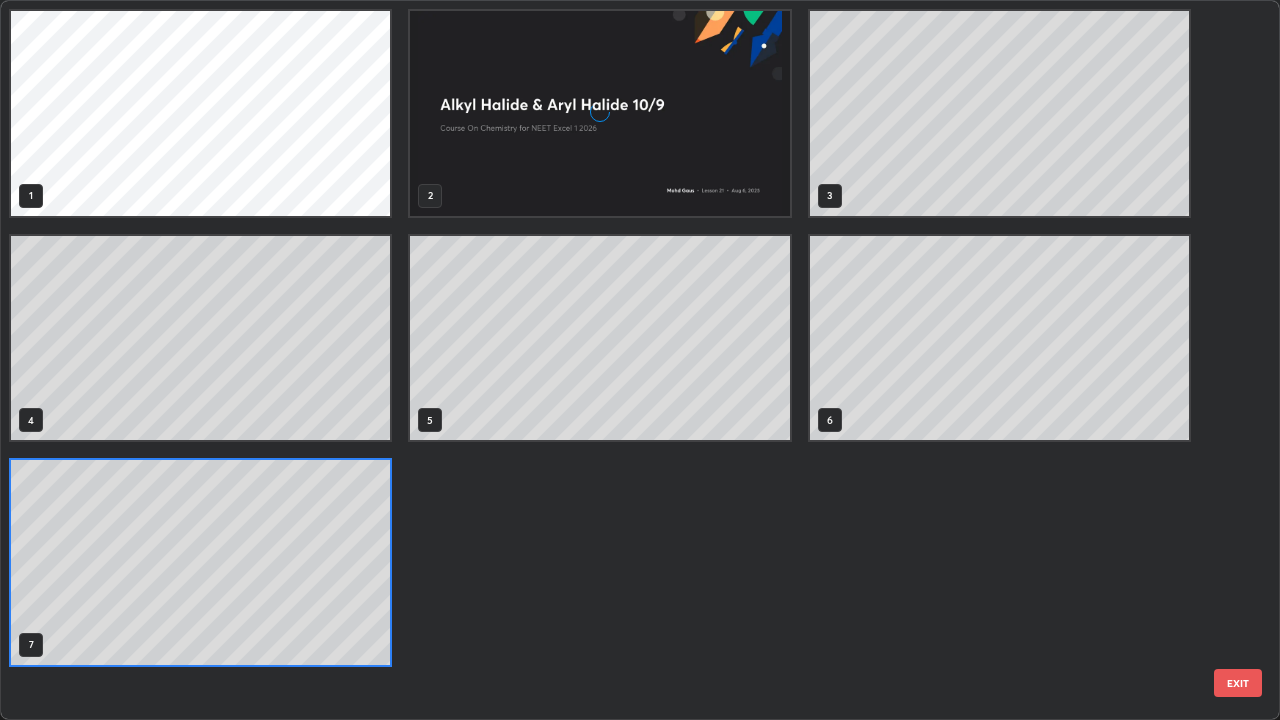 scroll, scrollTop: 7, scrollLeft: 11, axis: both 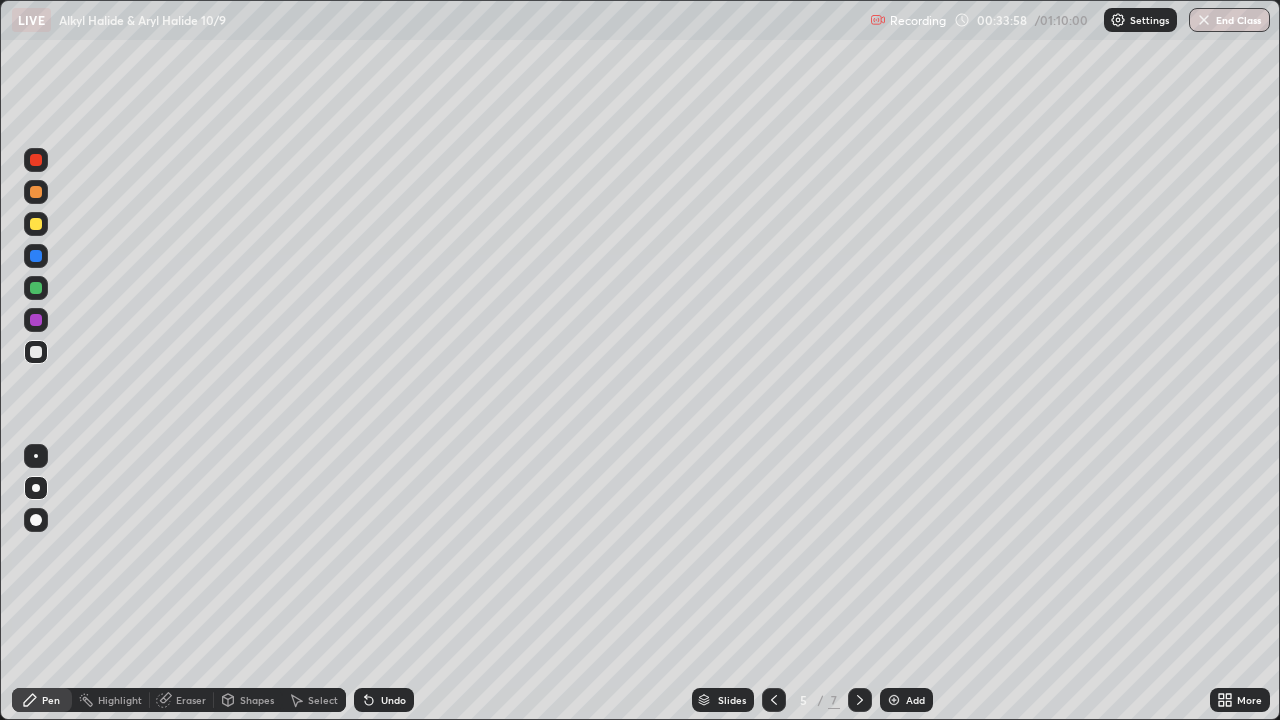 click at bounding box center (894, 700) 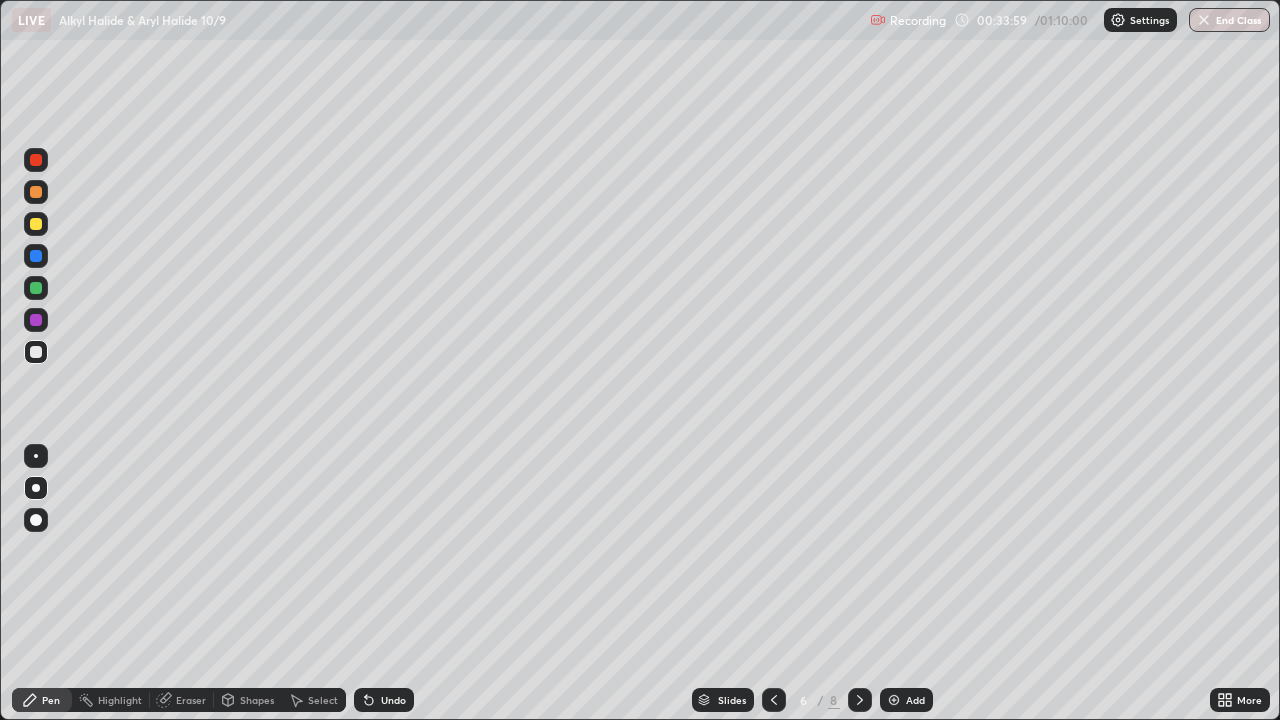 click at bounding box center [36, 352] 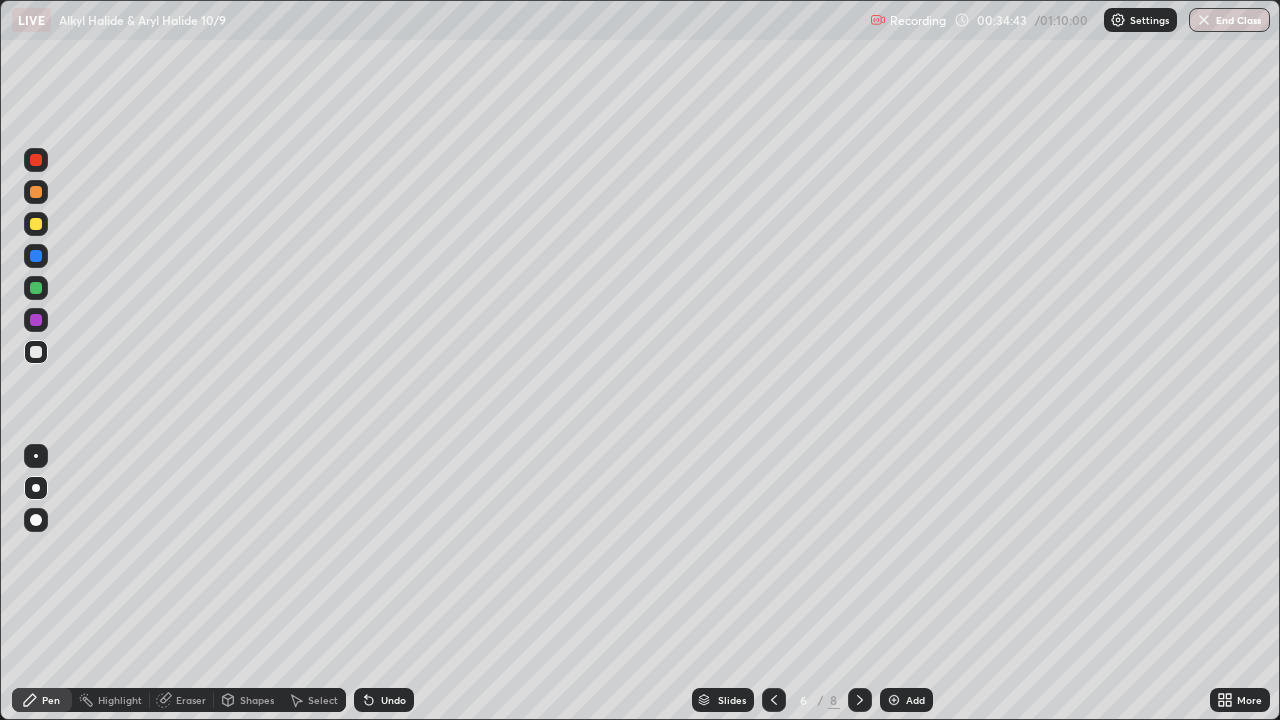 click at bounding box center [36, 320] 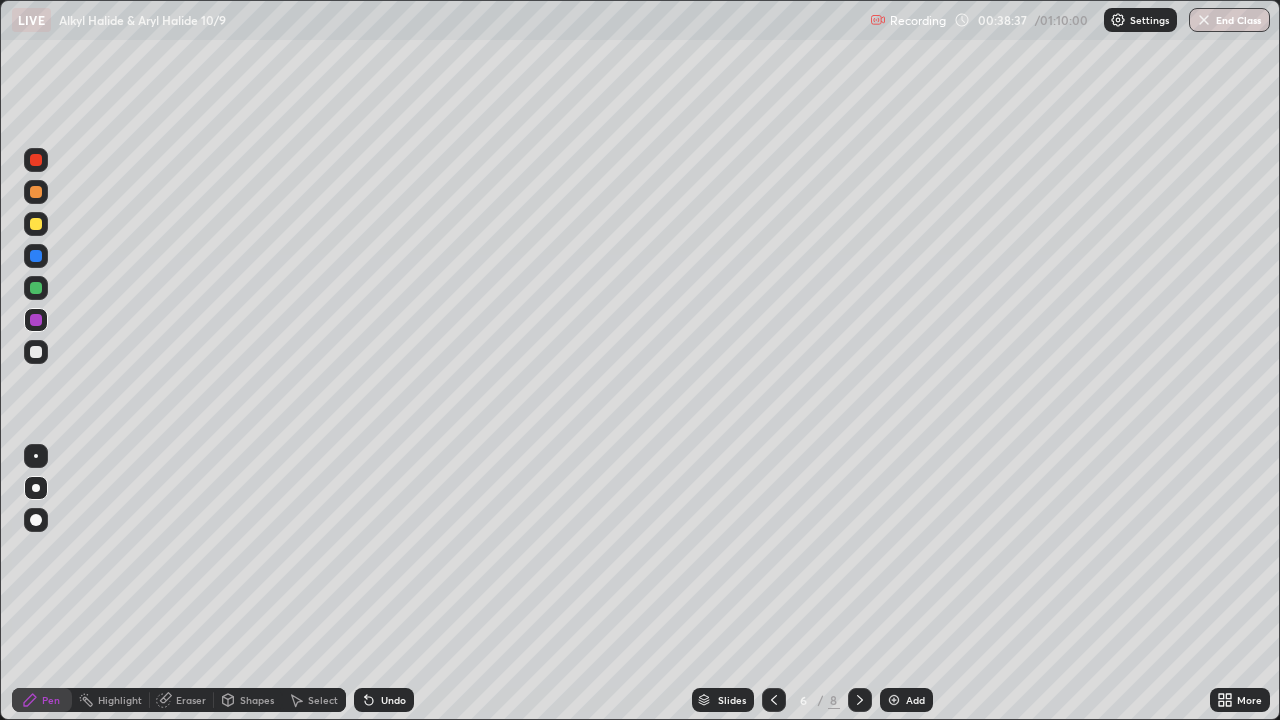 click on "Eraser" at bounding box center [182, 700] 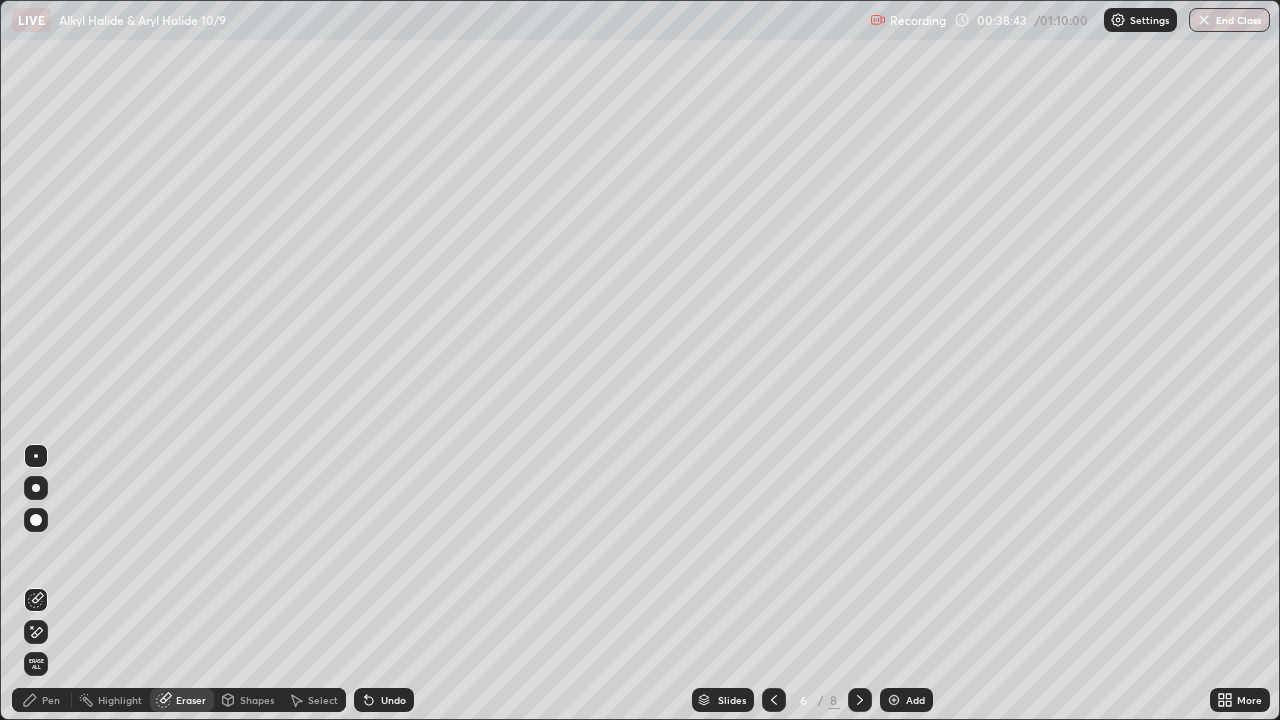 click on "Eraser" at bounding box center [182, 700] 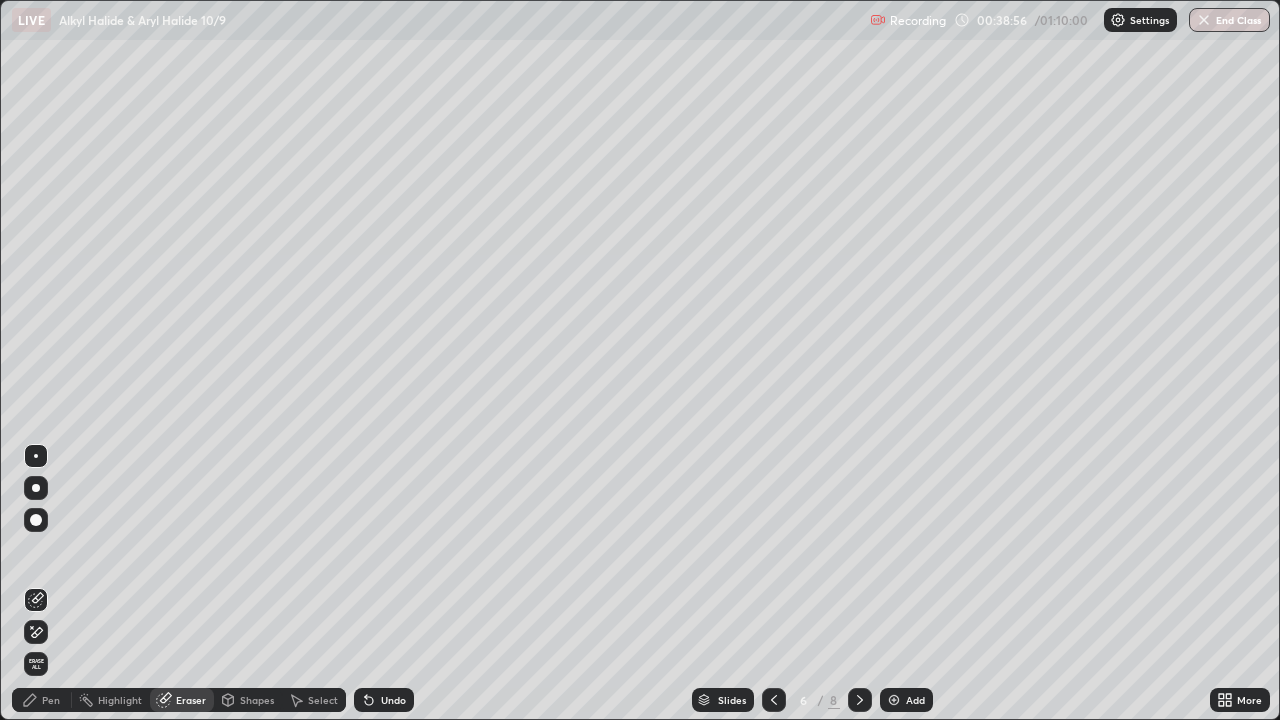 click at bounding box center (36, 488) 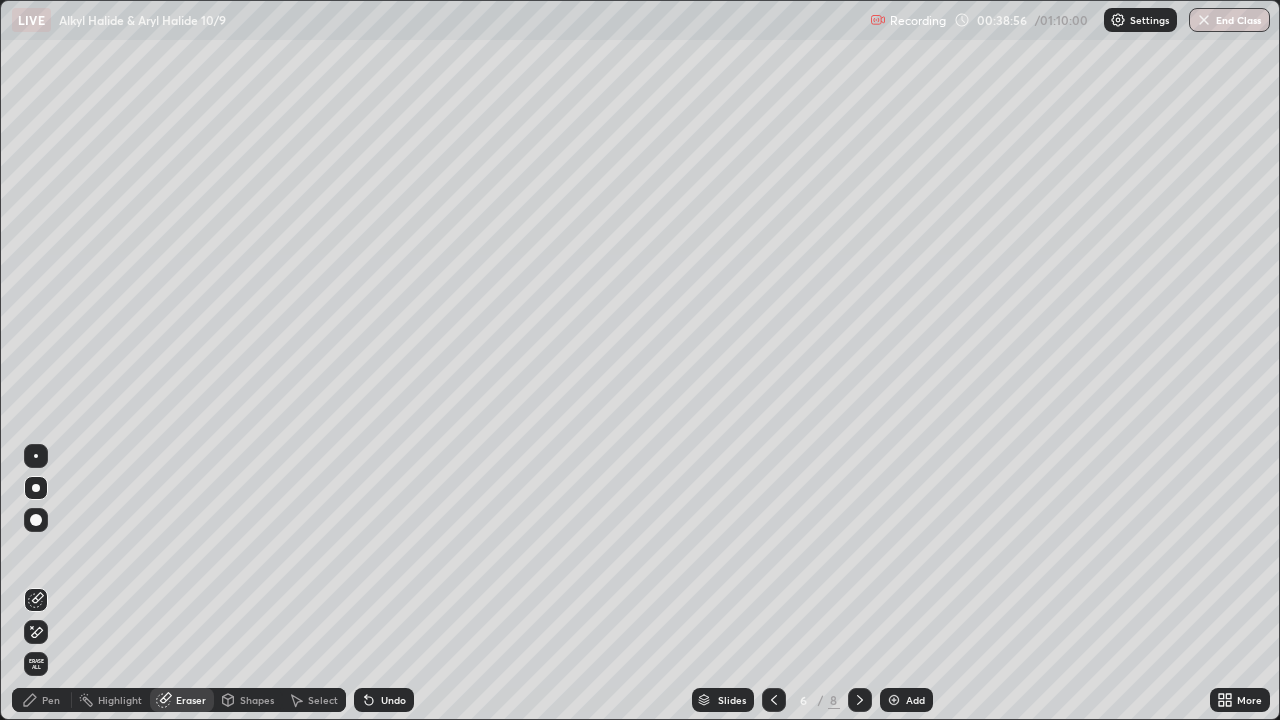 click at bounding box center [36, 520] 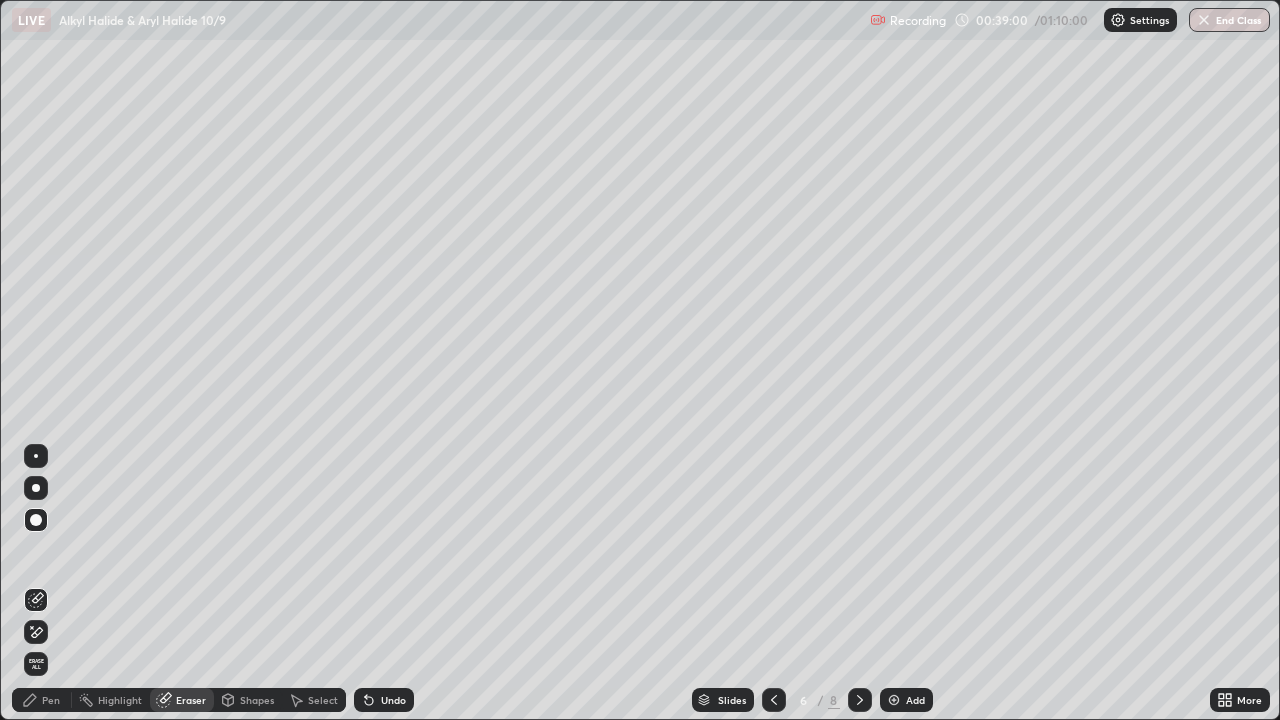 click on "Shapes" at bounding box center [257, 700] 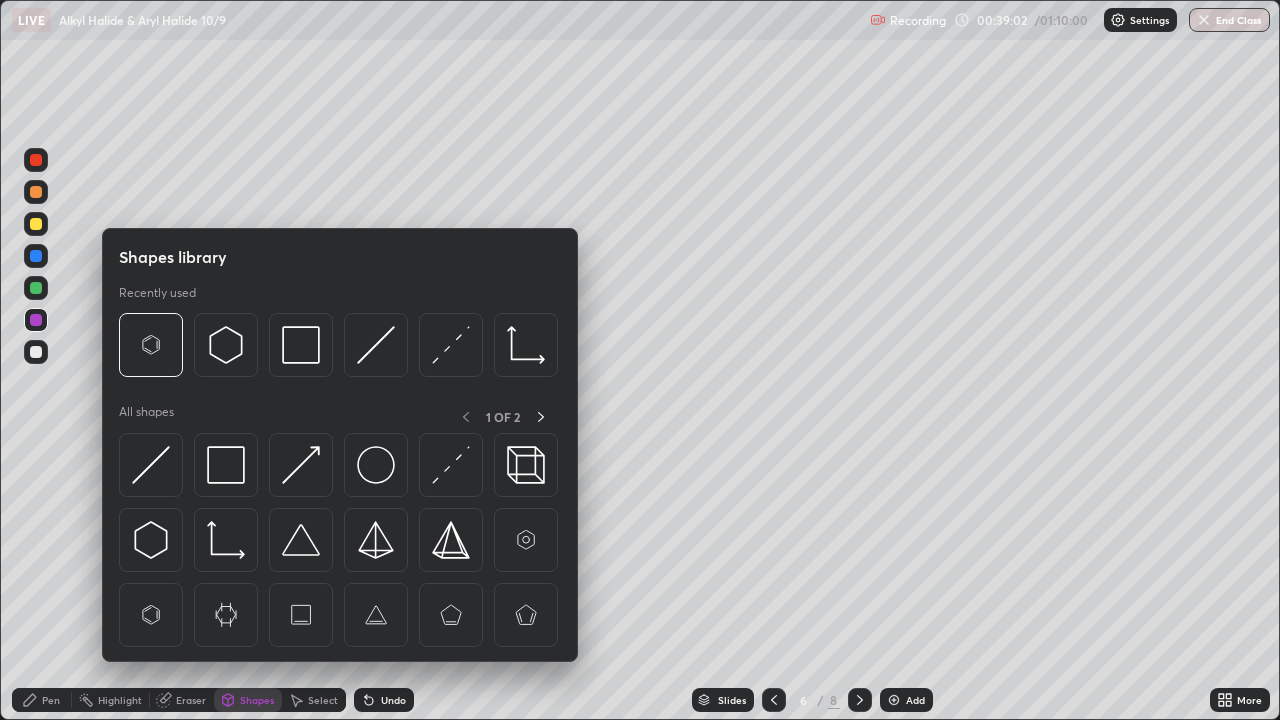 click on "Eraser" at bounding box center [191, 700] 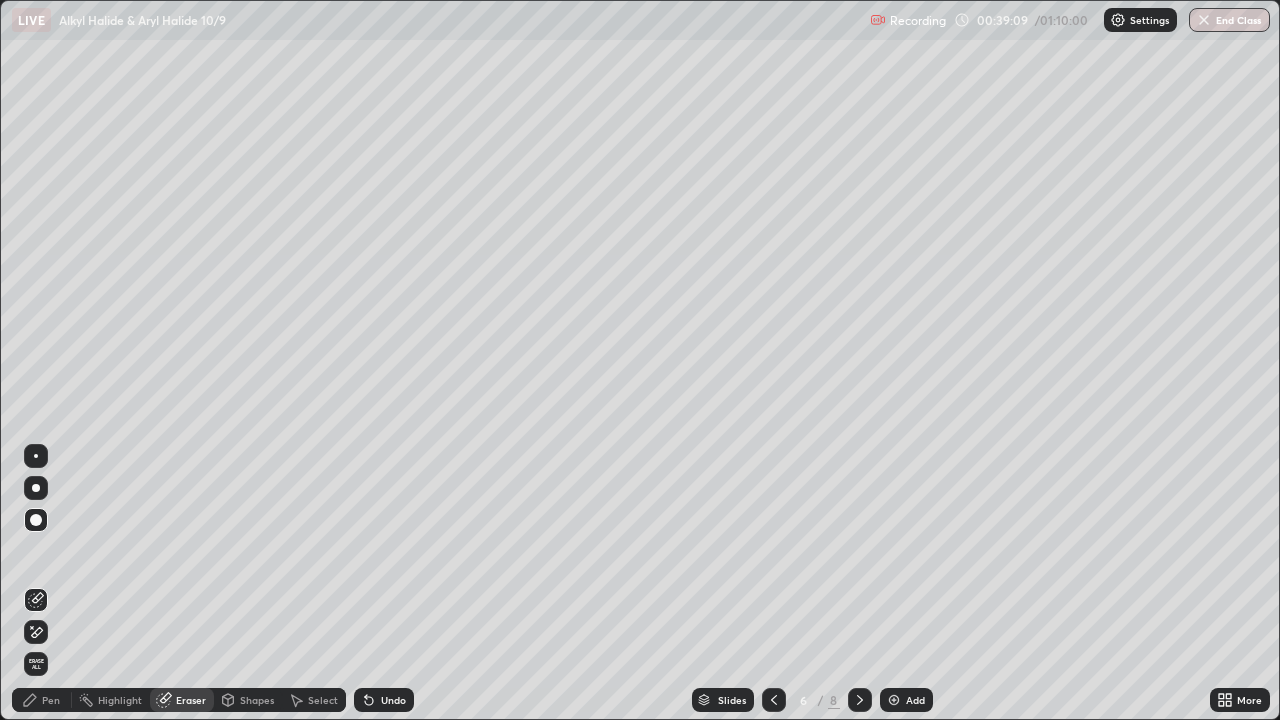 click on "Pen" at bounding box center [42, 700] 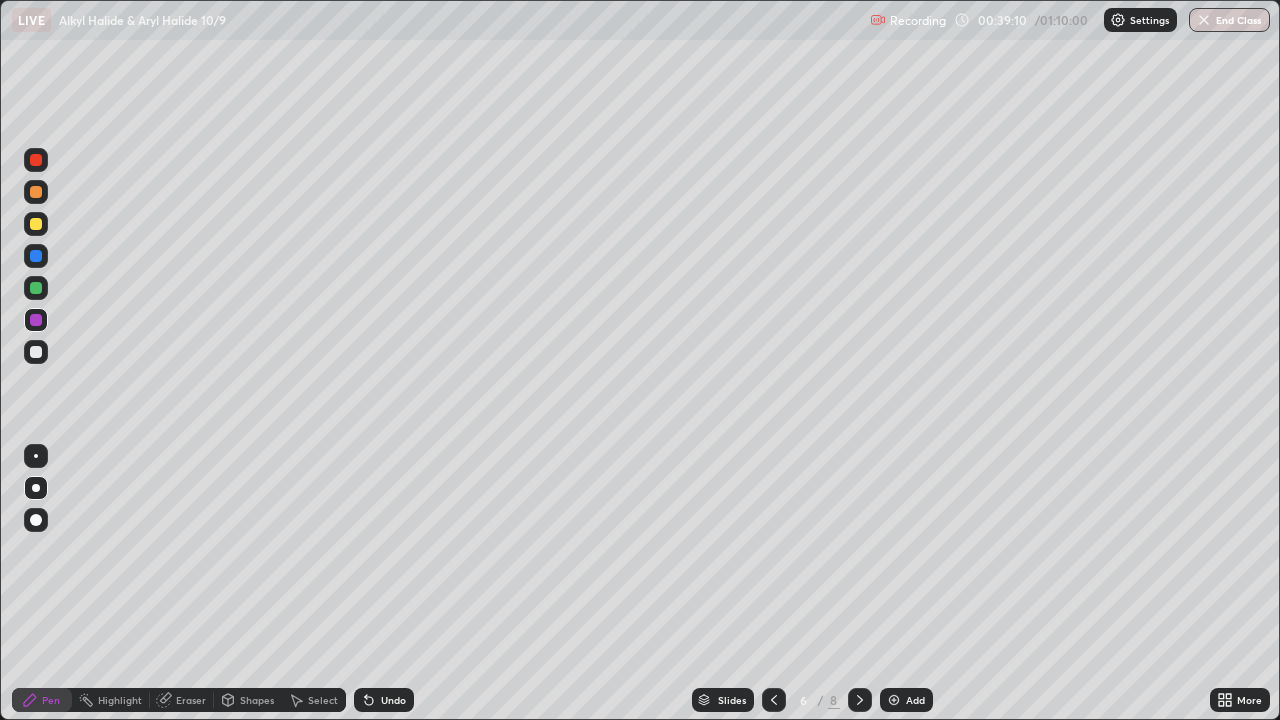 click at bounding box center (36, 520) 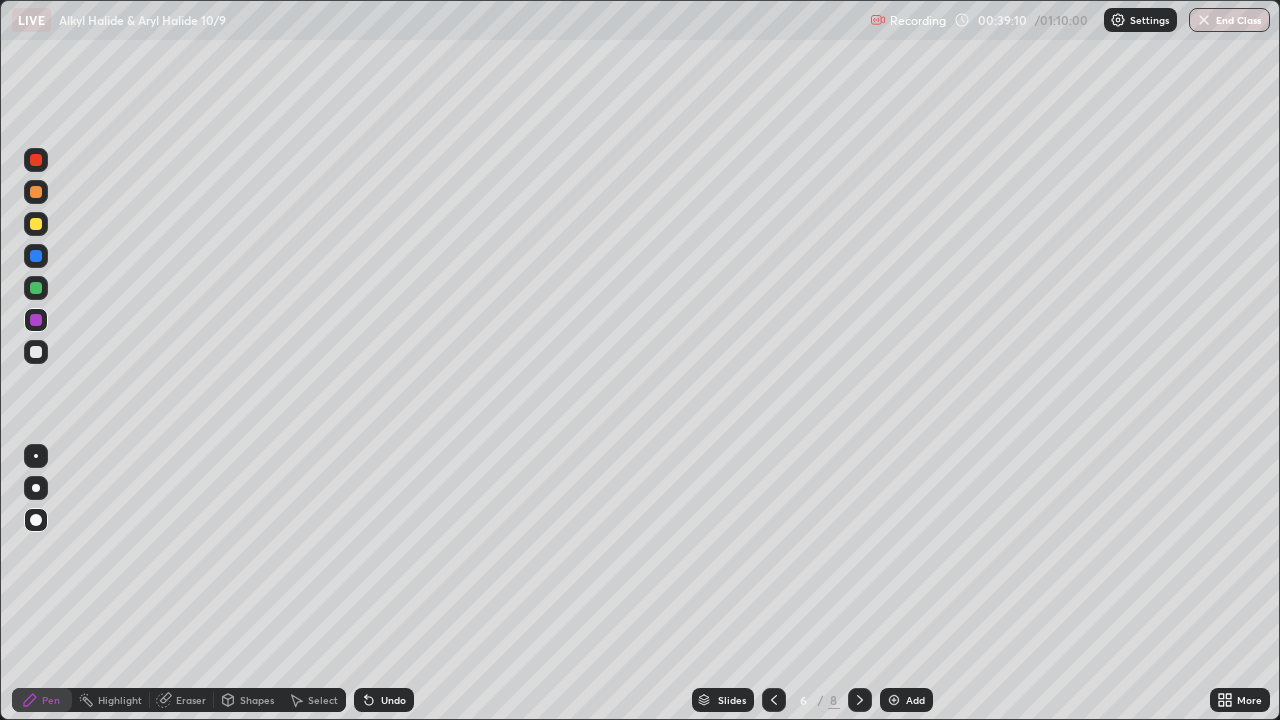 click at bounding box center (36, 352) 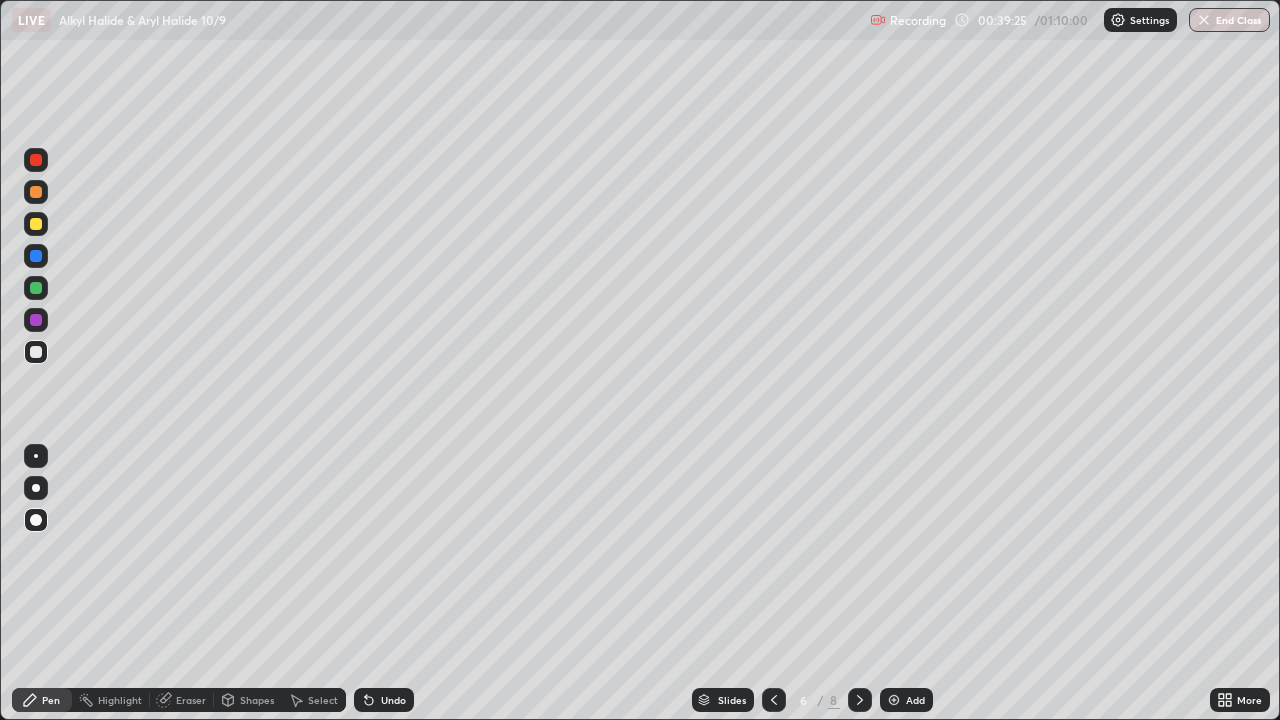 click at bounding box center [36, 288] 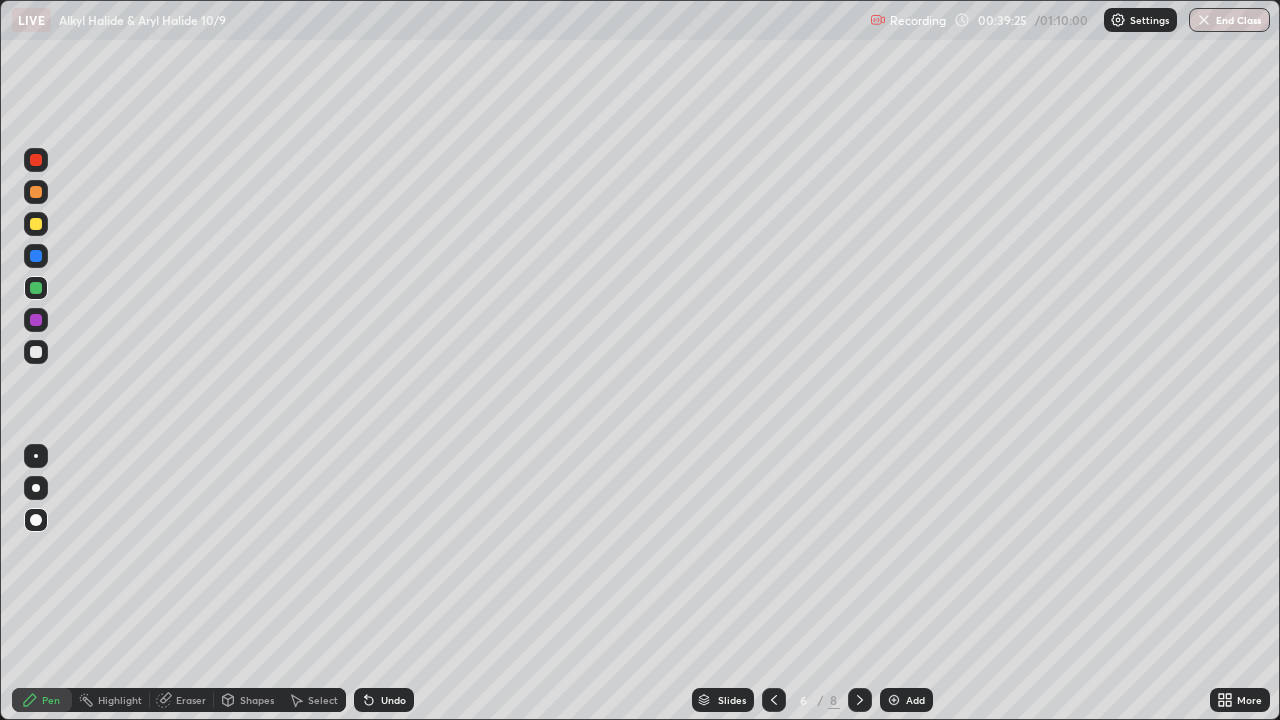 click at bounding box center [36, 352] 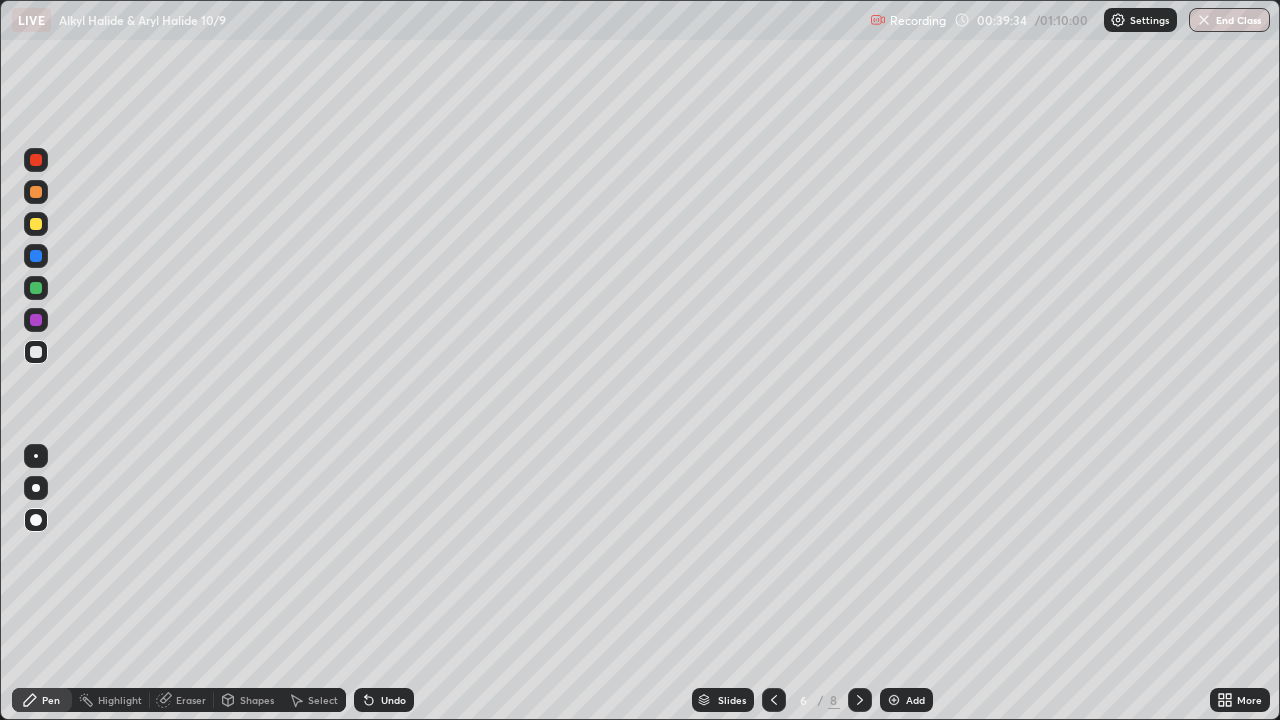 click on "Eraser" at bounding box center (191, 700) 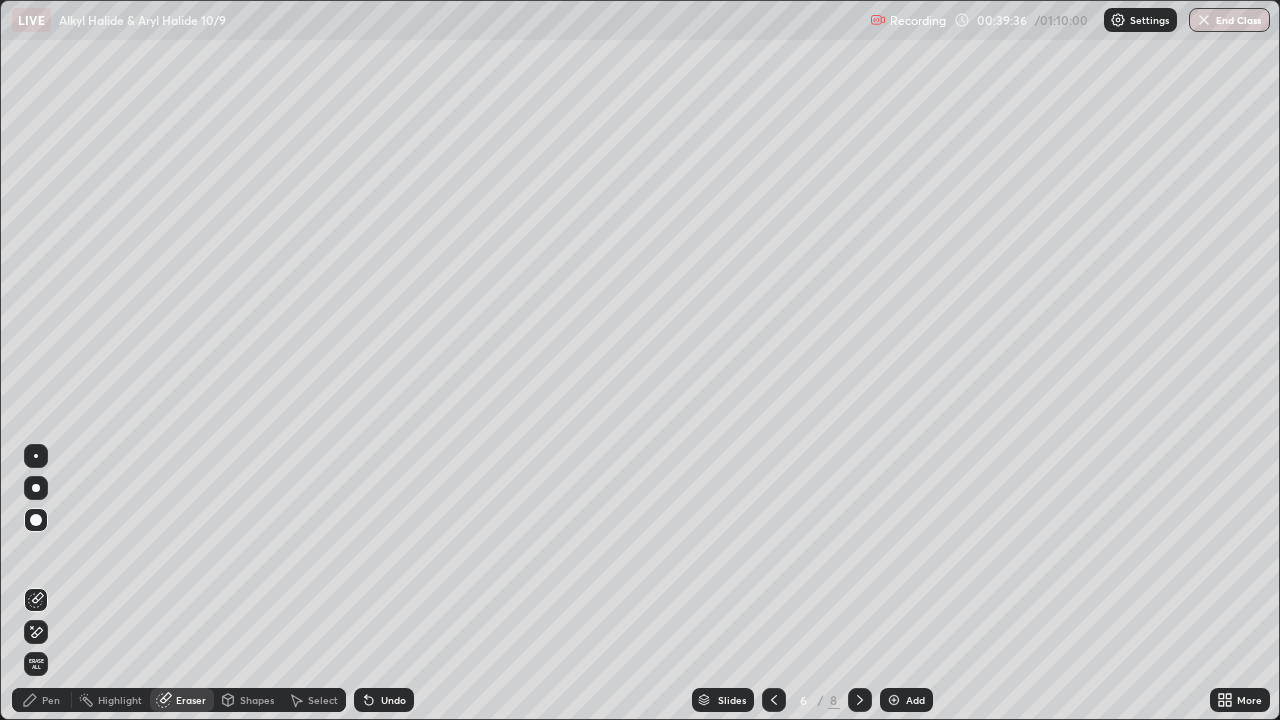 click on "Pen" at bounding box center [42, 700] 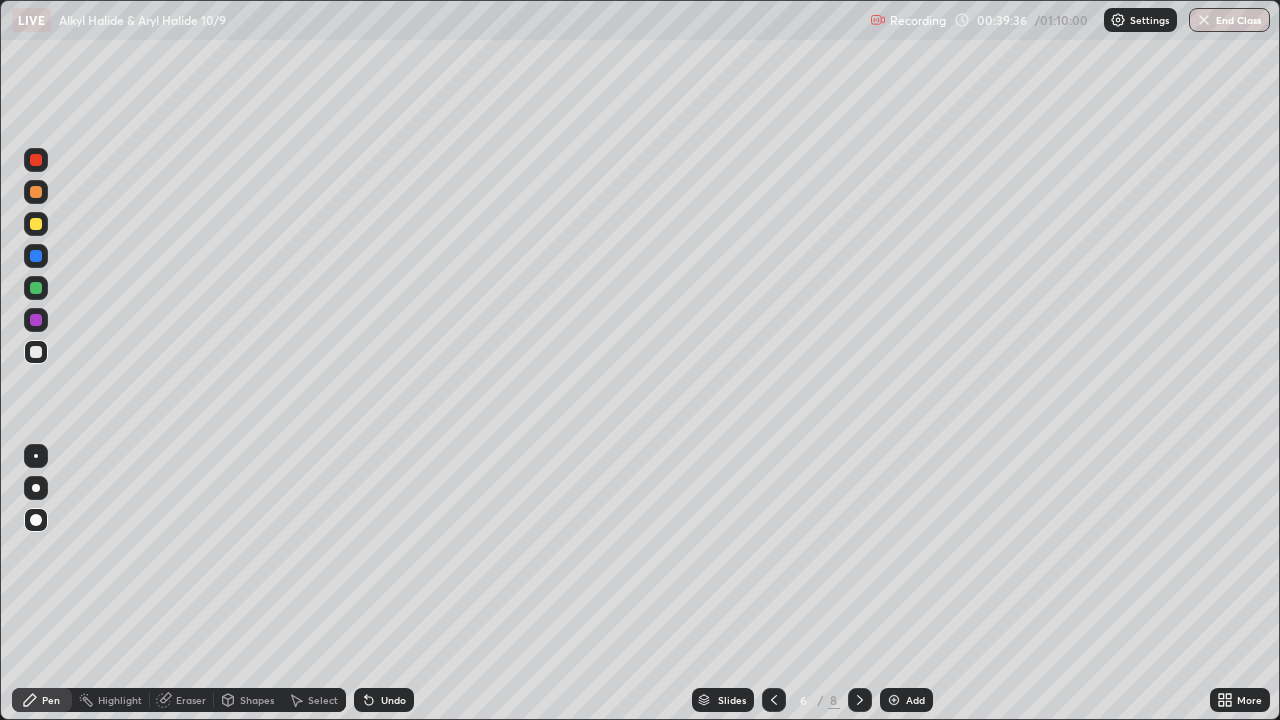 click at bounding box center [36, 352] 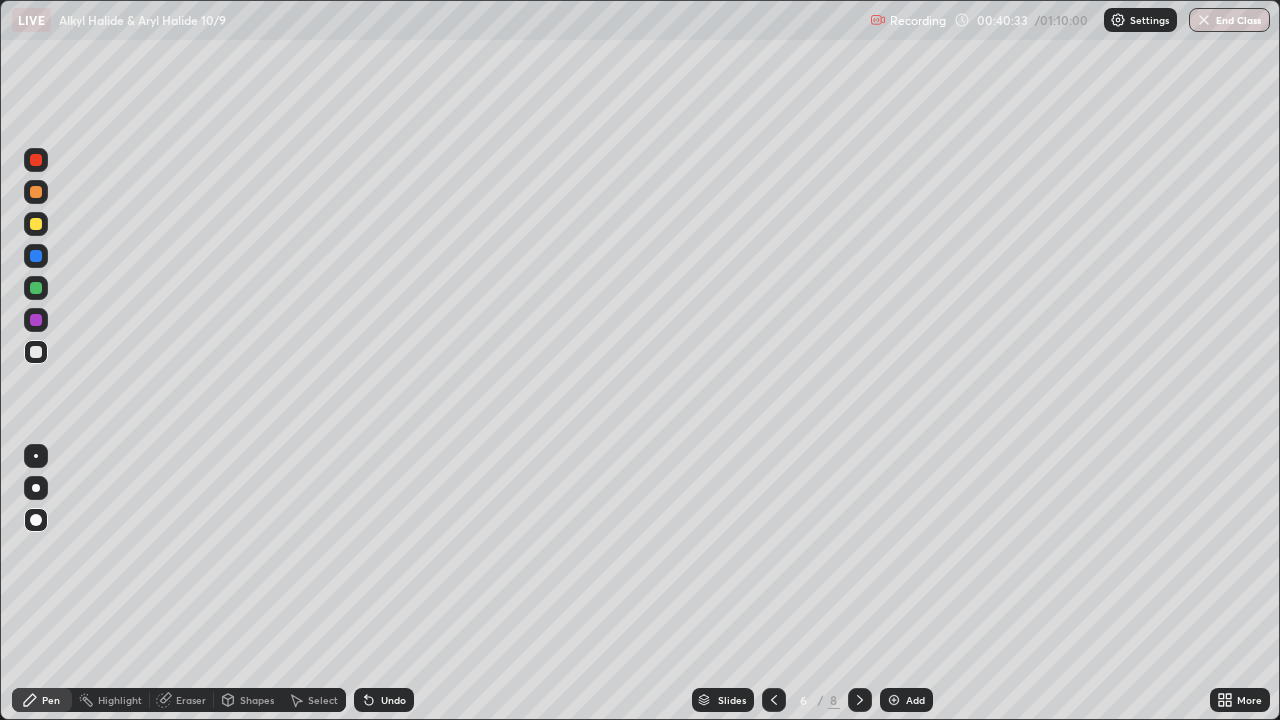 click at bounding box center [36, 320] 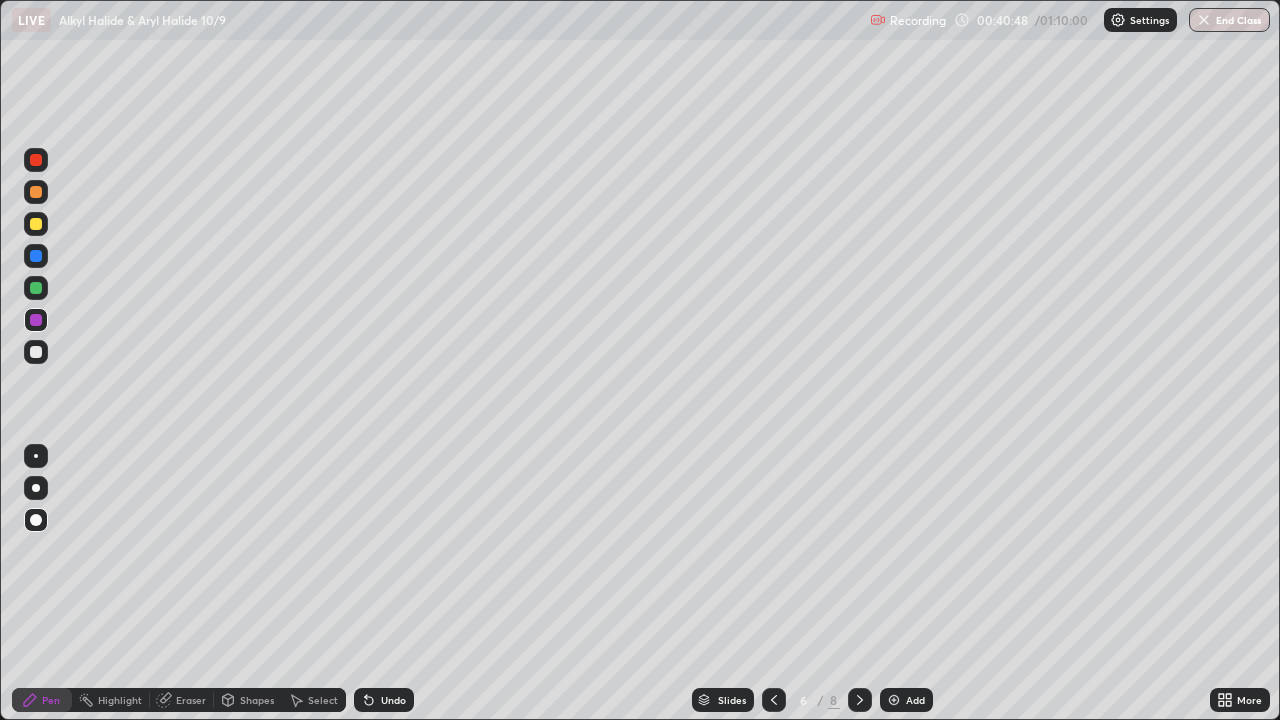 click at bounding box center (36, 352) 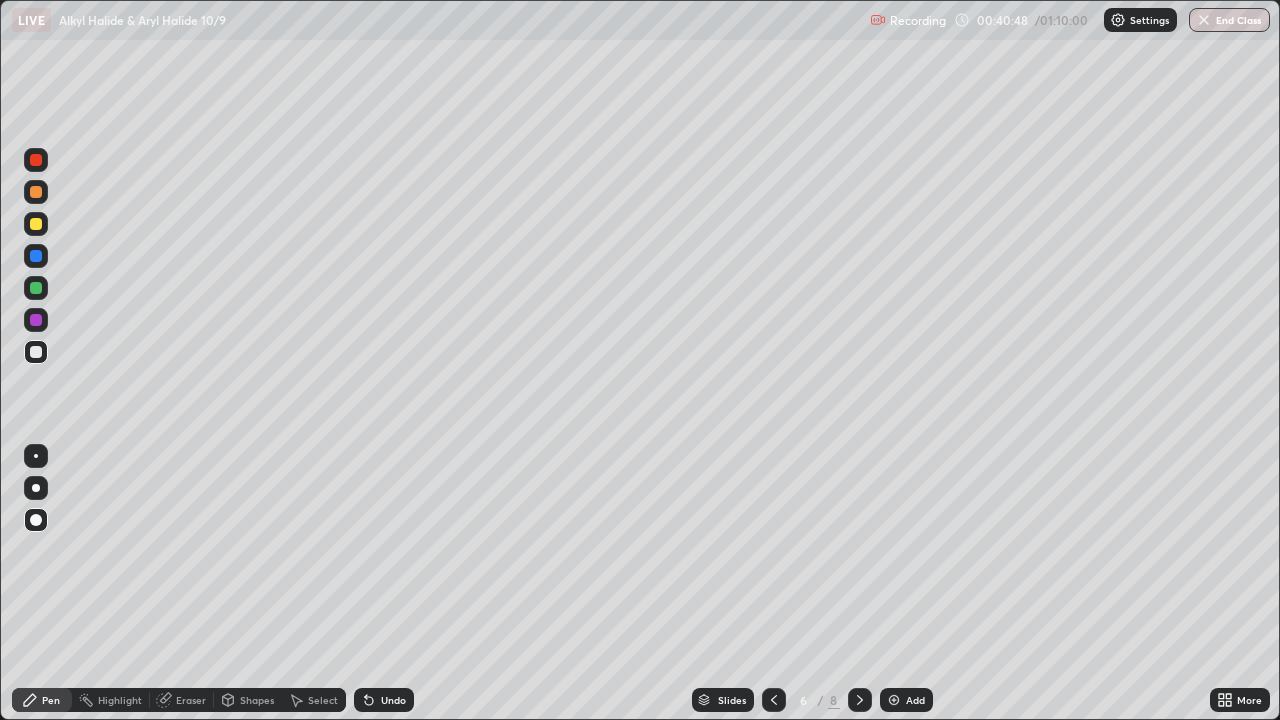 click at bounding box center (36, 352) 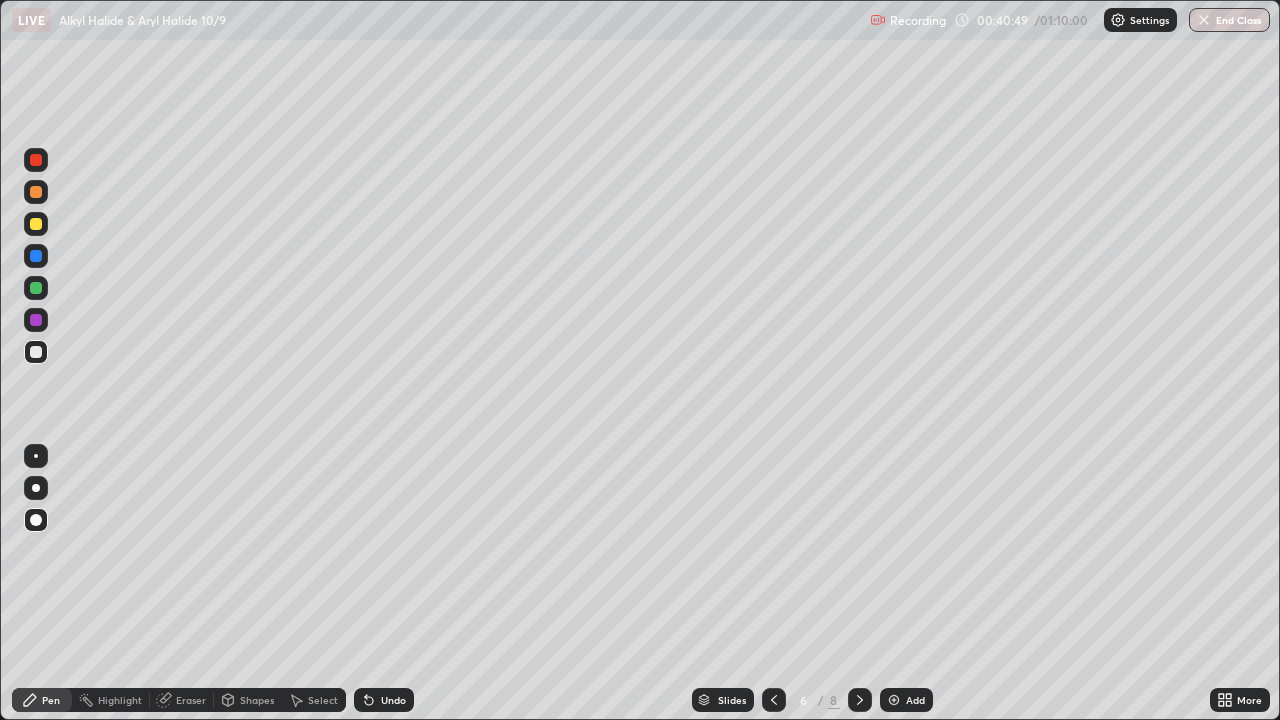 click at bounding box center [36, 288] 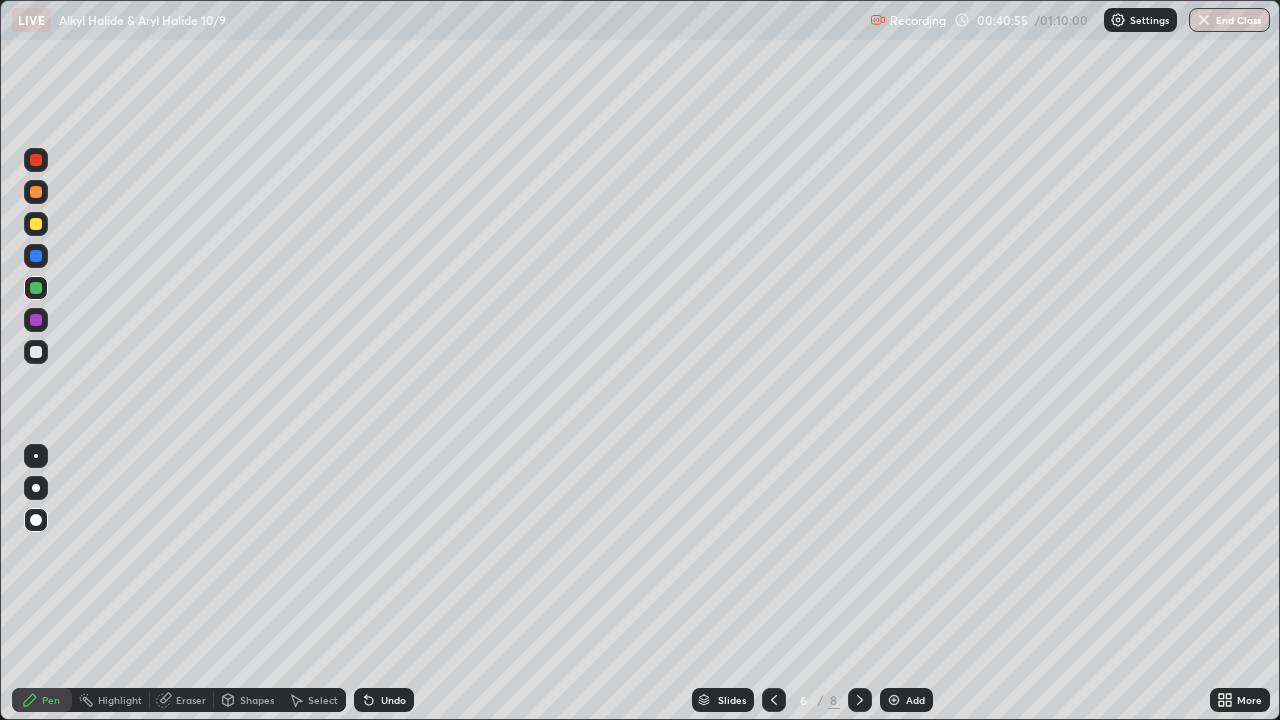 click 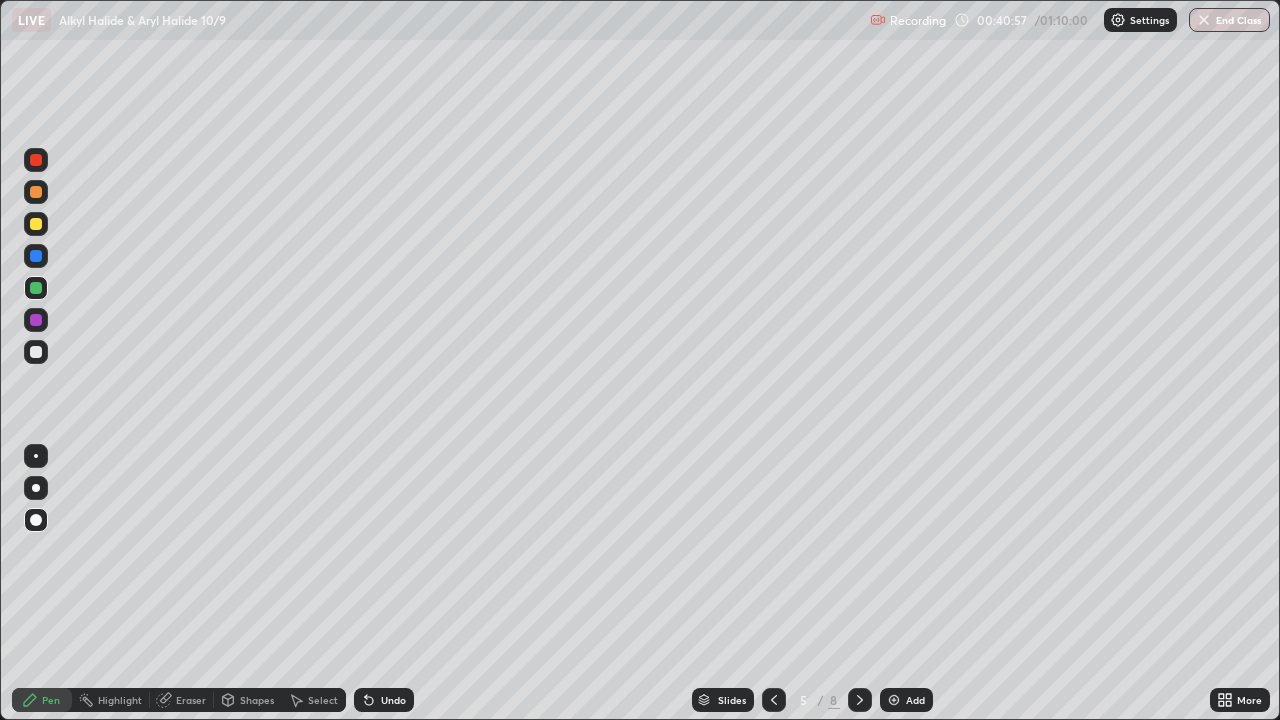 click 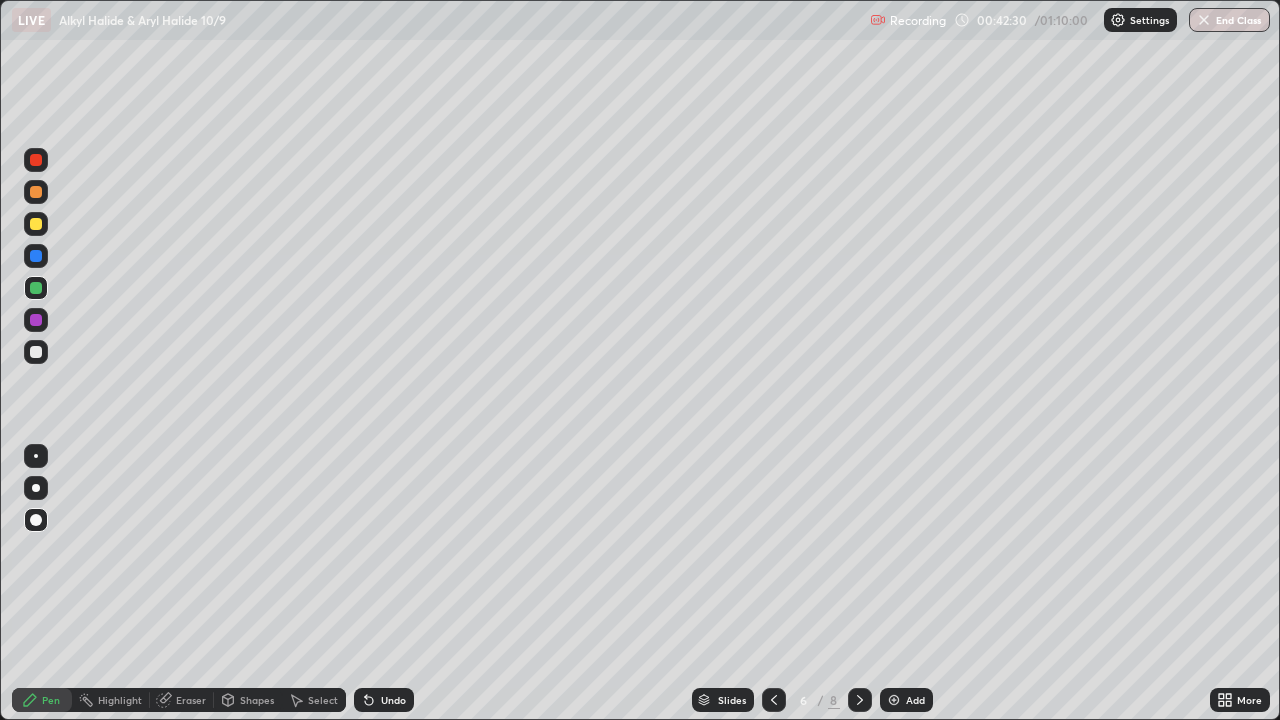 click at bounding box center (36, 352) 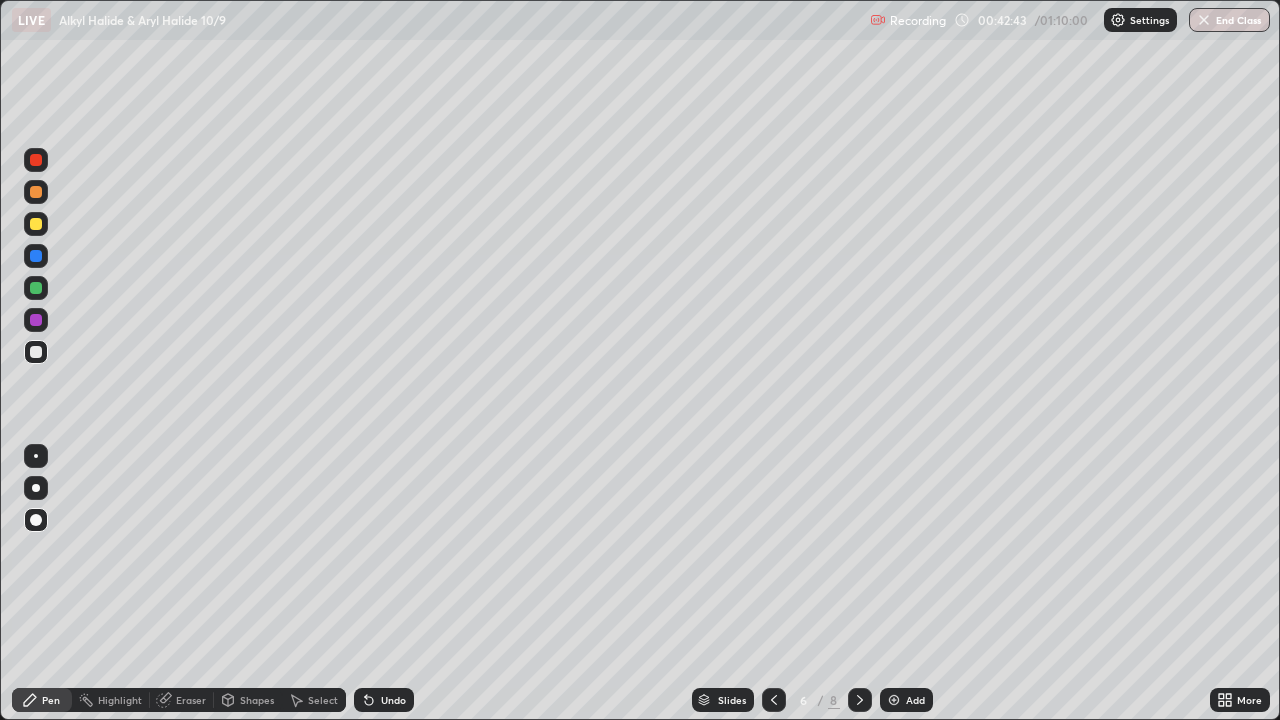 click at bounding box center (36, 288) 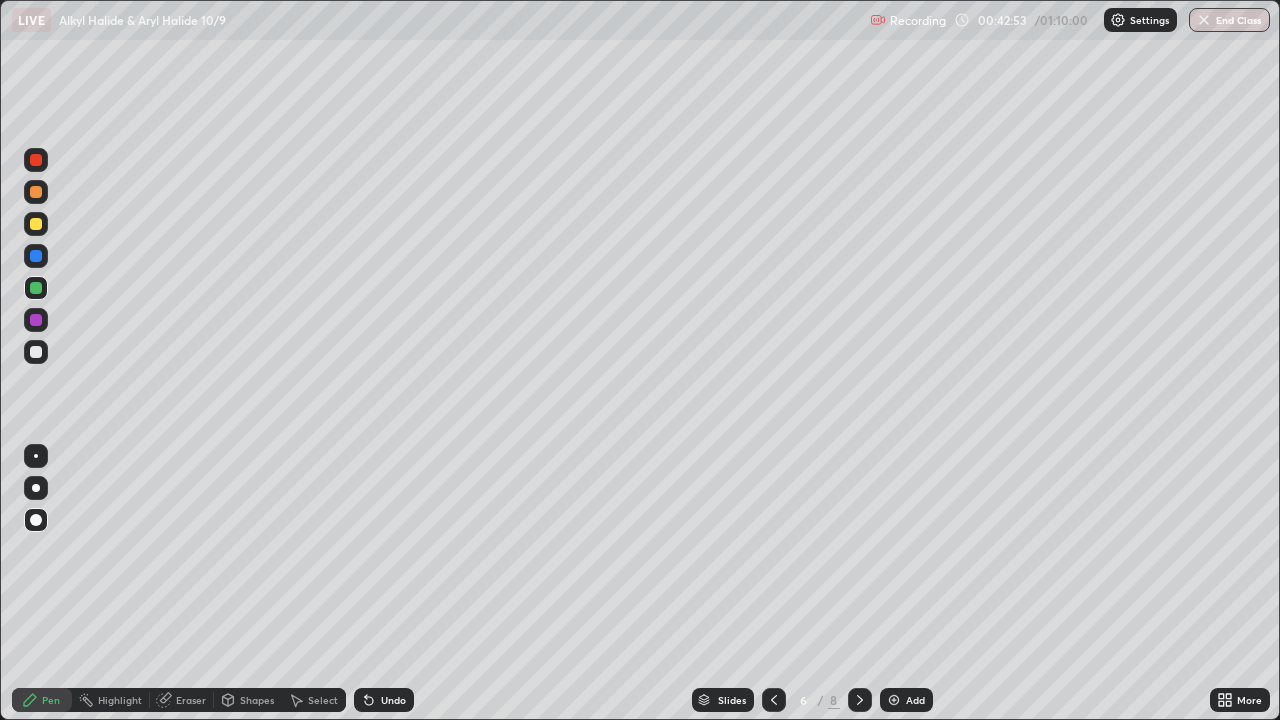 click at bounding box center [36, 352] 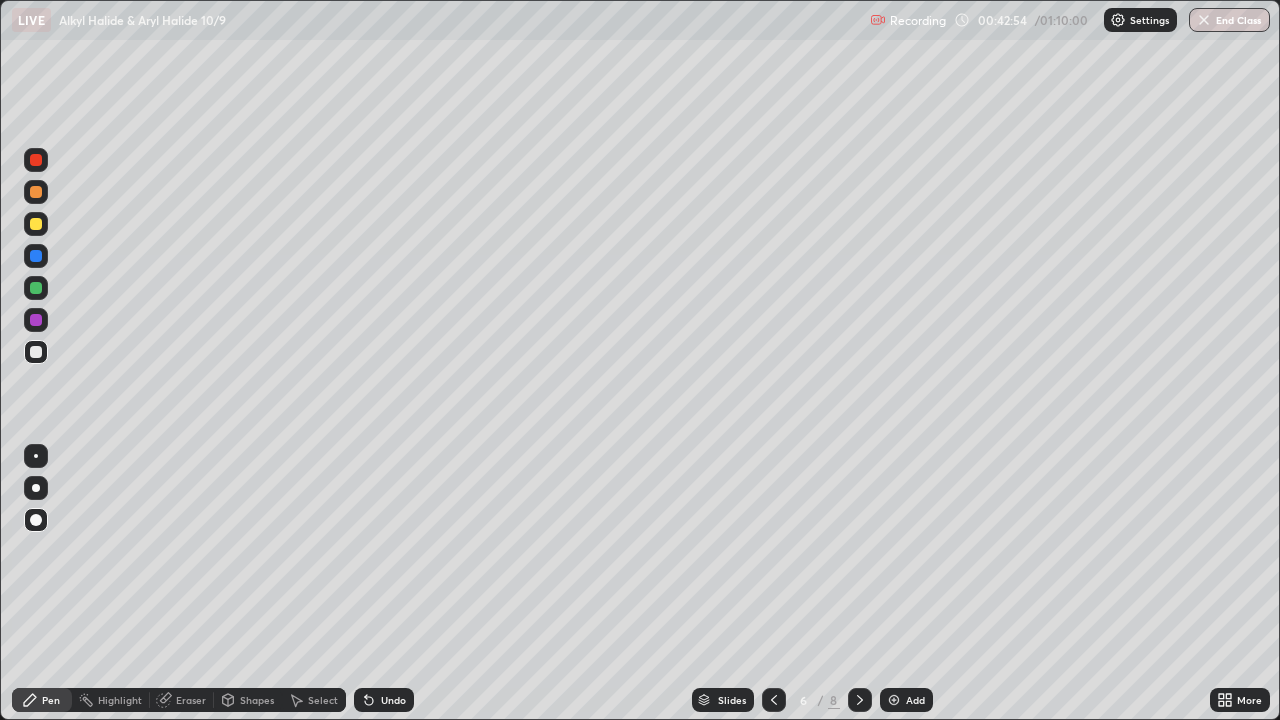 click at bounding box center [36, 488] 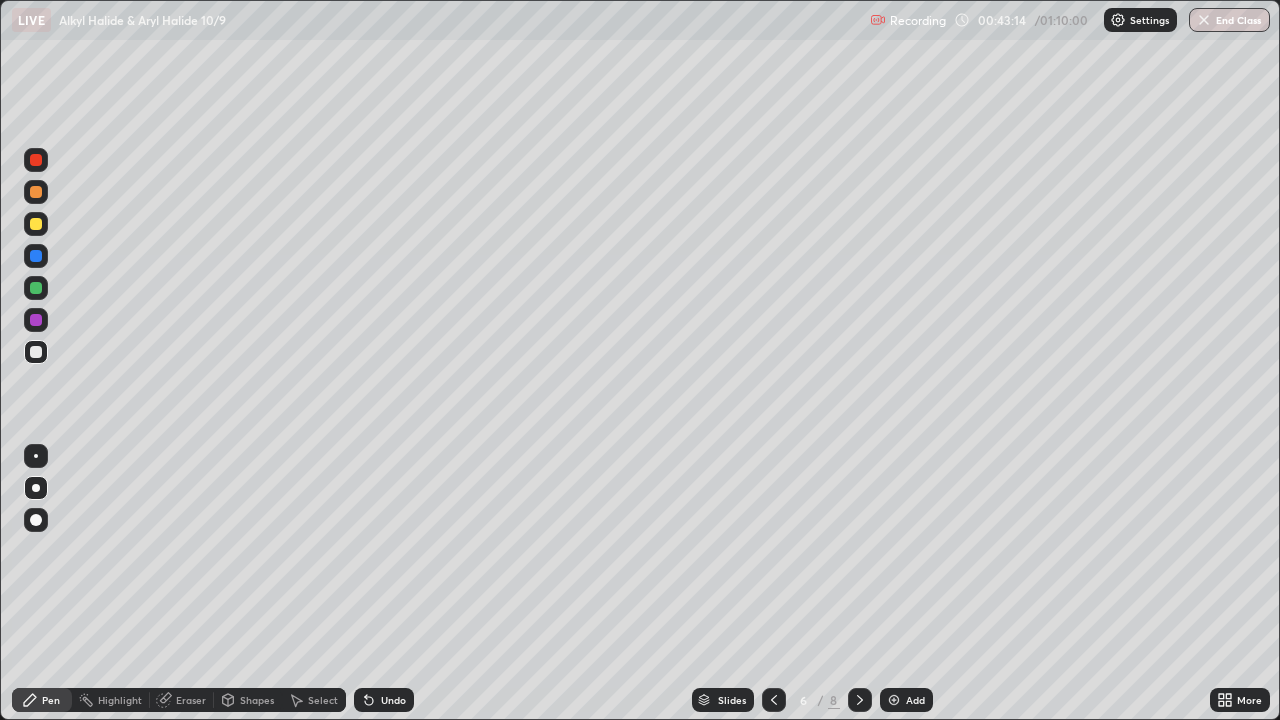 click at bounding box center [36, 352] 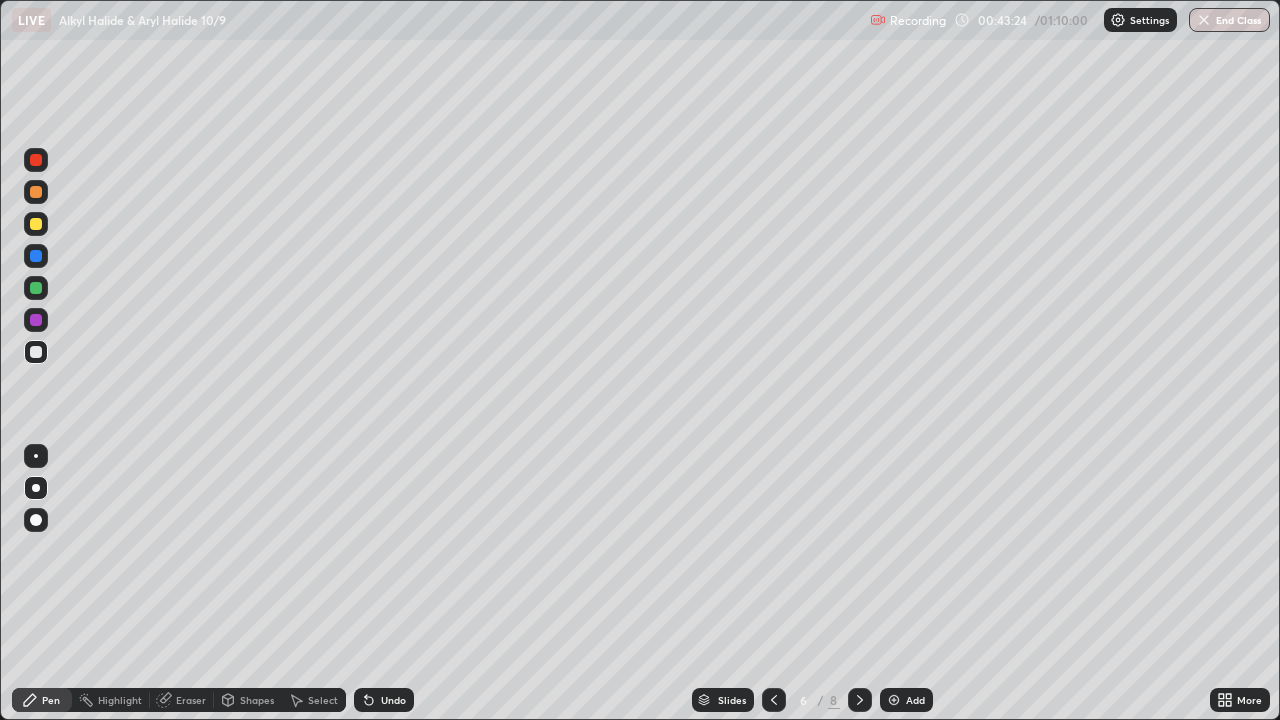 click at bounding box center [36, 288] 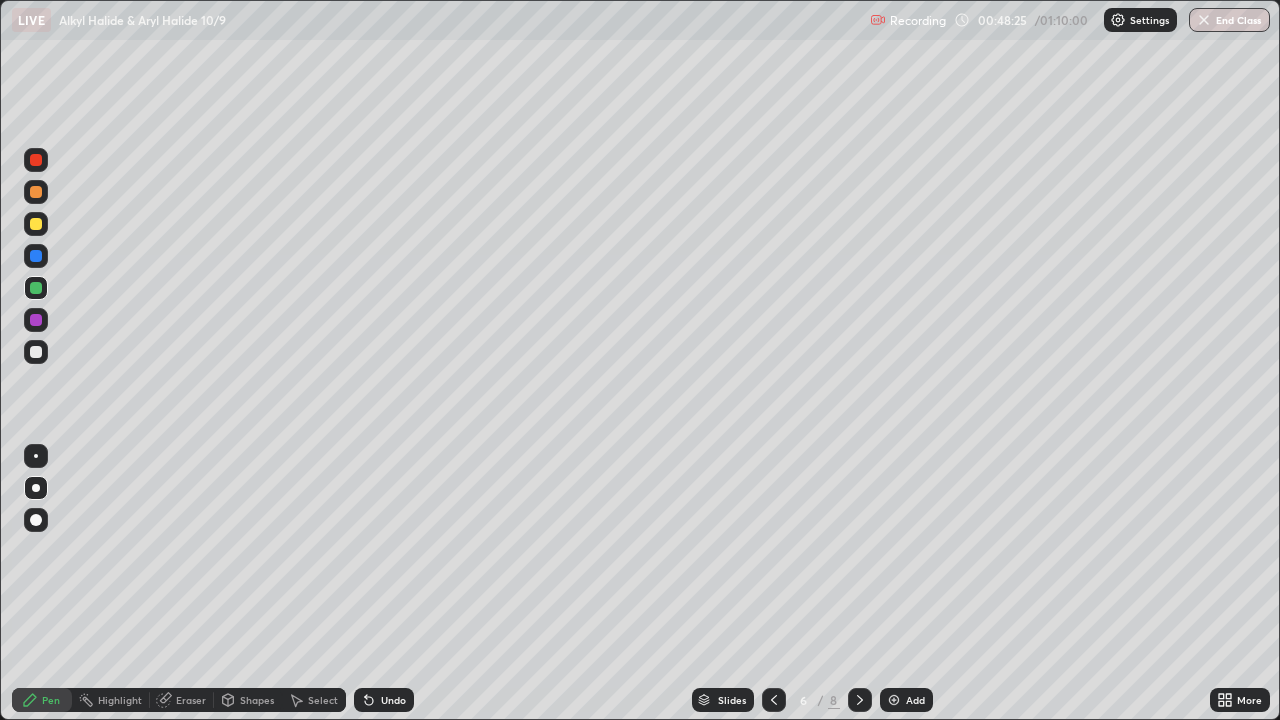 click at bounding box center (860, 700) 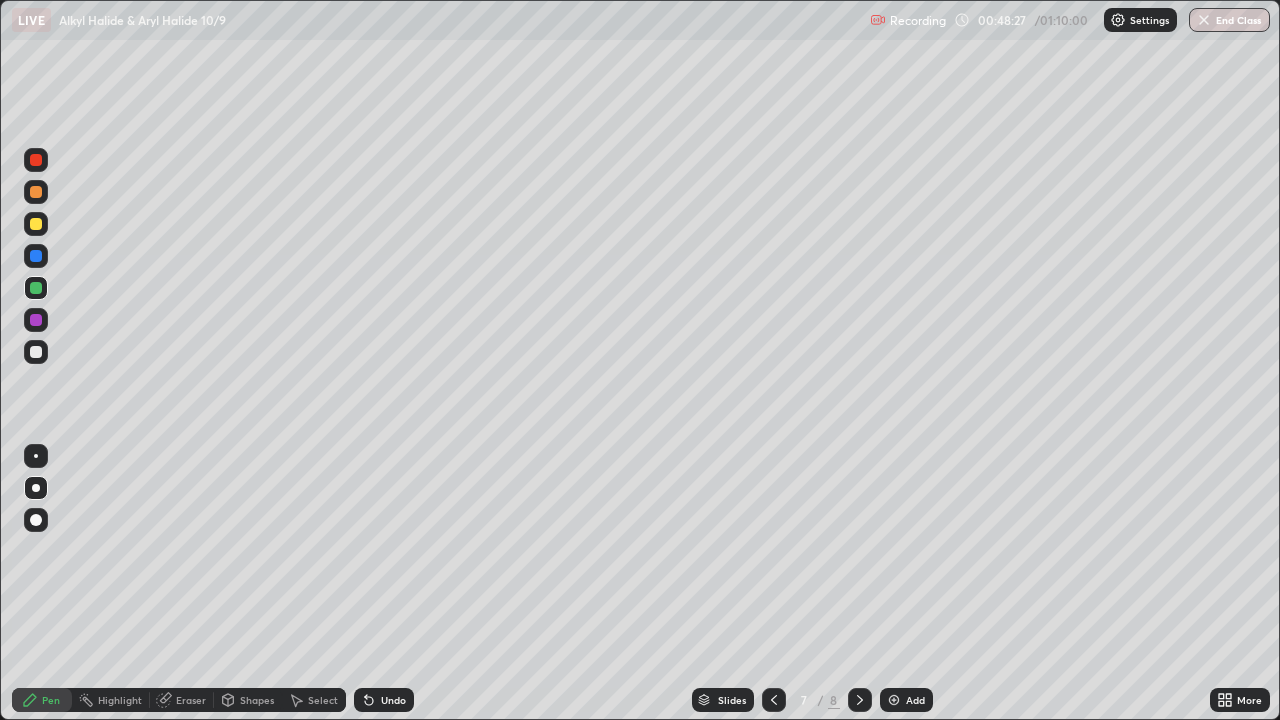 click at bounding box center [894, 700] 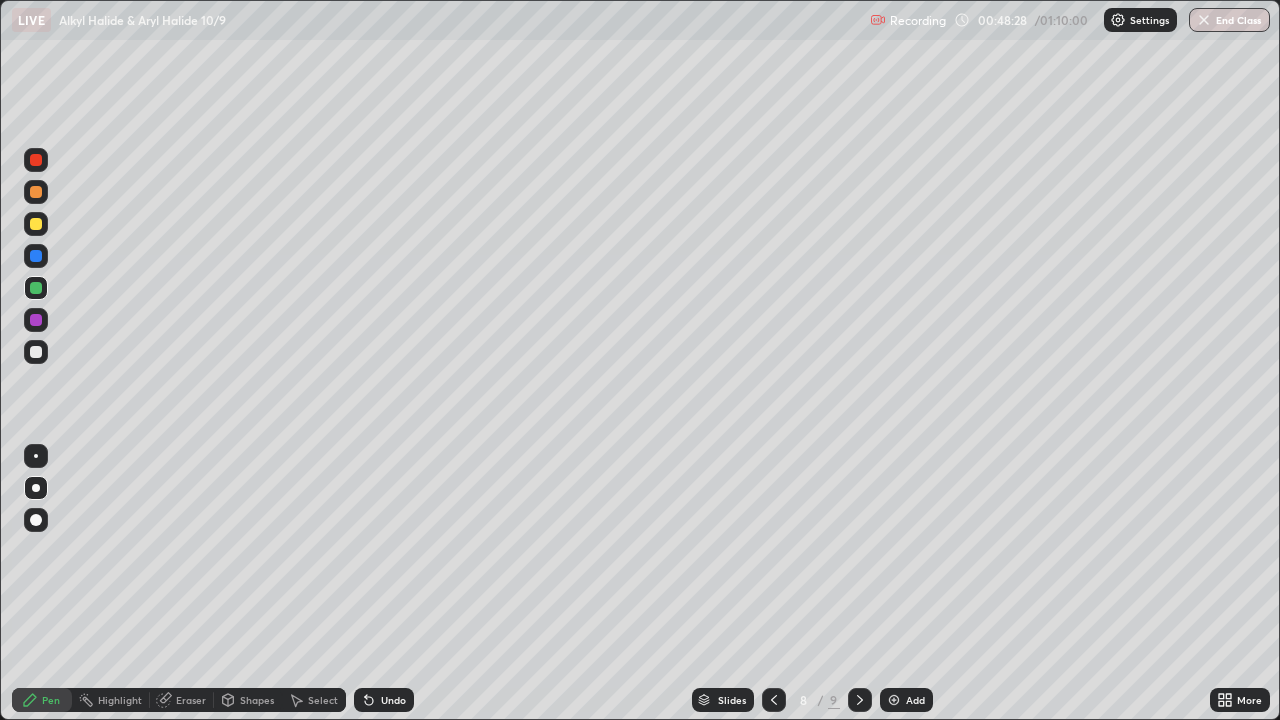 click on "Add" at bounding box center [915, 700] 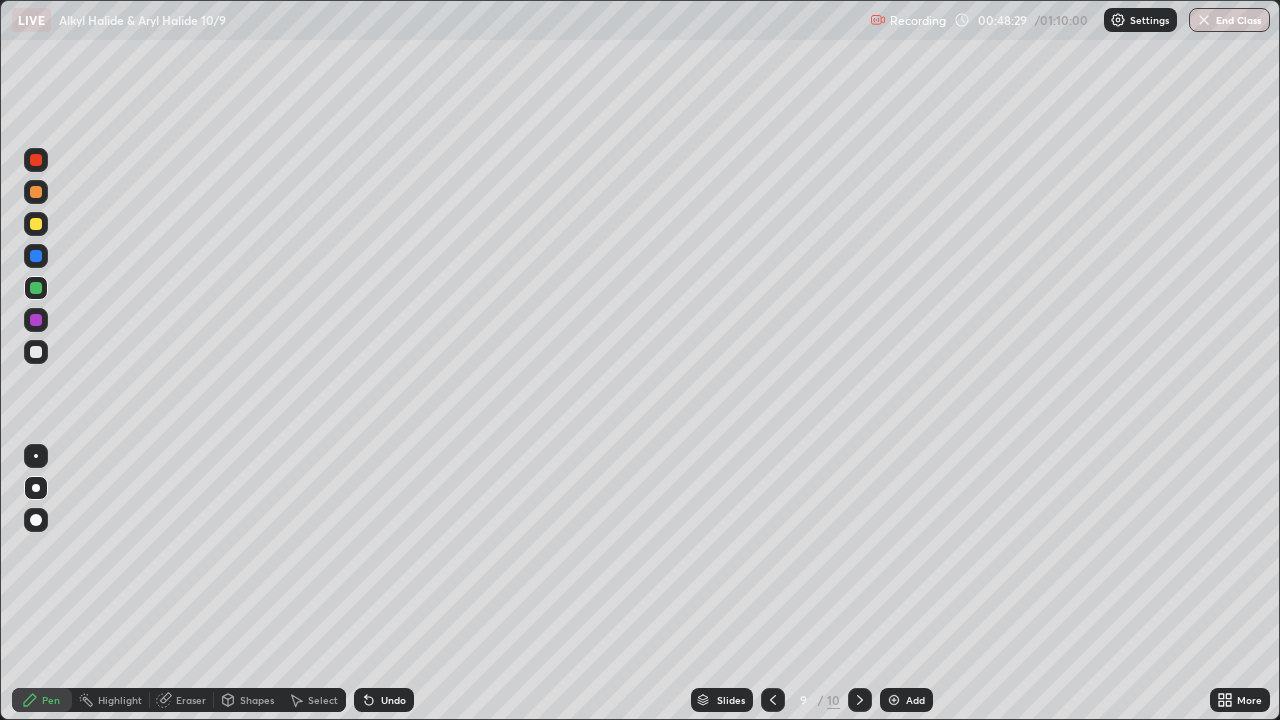 click 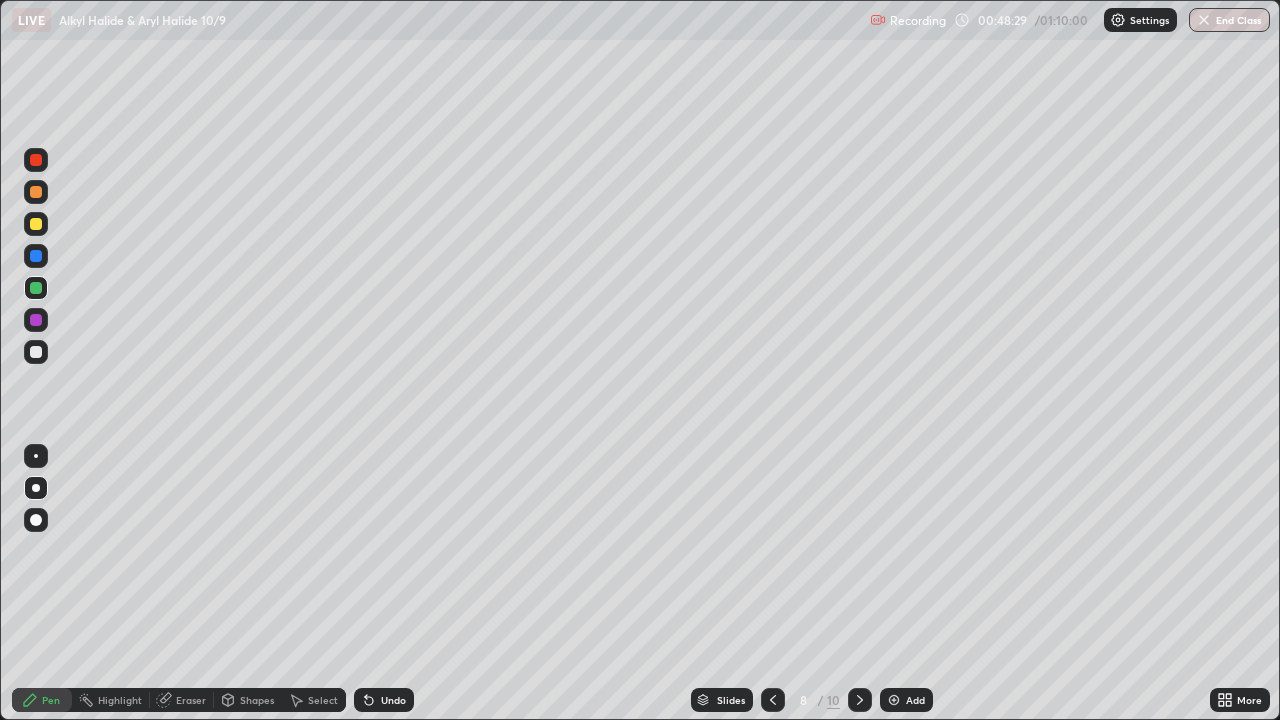 click 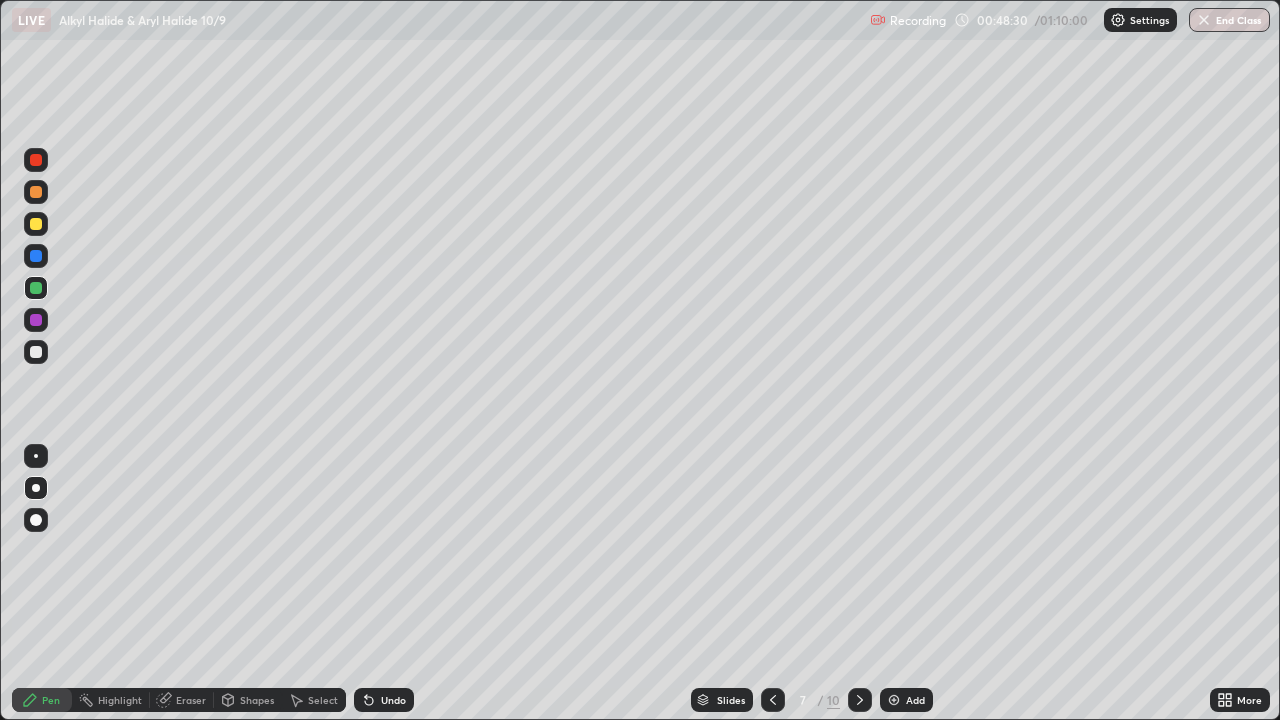 click 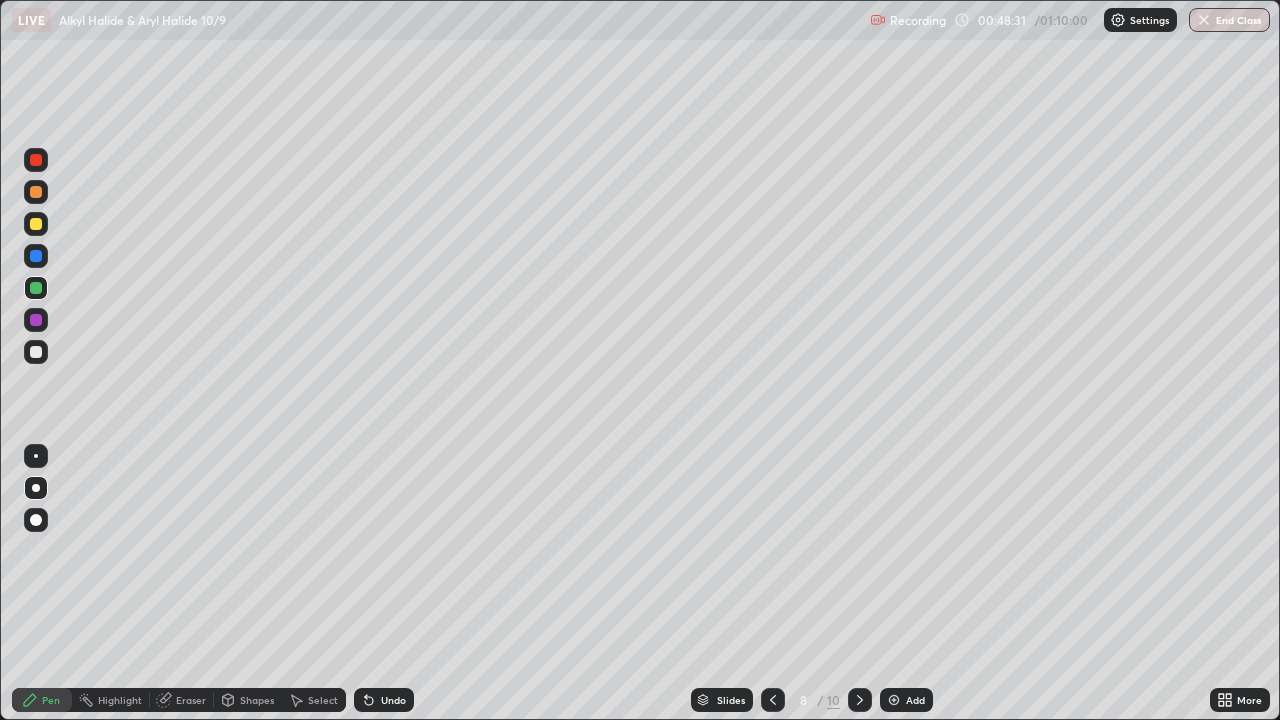 click on "Pen" at bounding box center (42, 700) 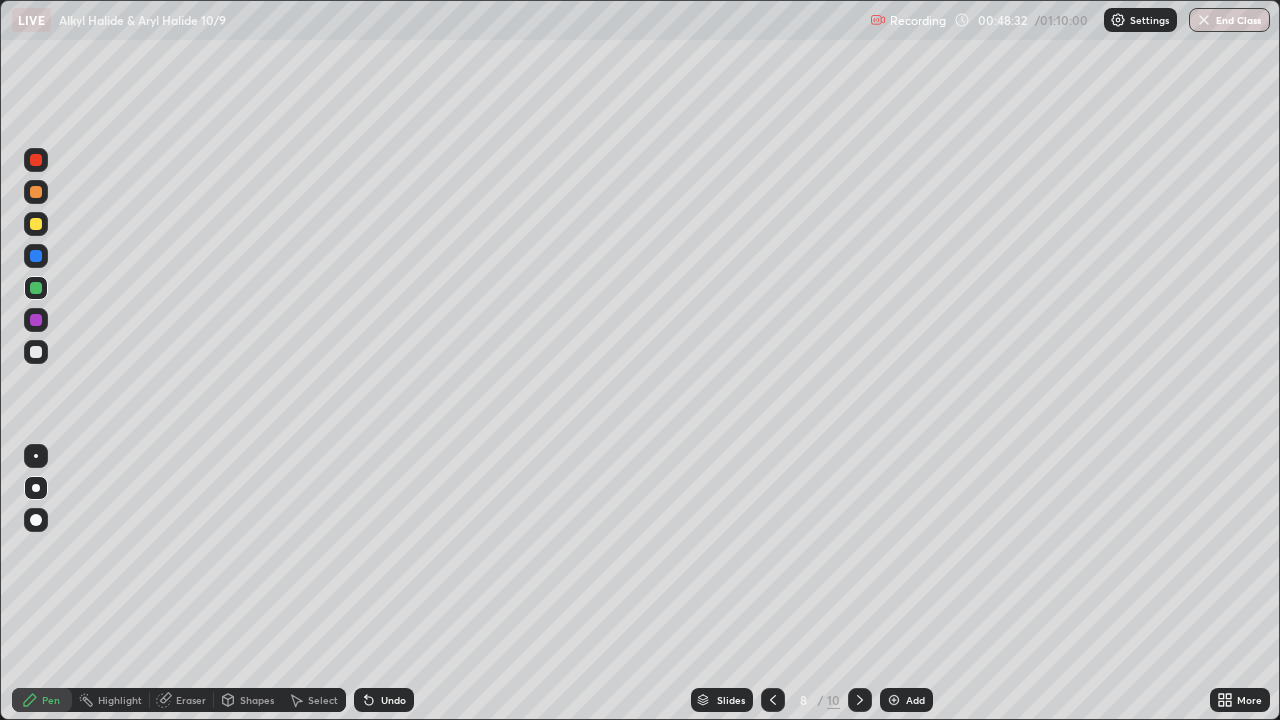 click at bounding box center (36, 352) 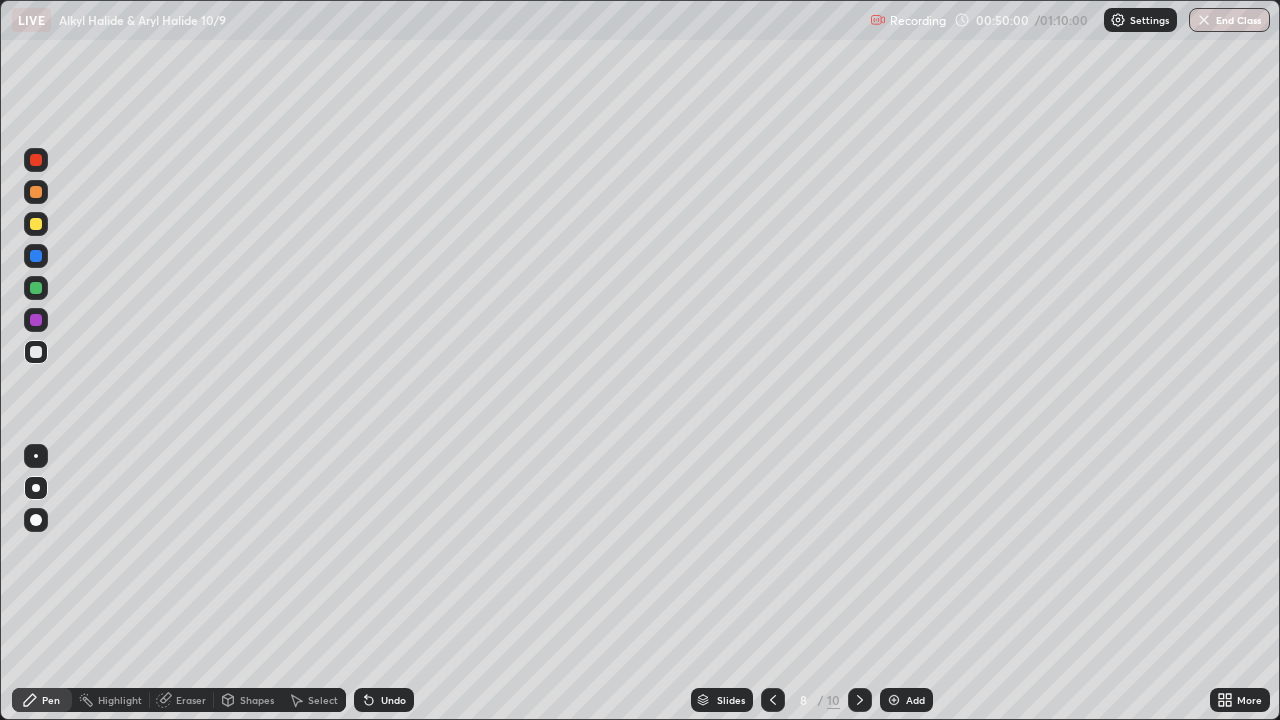 click at bounding box center (36, 488) 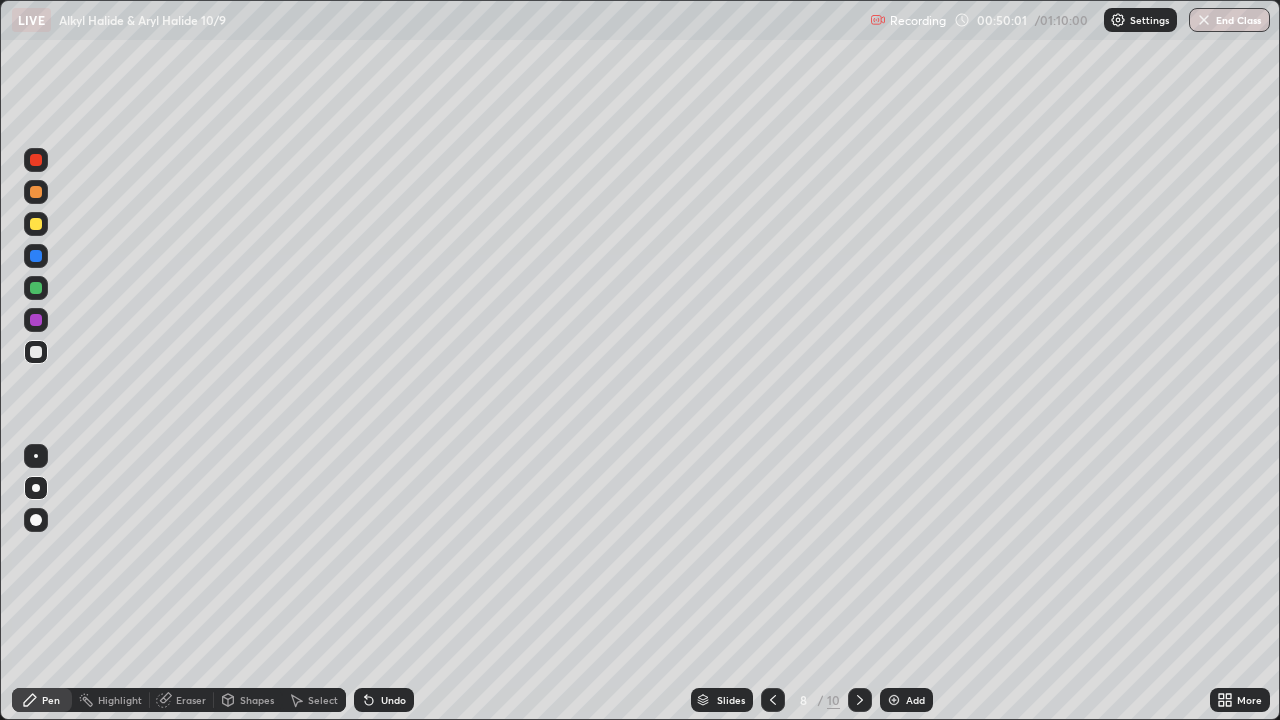 click at bounding box center (36, 320) 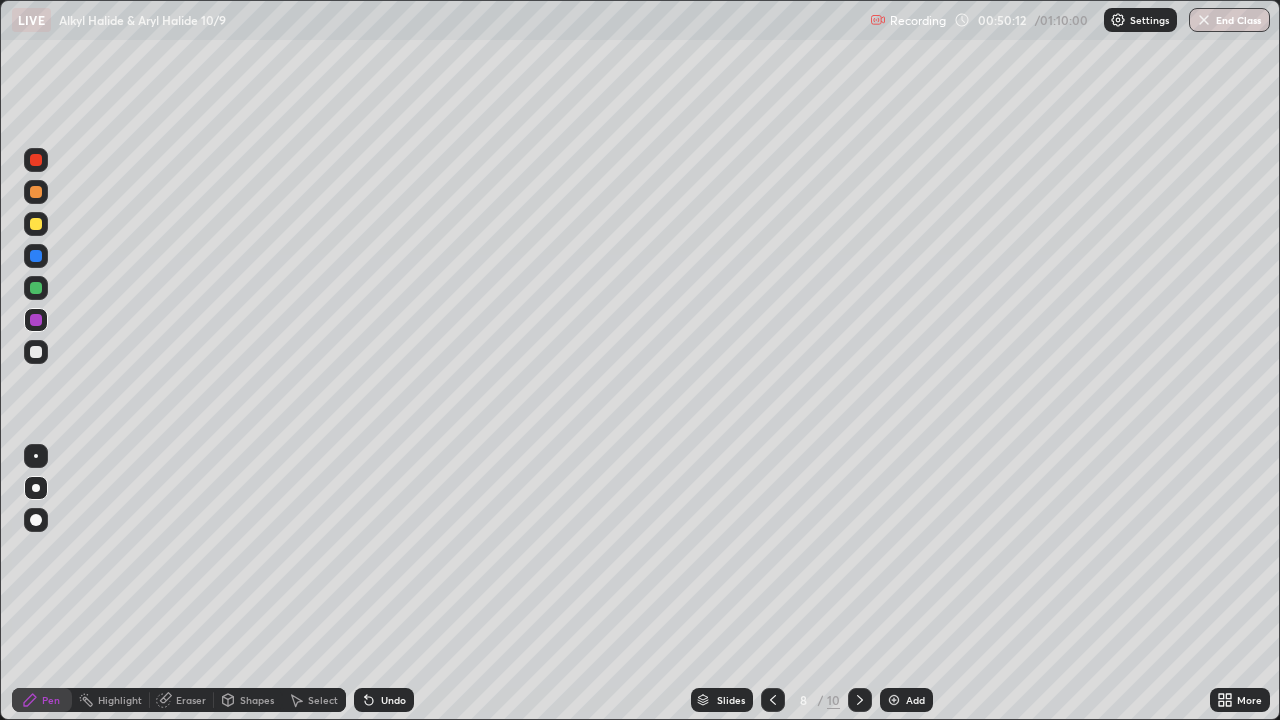click at bounding box center (36, 224) 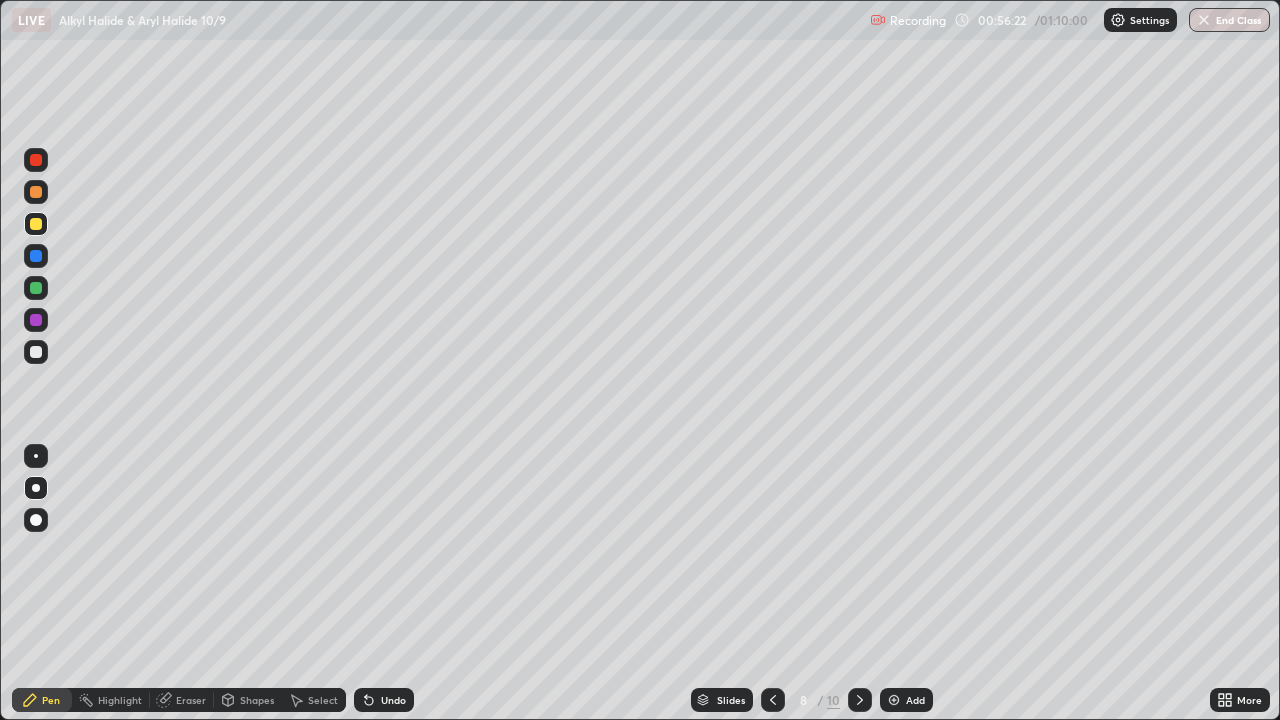 click at bounding box center [894, 700] 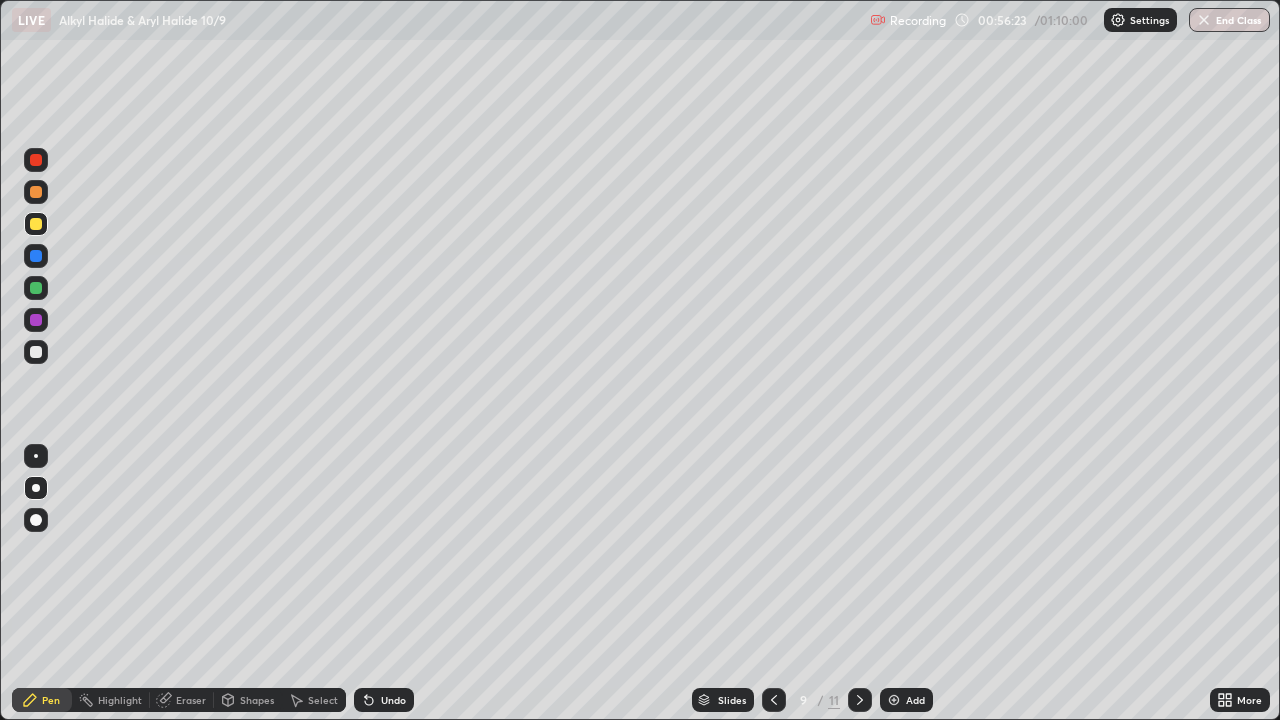 click at bounding box center [36, 488] 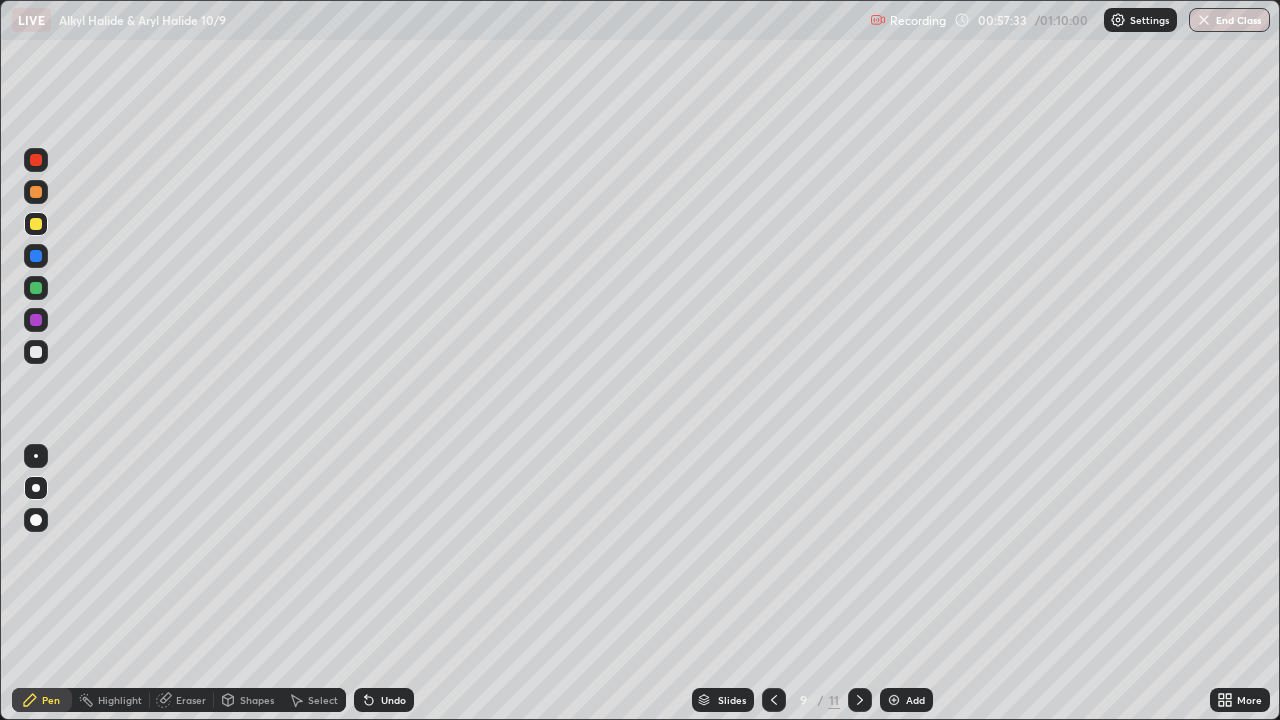 click at bounding box center (36, 352) 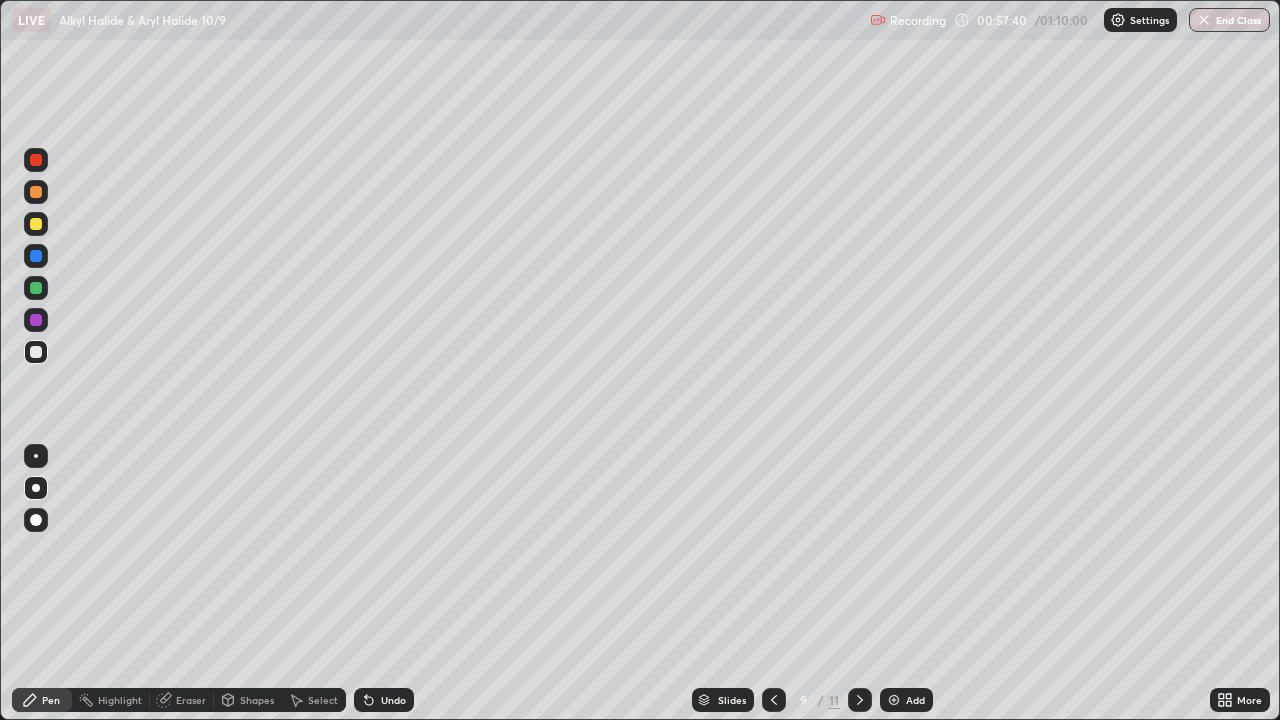 click on "Eraser" at bounding box center [182, 700] 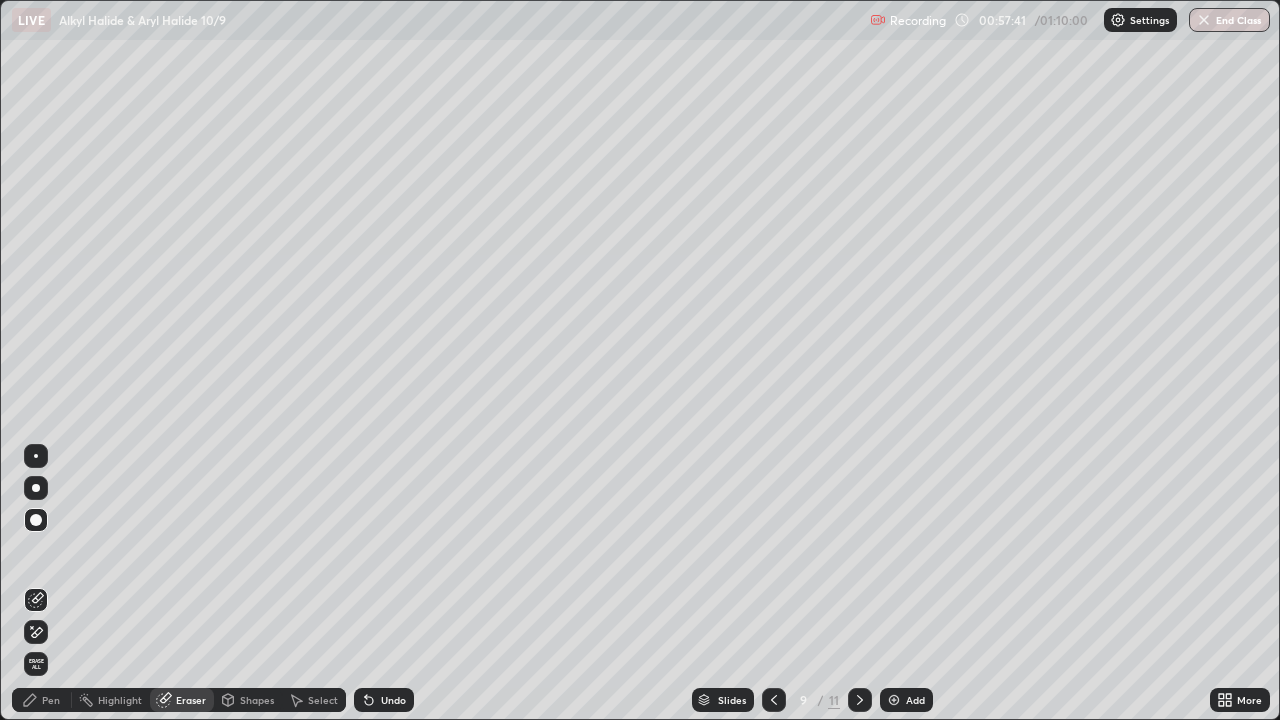 click on "Pen" at bounding box center [51, 700] 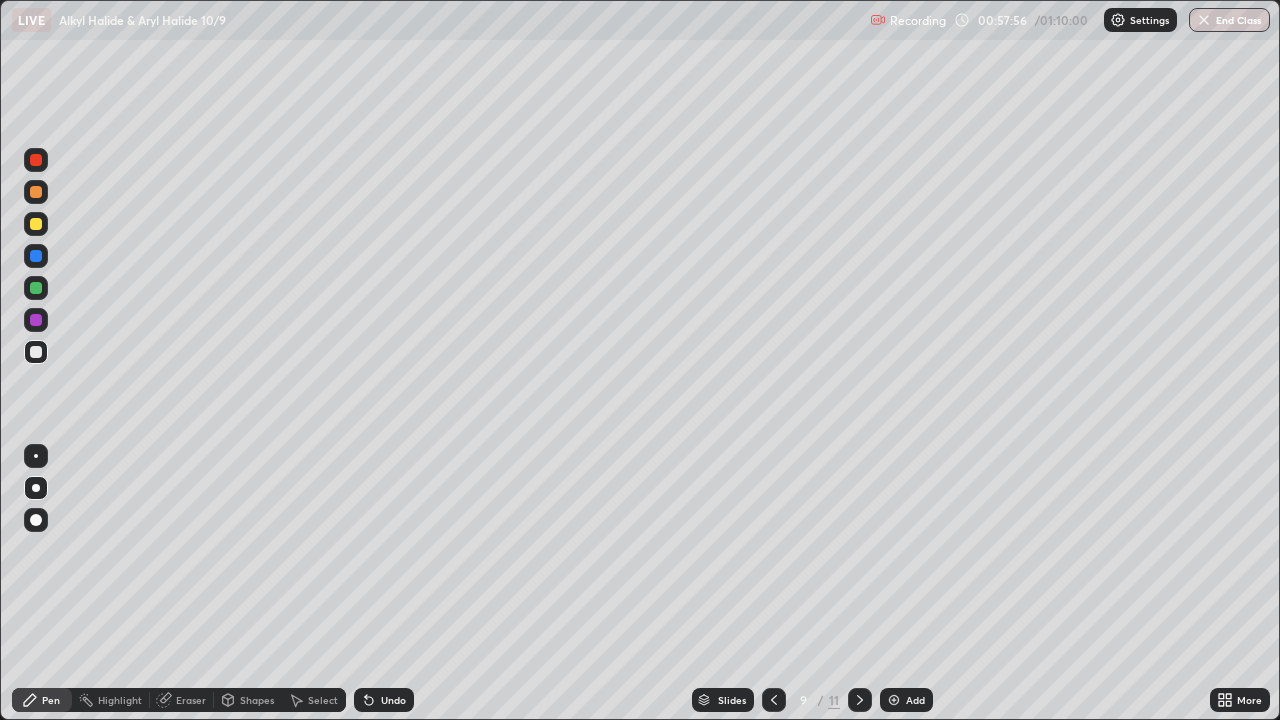 click at bounding box center (36, 160) 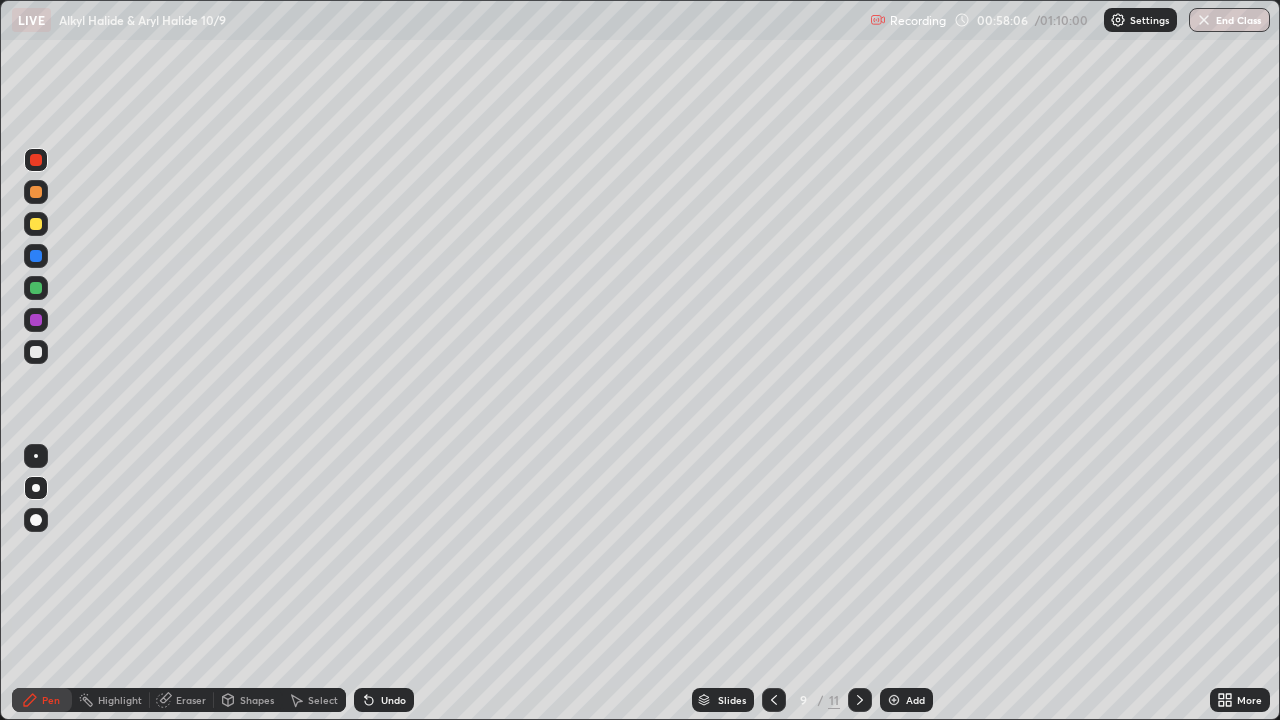 click on "Eraser" at bounding box center (182, 700) 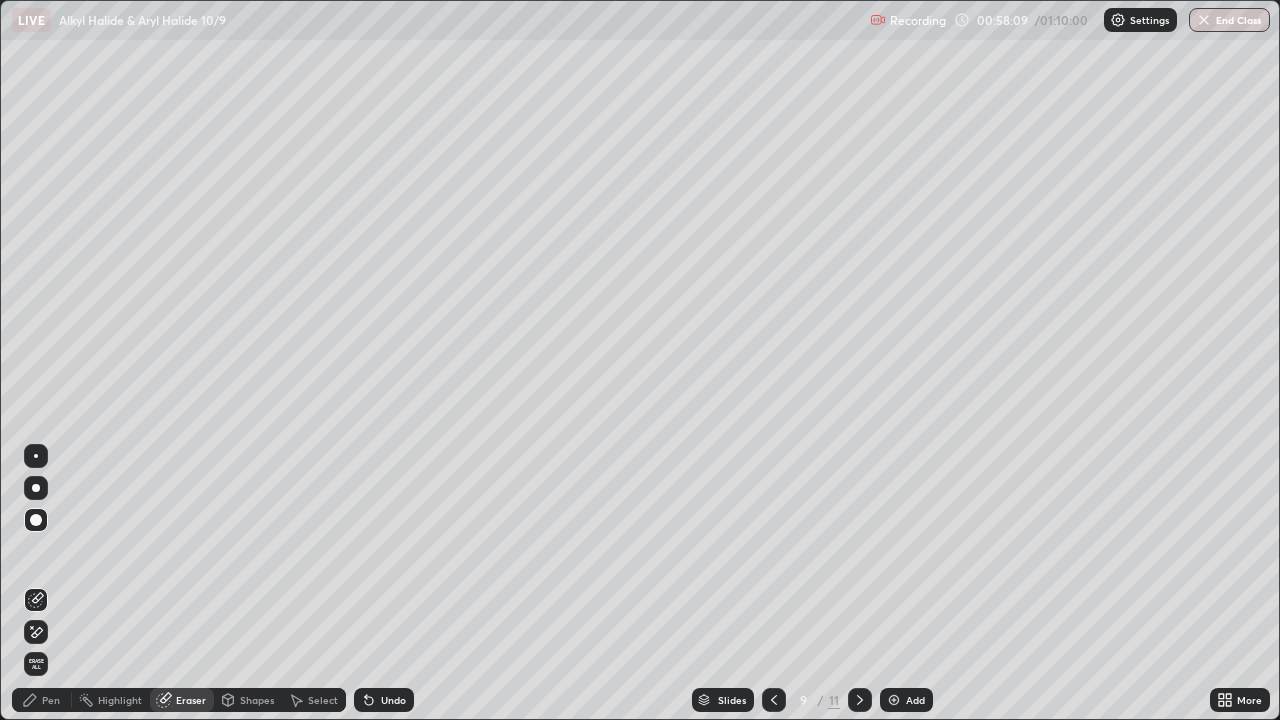 click on "Pen" at bounding box center [42, 700] 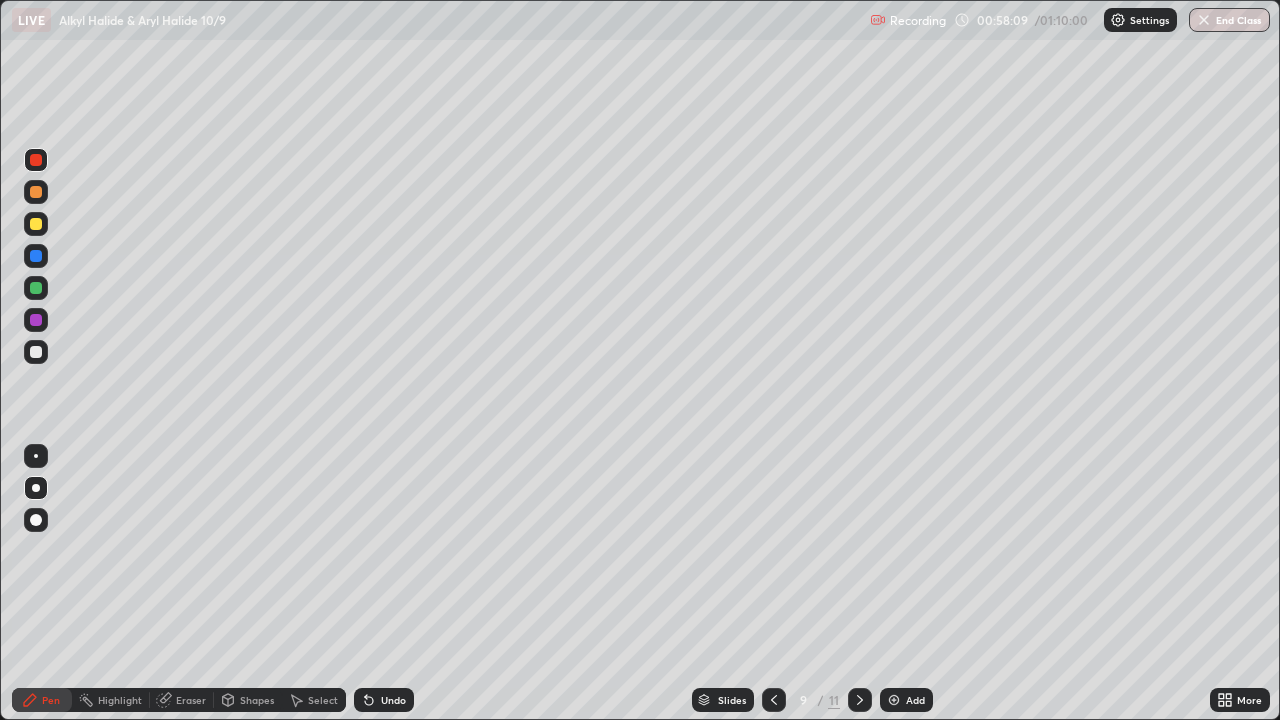 click at bounding box center [36, 320] 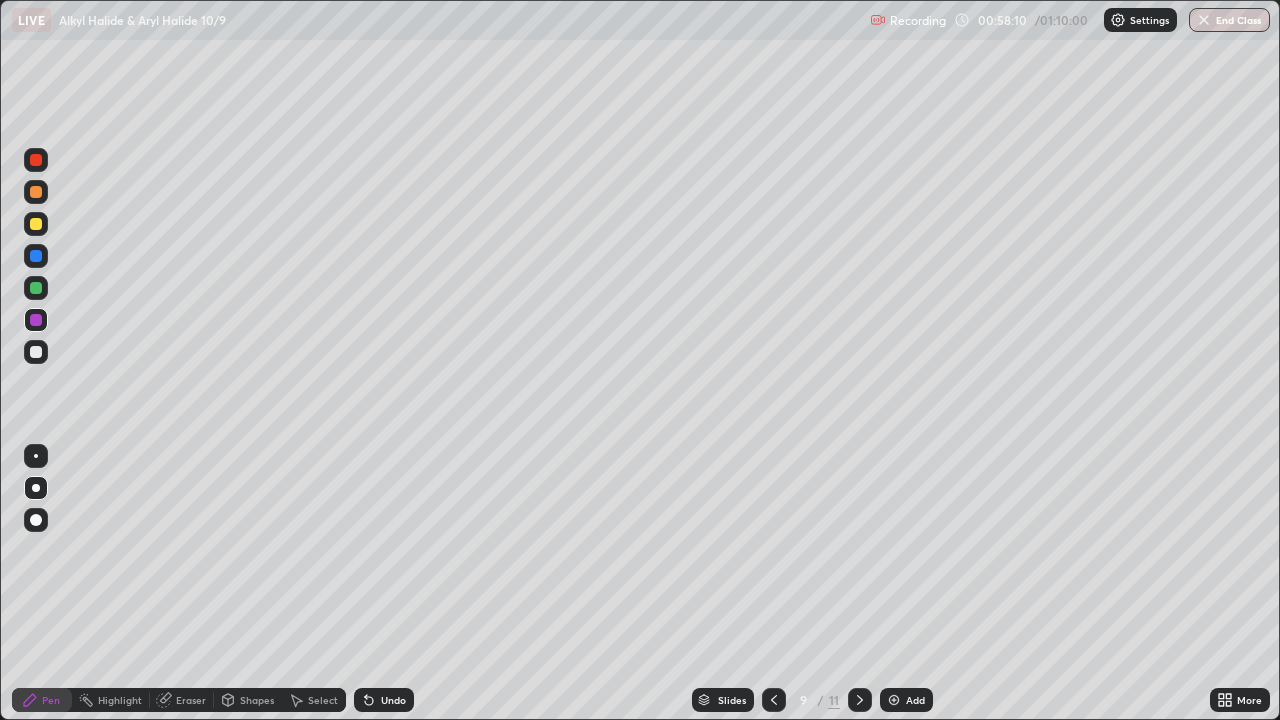 click at bounding box center (36, 352) 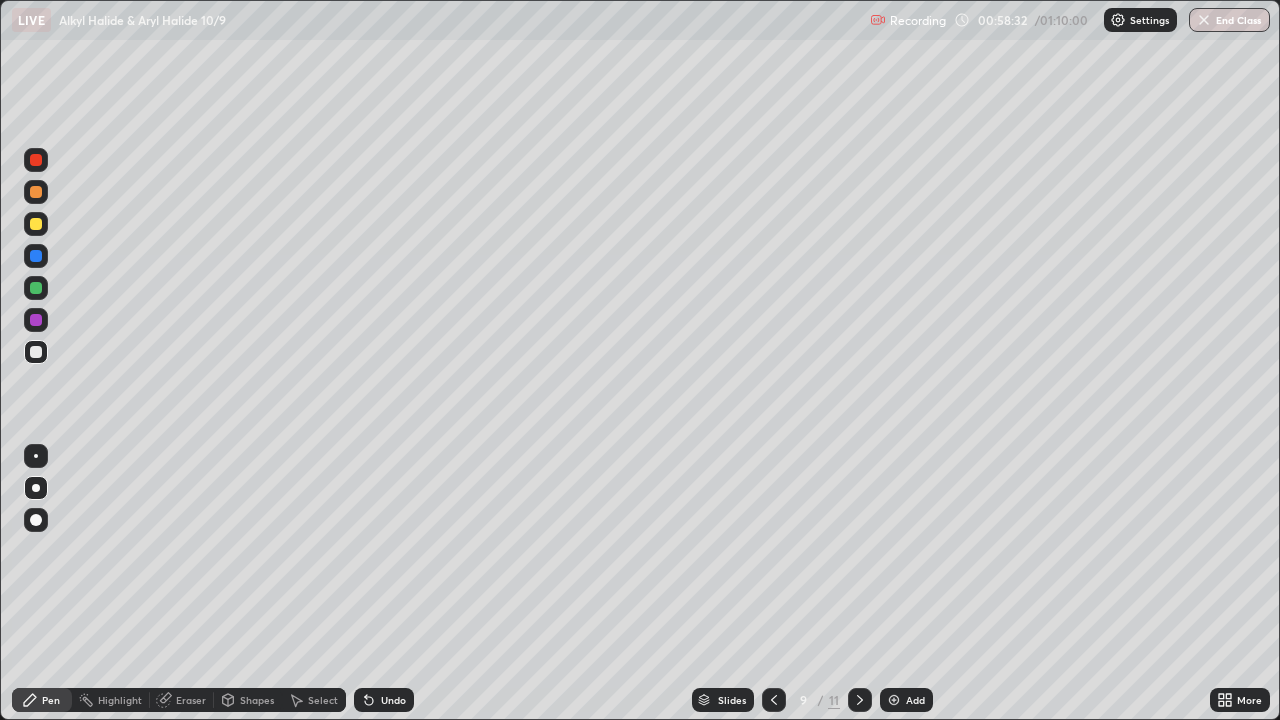 click at bounding box center (36, 224) 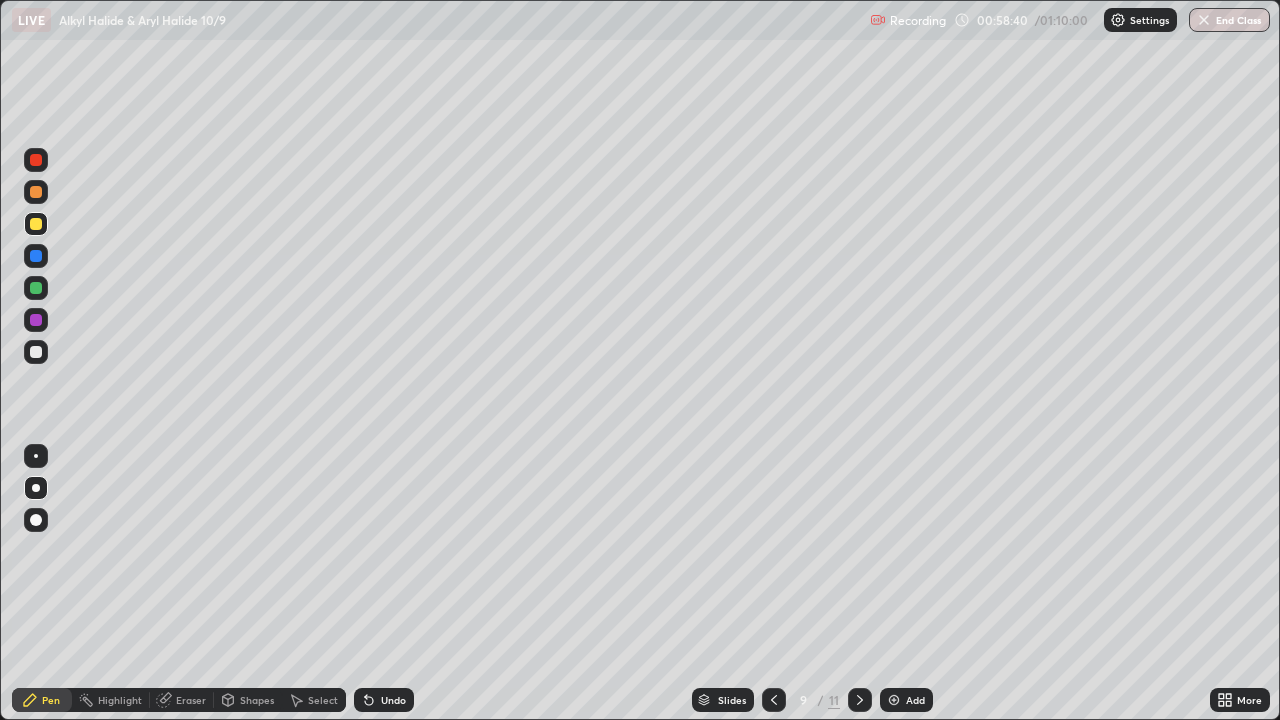 click on "Eraser" at bounding box center (182, 700) 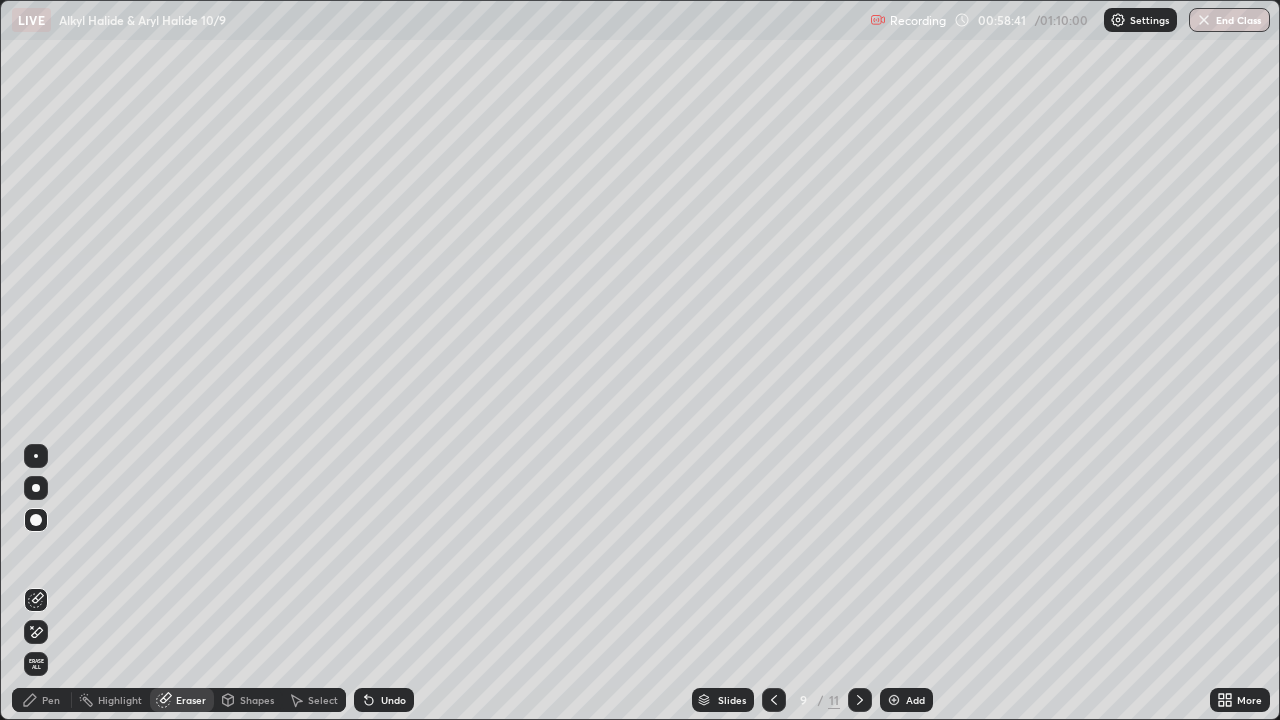 click on "Eraser" at bounding box center [182, 700] 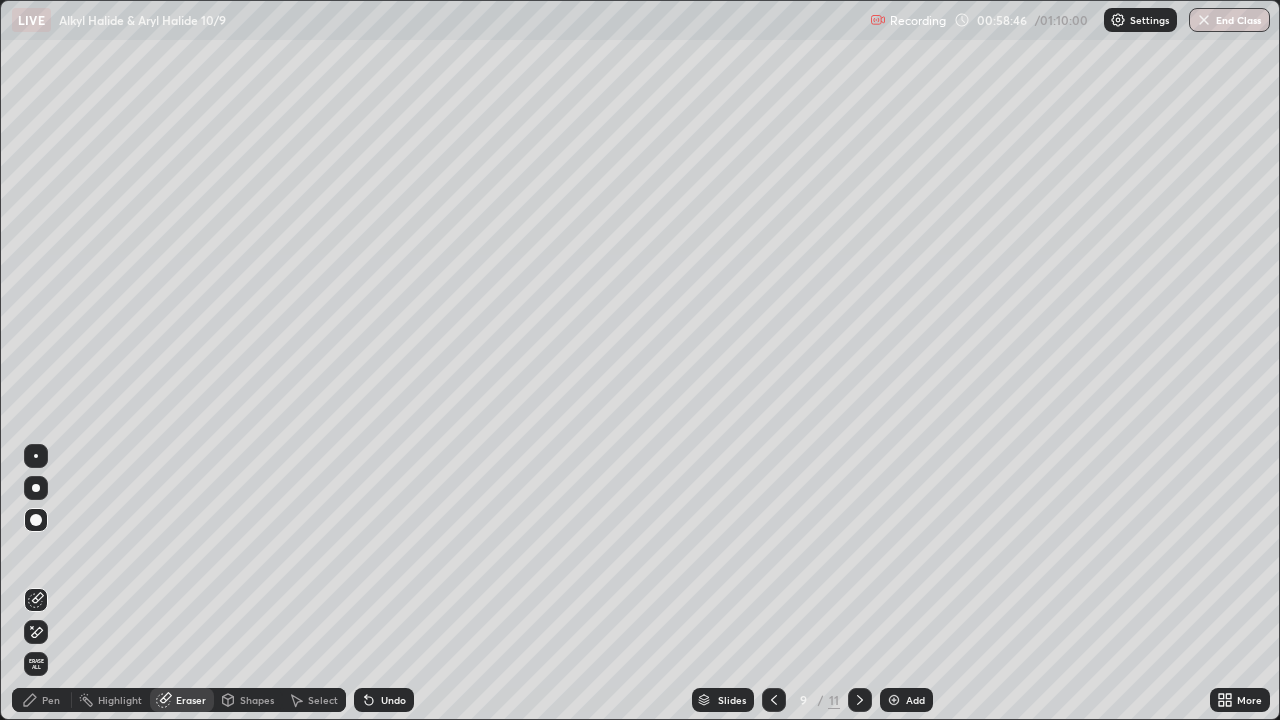 click on "Pen" at bounding box center [51, 700] 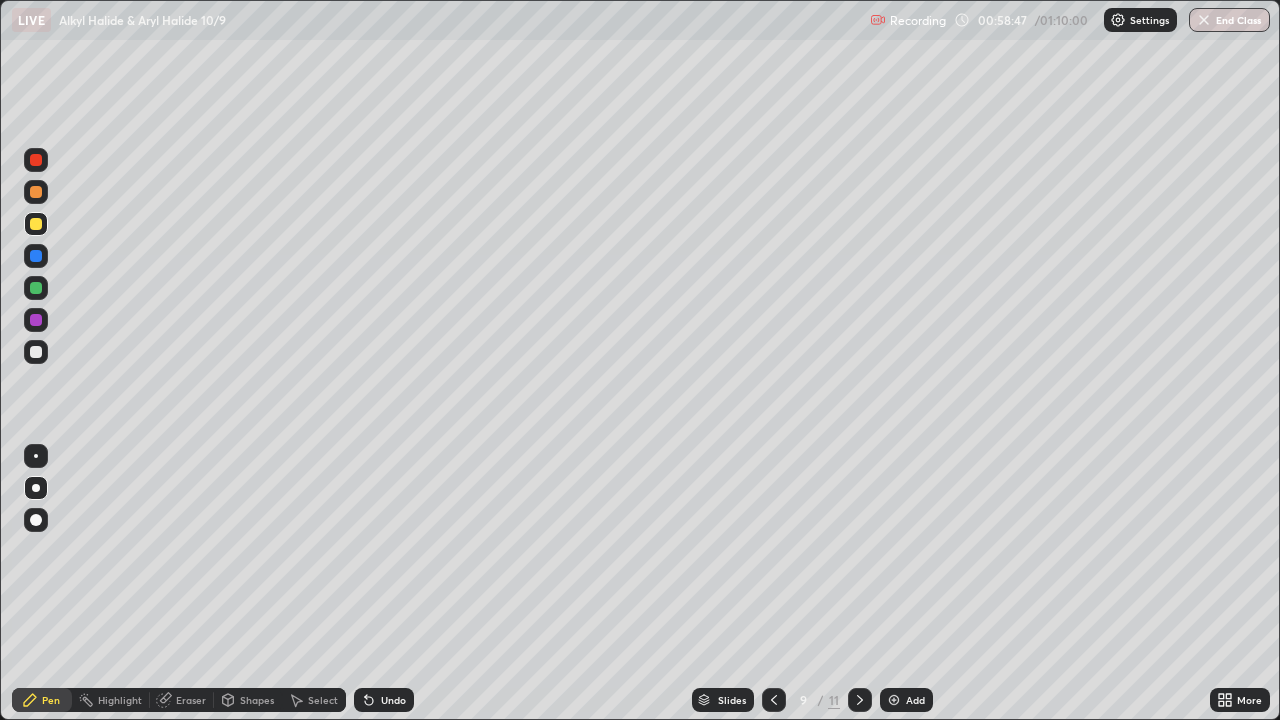 click at bounding box center (36, 352) 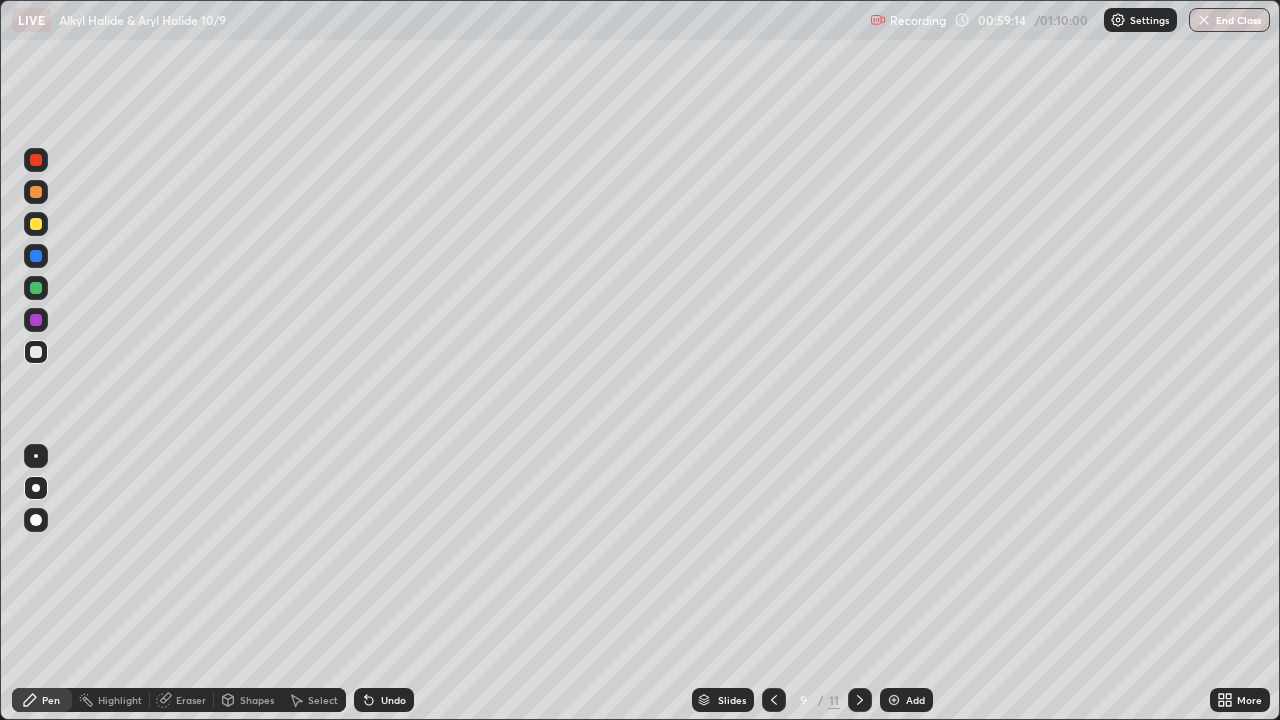 click at bounding box center [36, 224] 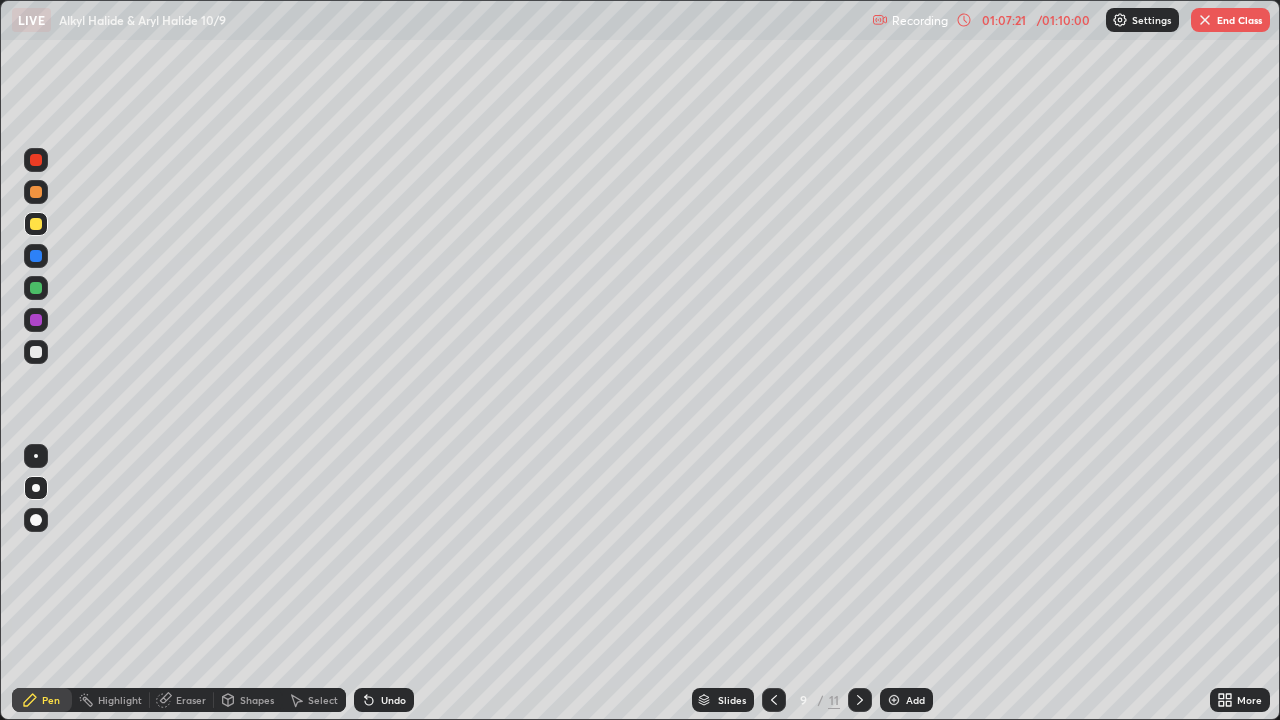 click on "Add" at bounding box center (906, 700) 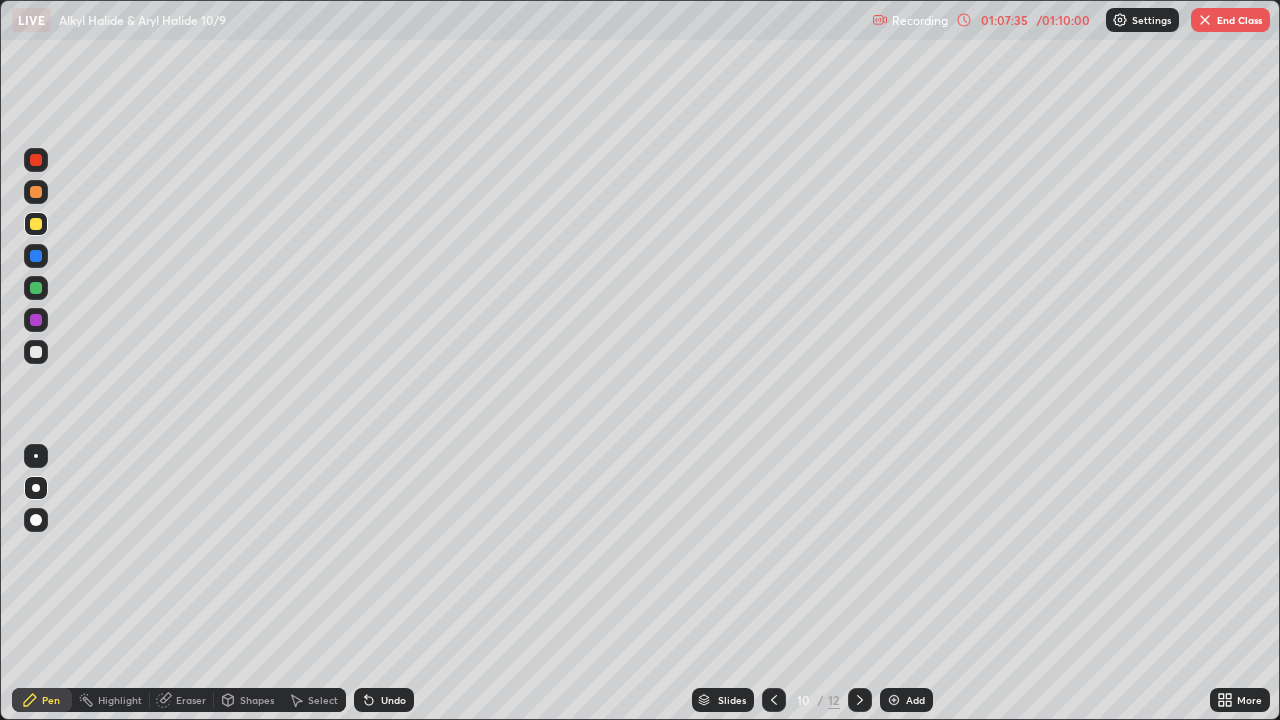 click on "Eraser" at bounding box center (191, 700) 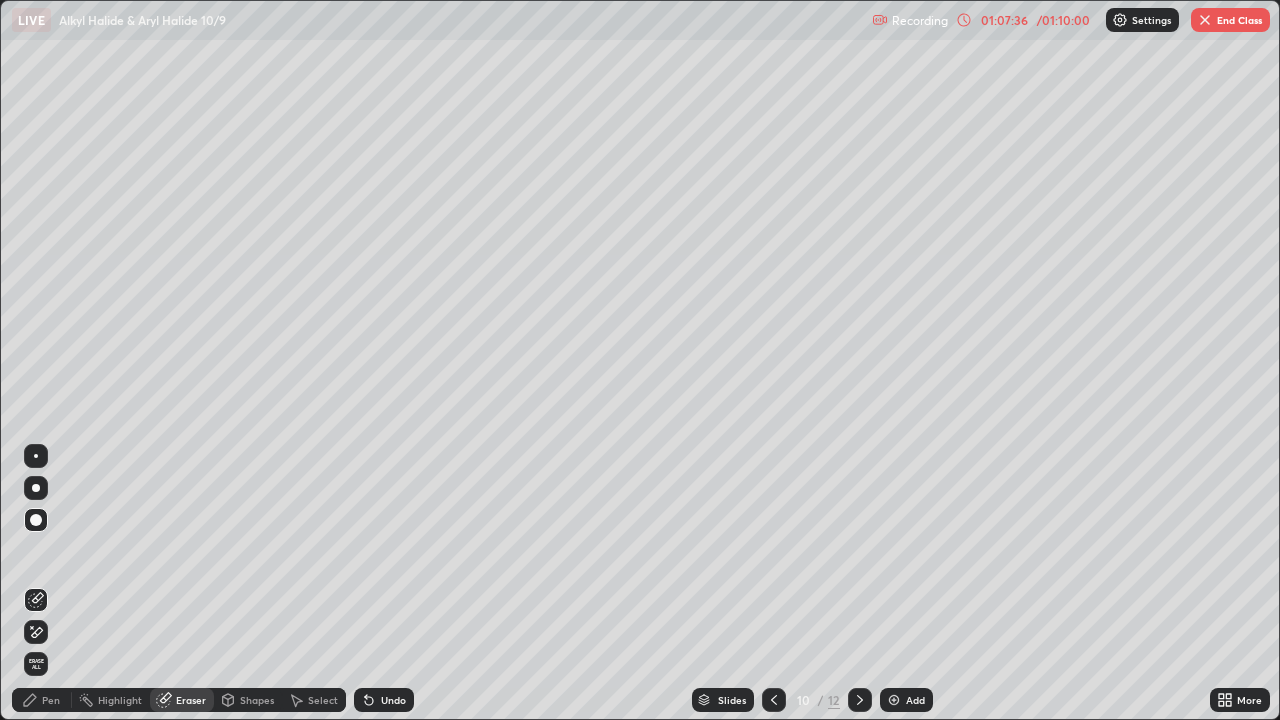 click on "Pen" at bounding box center [42, 700] 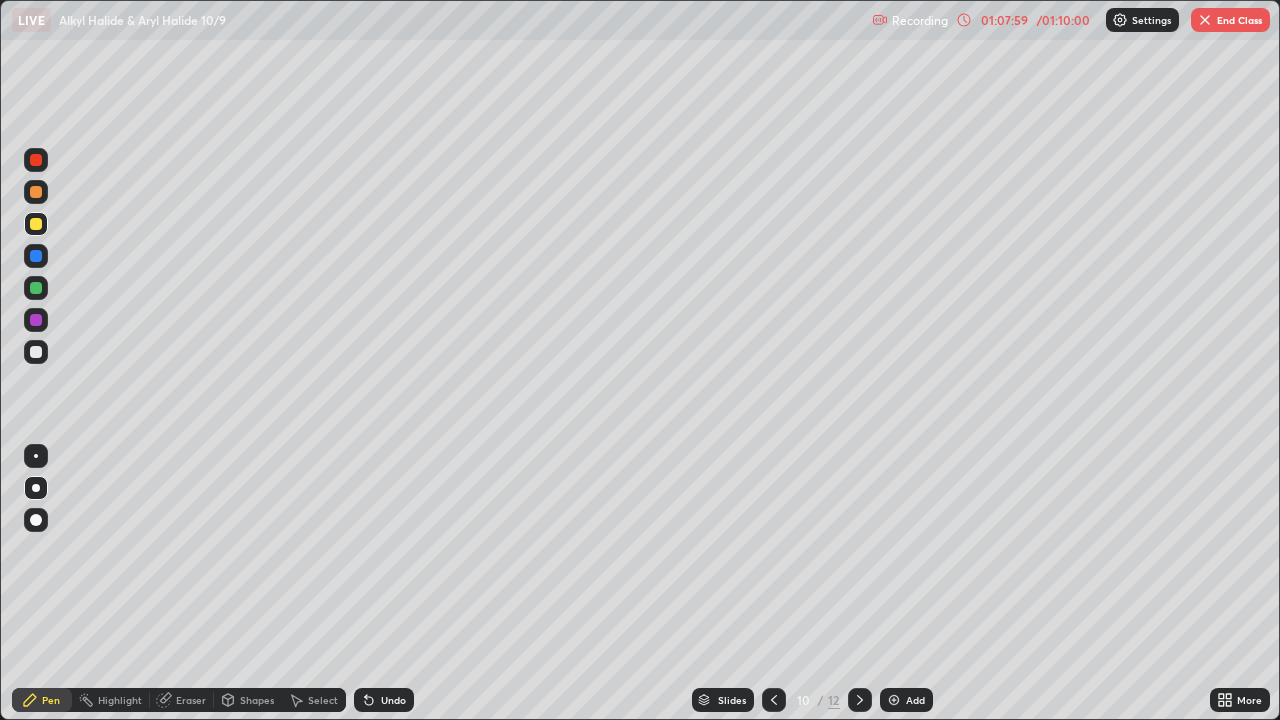 click at bounding box center (36, 352) 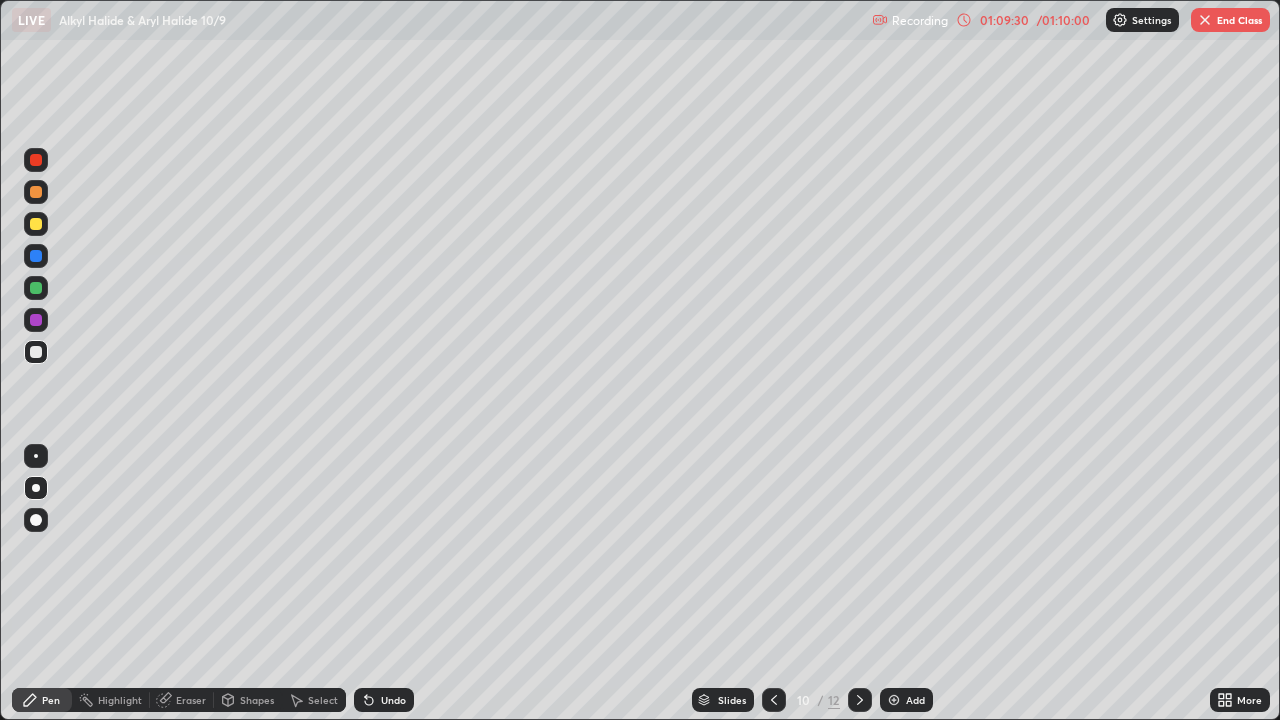 click at bounding box center [36, 288] 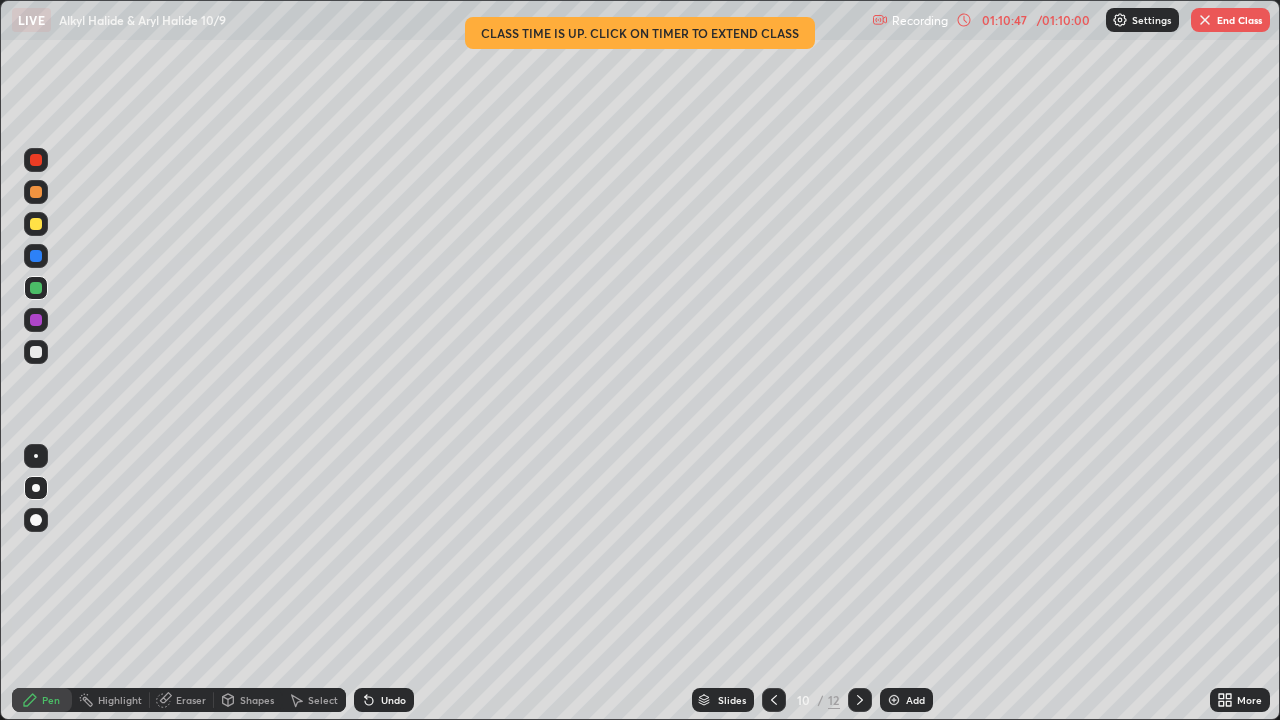 click at bounding box center (36, 352) 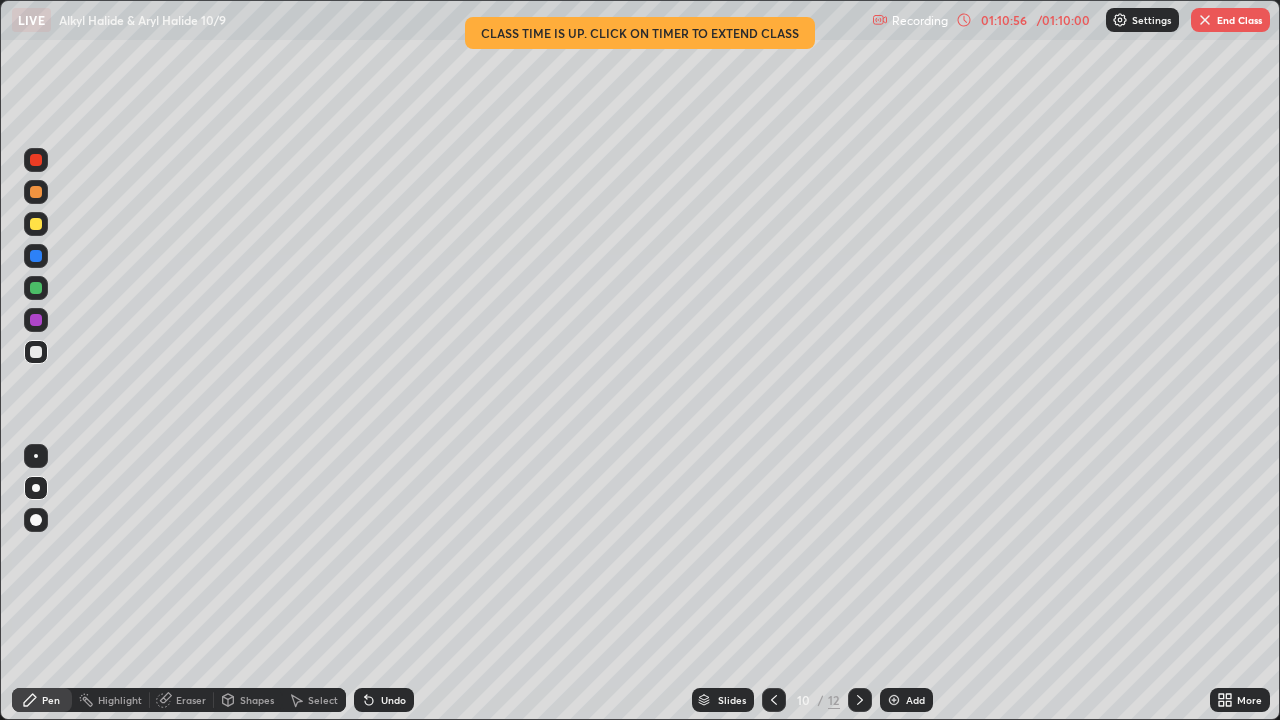 click at bounding box center [36, 160] 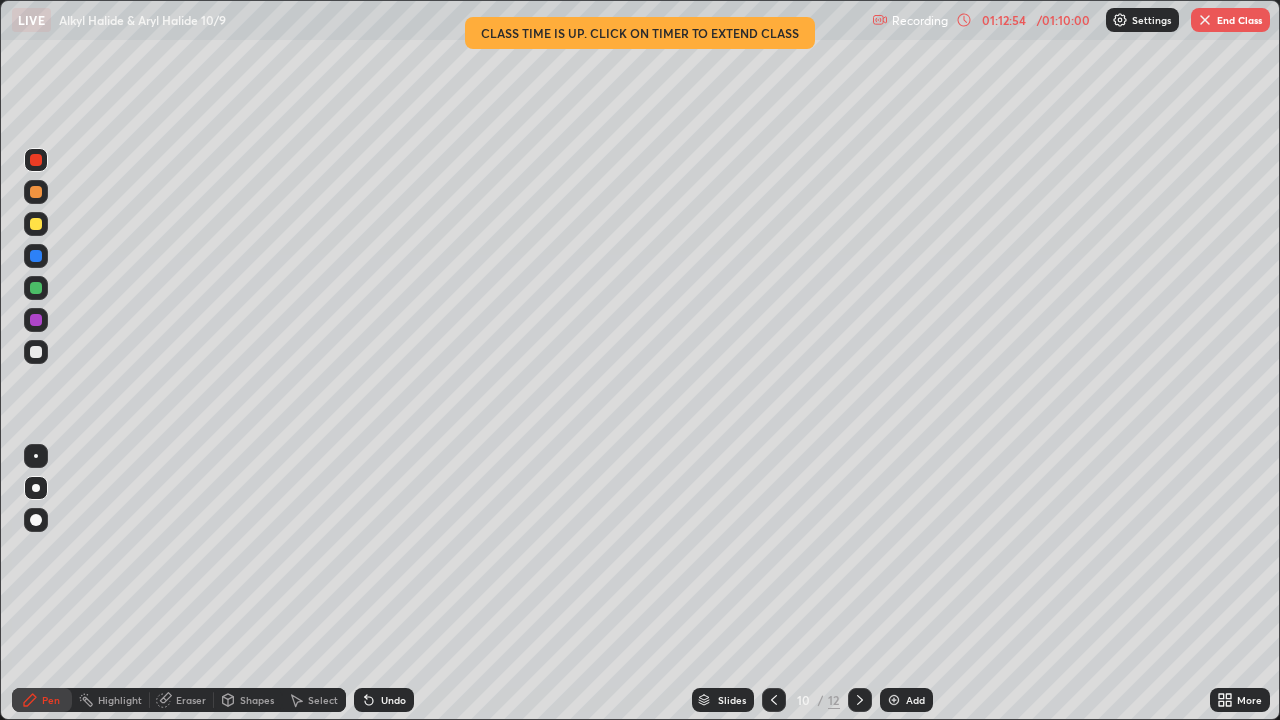 click at bounding box center (36, 352) 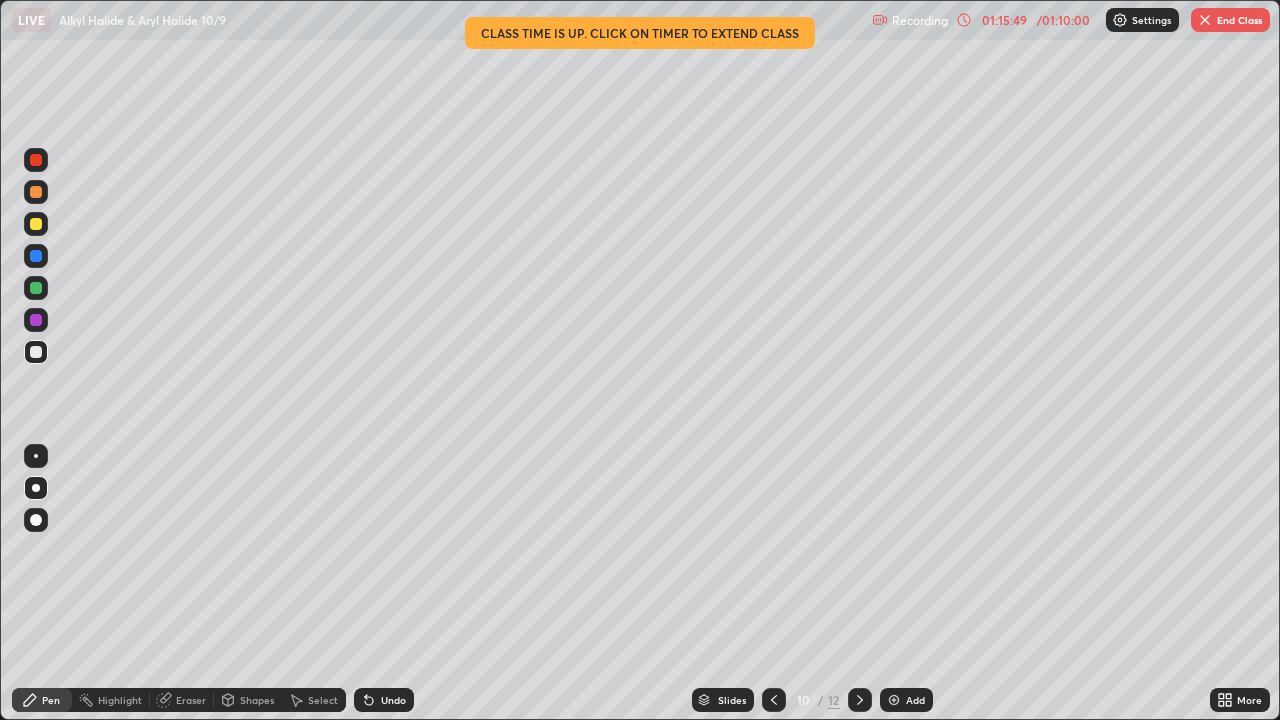 click on "End Class" at bounding box center (1230, 20) 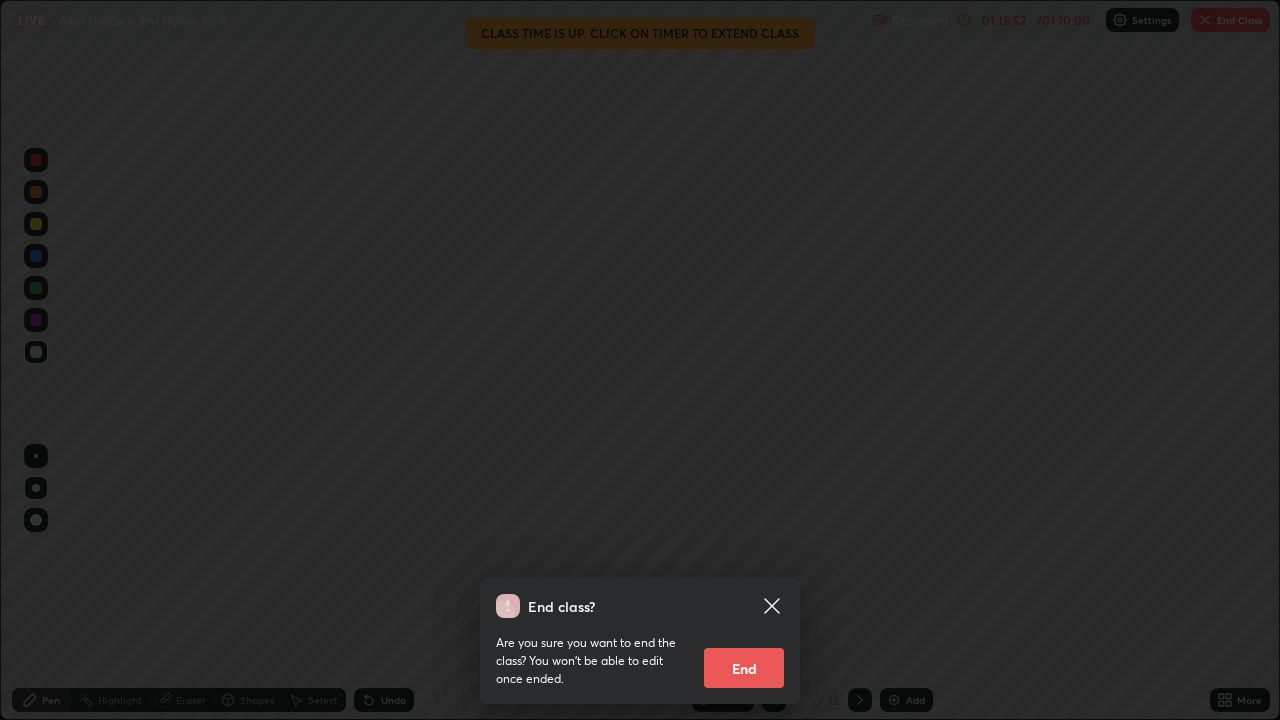 click on "End" at bounding box center (744, 668) 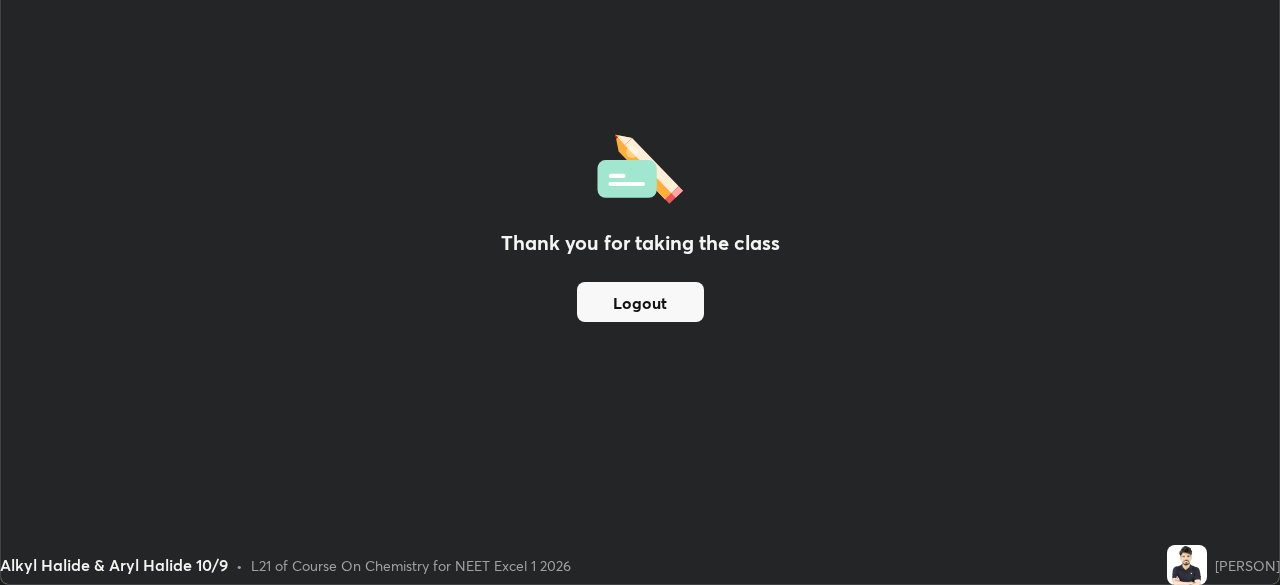 scroll, scrollTop: 585, scrollLeft: 1280, axis: both 